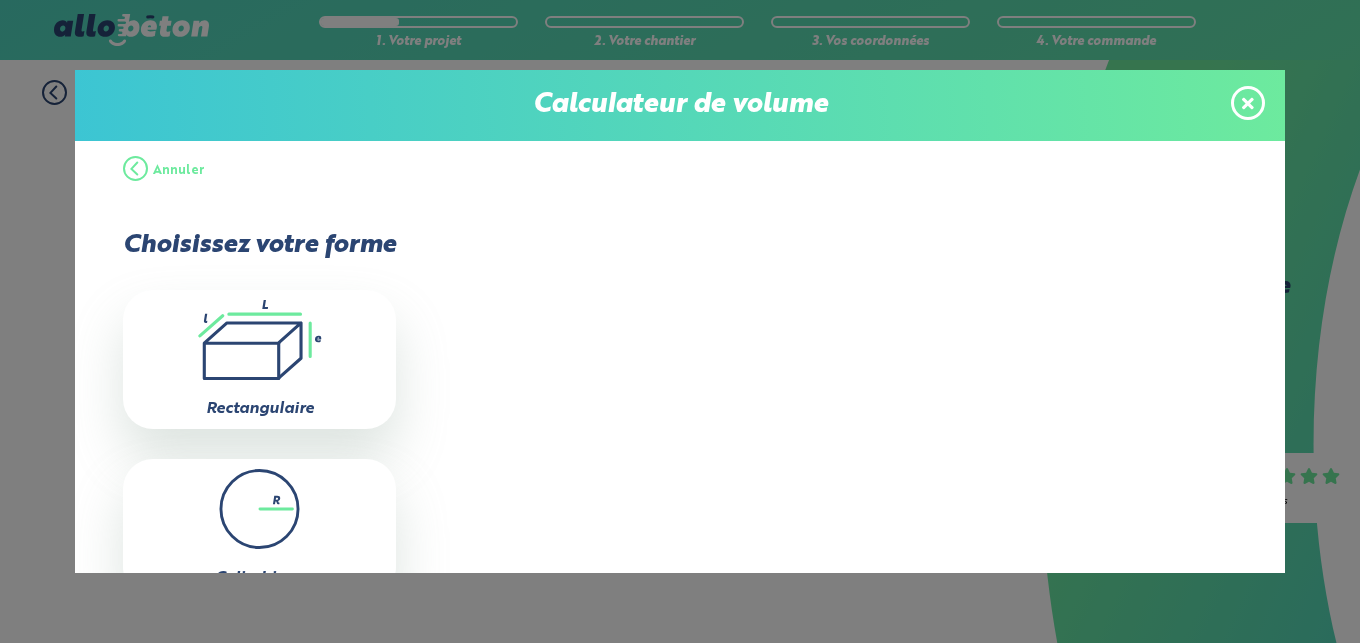 scroll, scrollTop: 0, scrollLeft: 0, axis: both 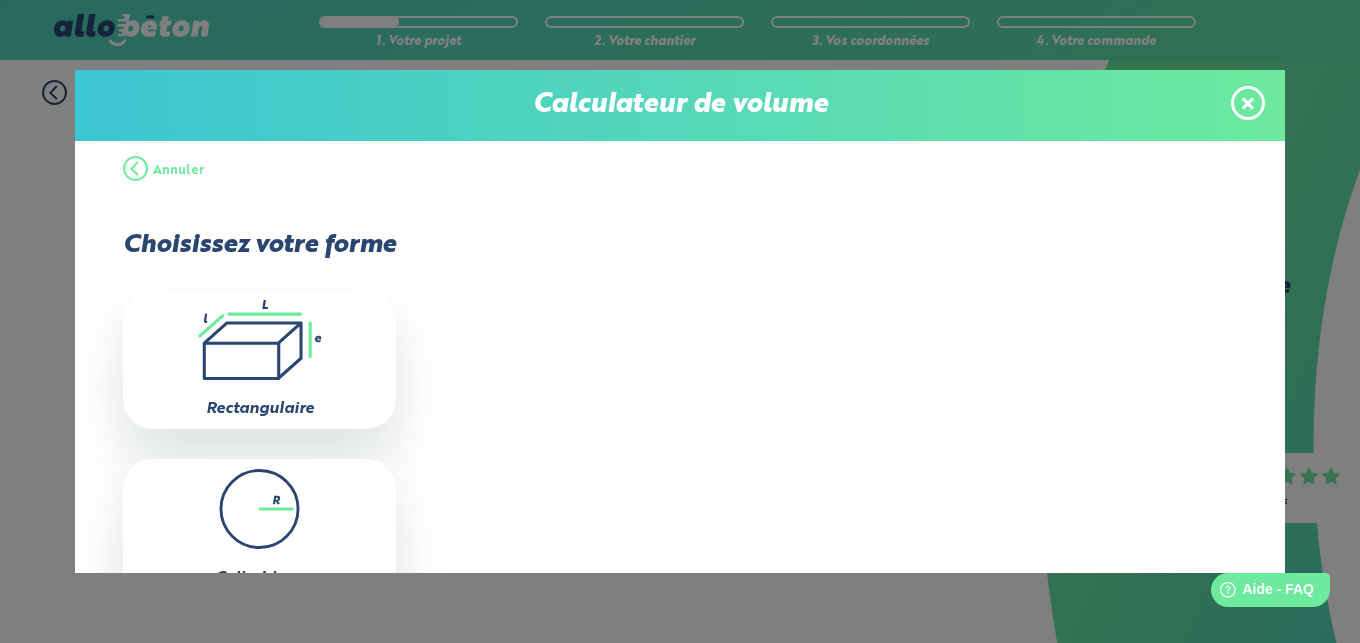 click at bounding box center [1248, 103] 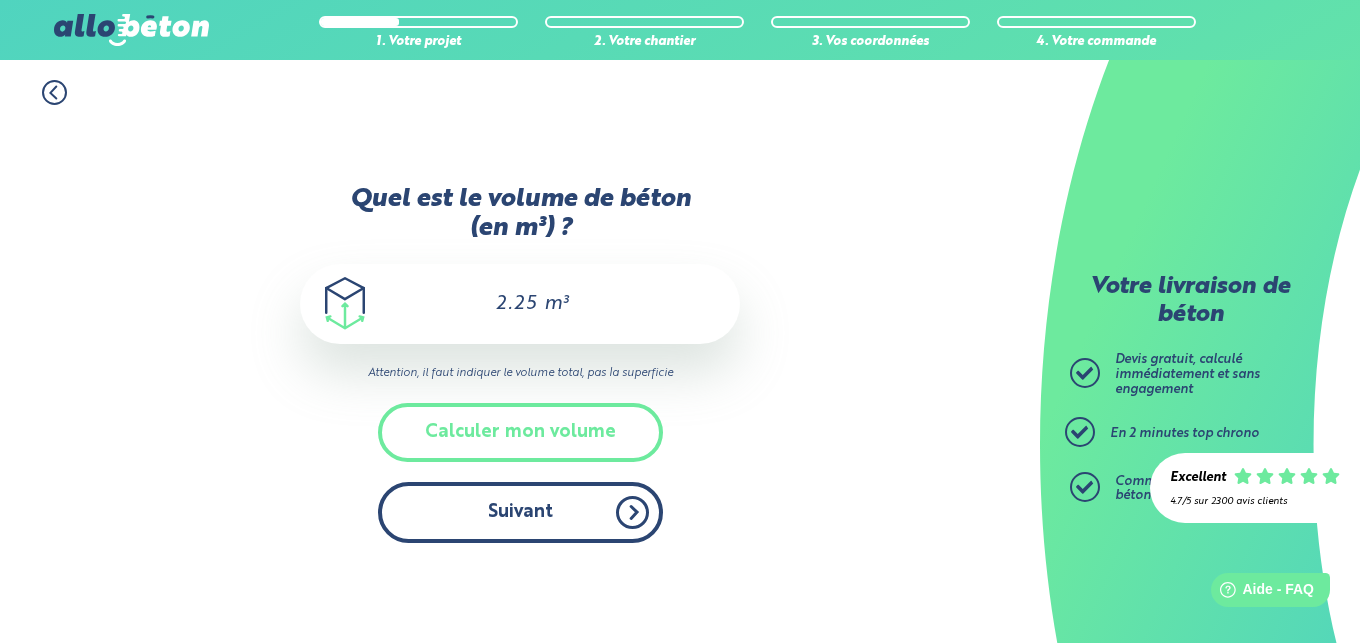 click on "Suivant" at bounding box center [520, 512] 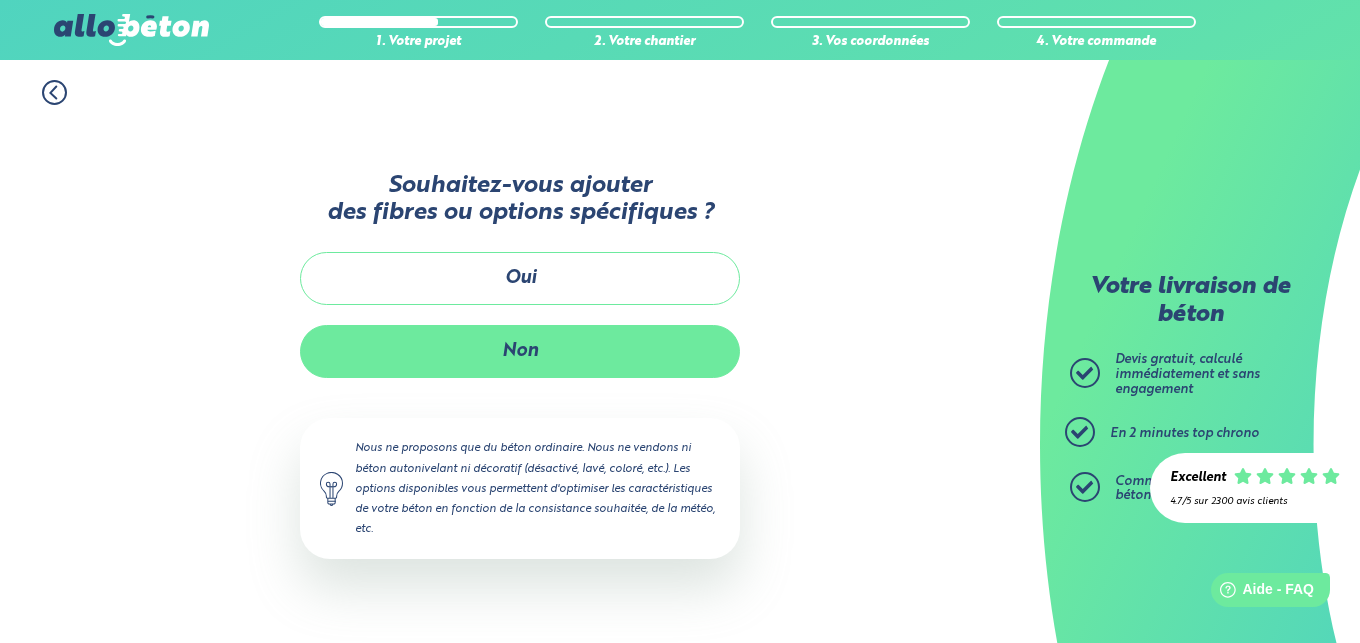 click on "Non" at bounding box center (520, 351) 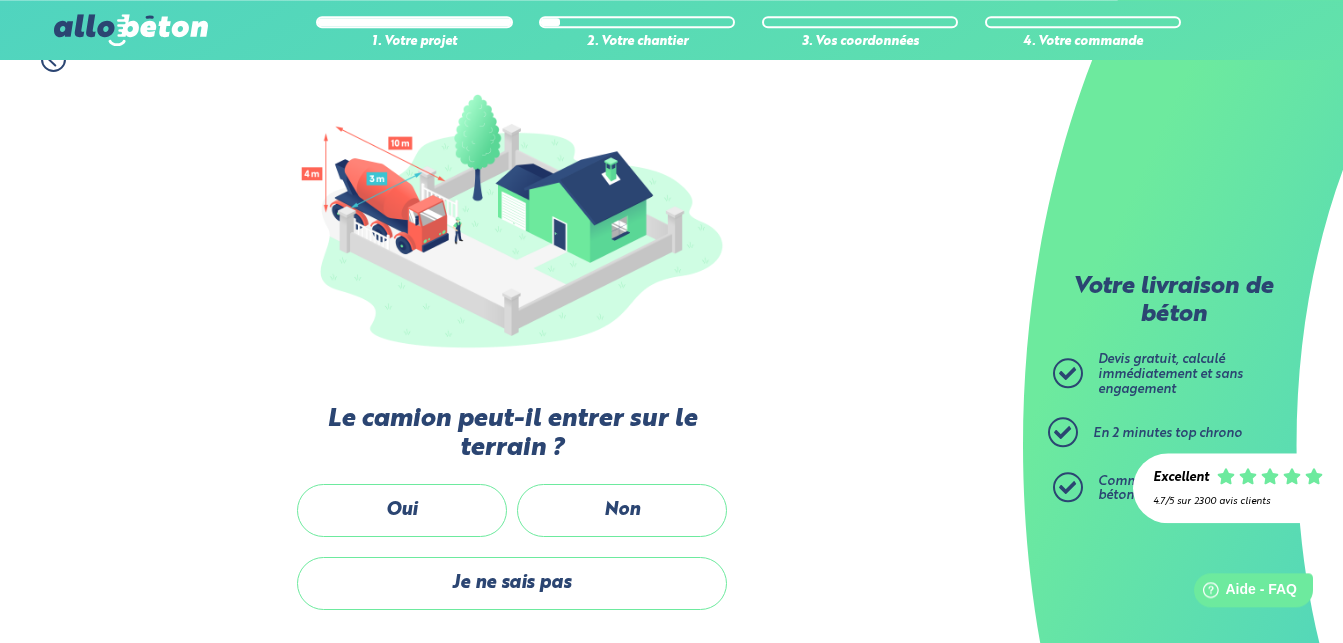 scroll, scrollTop: 306, scrollLeft: 0, axis: vertical 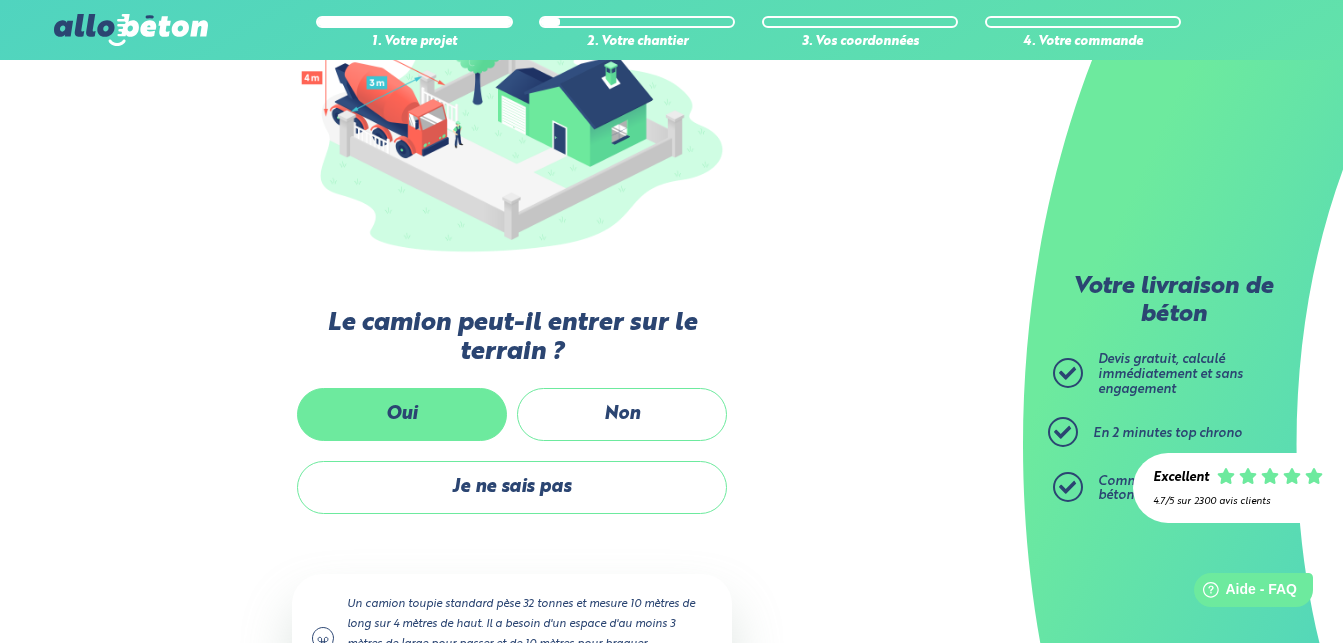 click on "Oui" at bounding box center [402, 414] 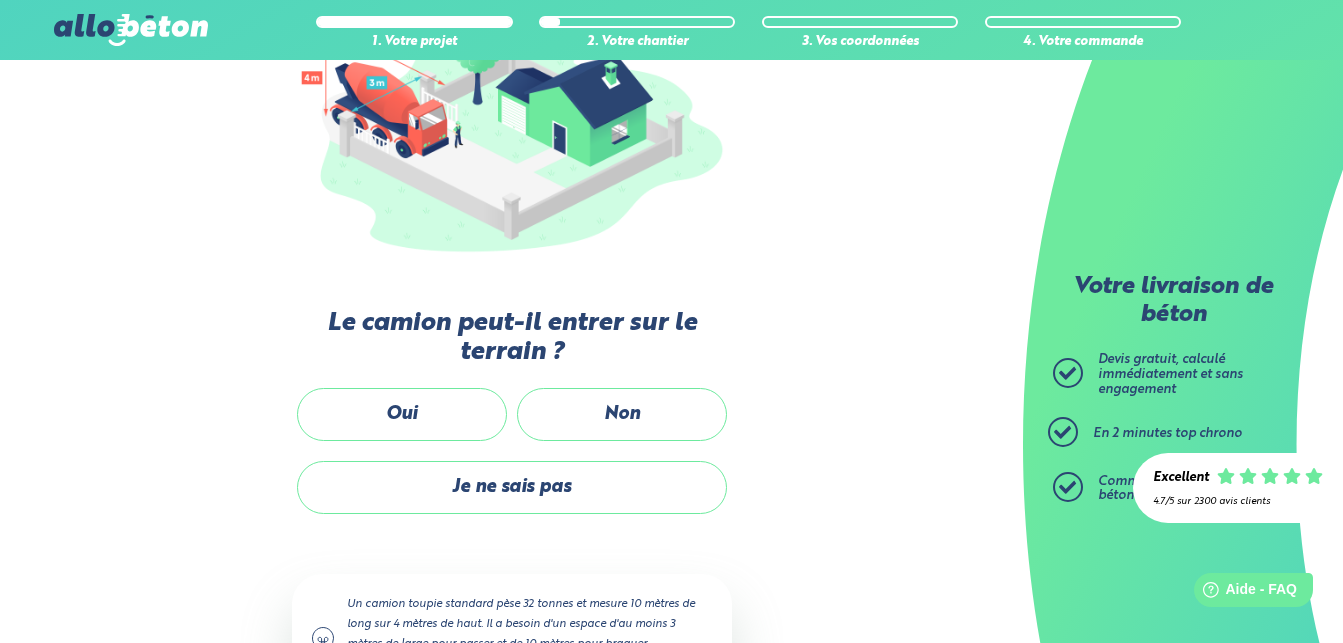 scroll, scrollTop: 0, scrollLeft: 0, axis: both 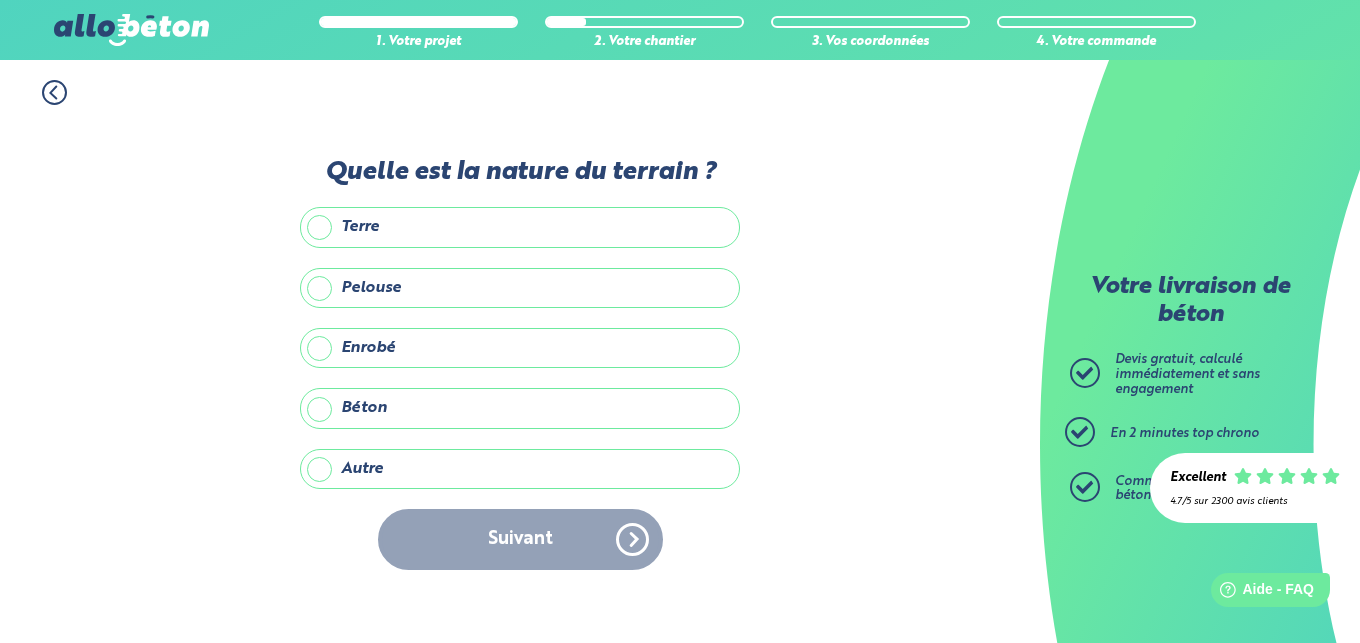 click on "Enrobé" at bounding box center (520, 348) 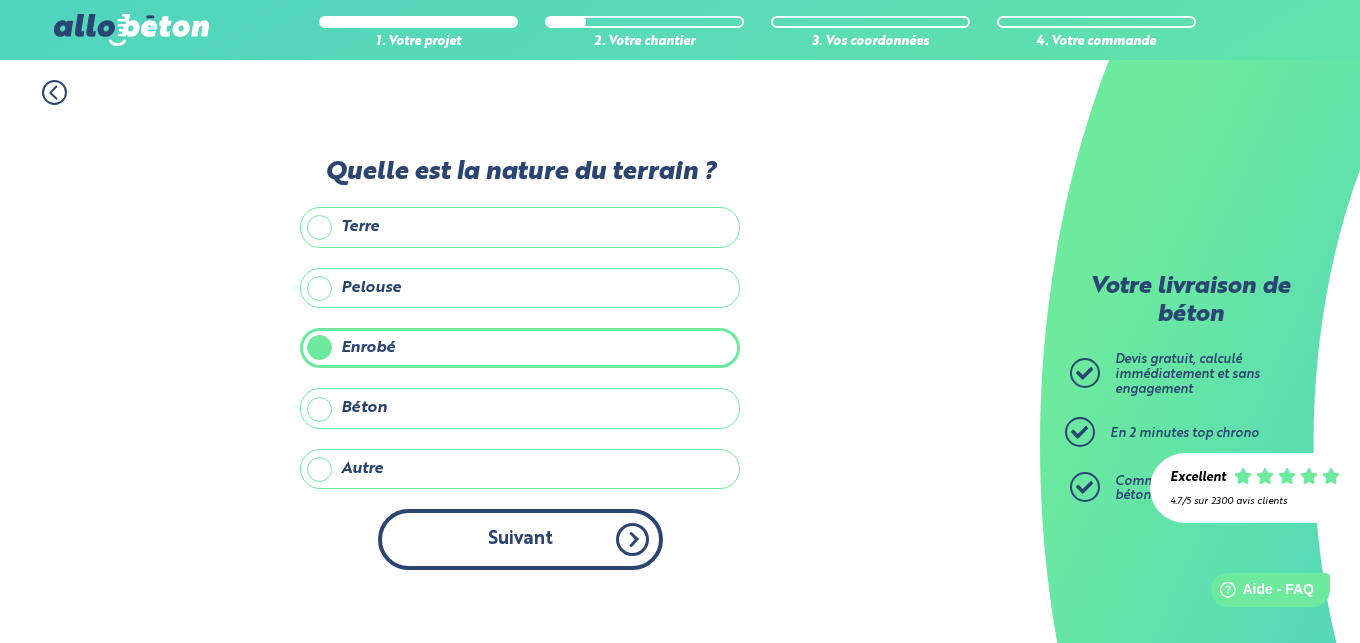 click on "Suivant" at bounding box center (520, 539) 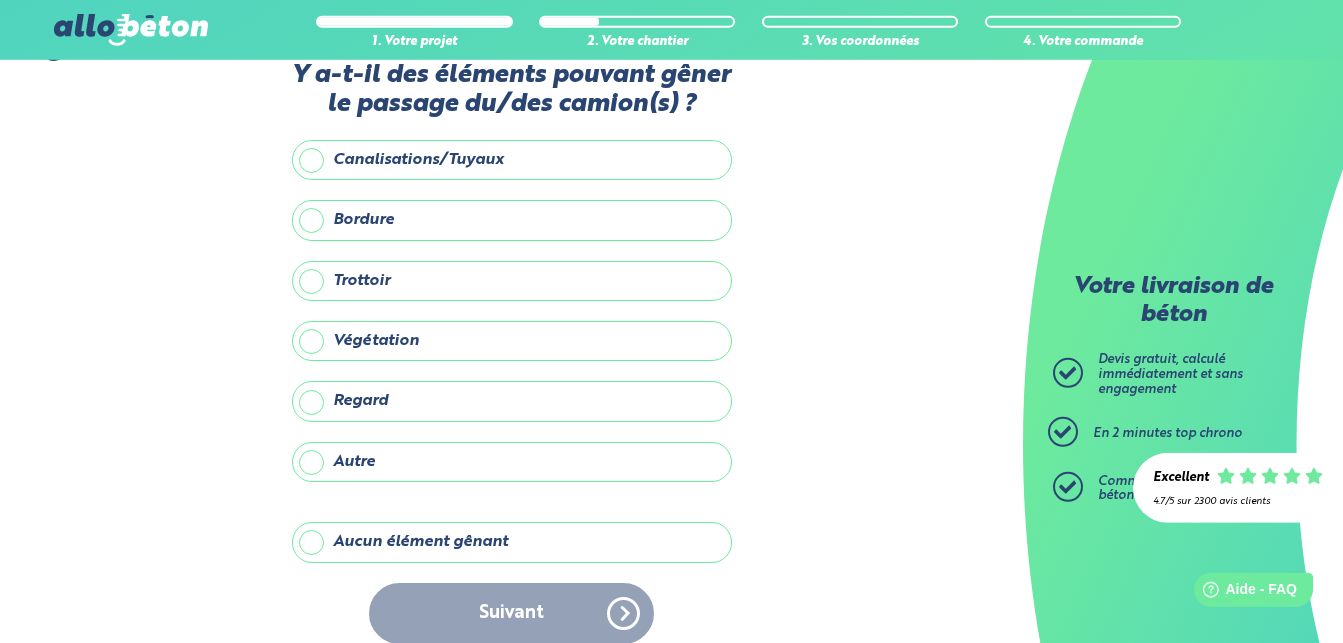 scroll, scrollTop: 65, scrollLeft: 0, axis: vertical 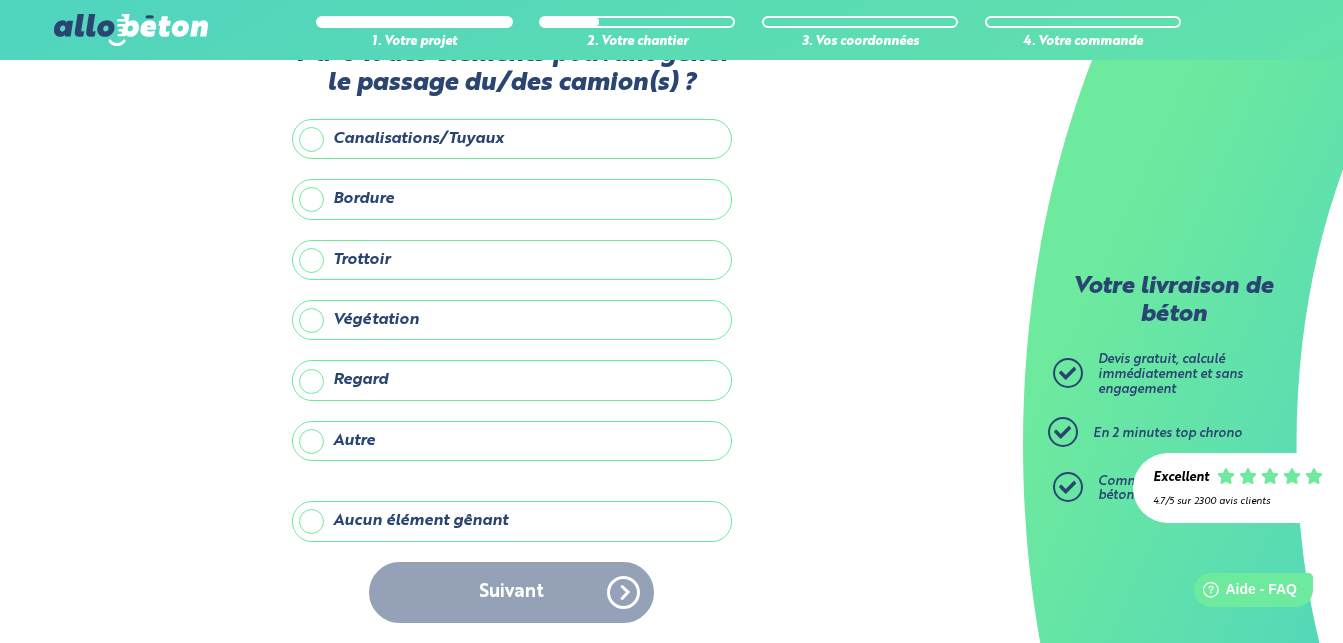 click on "Aucun élément gênant" at bounding box center [512, 521] 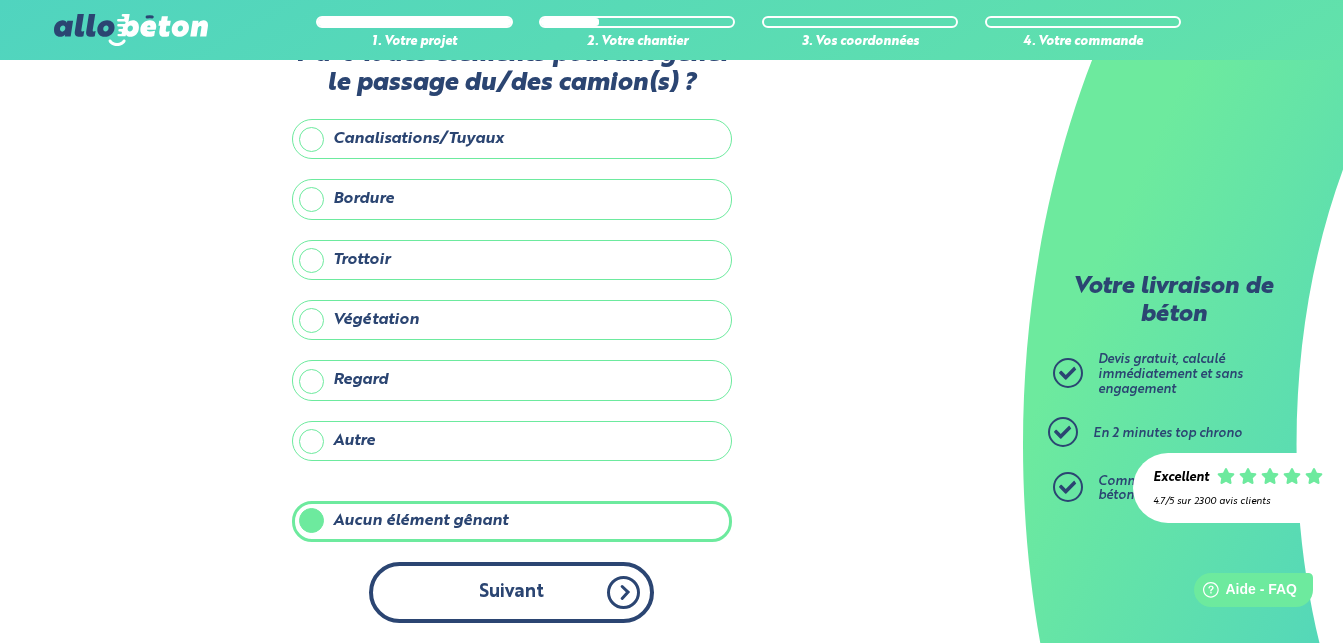 click on "Suivant" at bounding box center (511, 592) 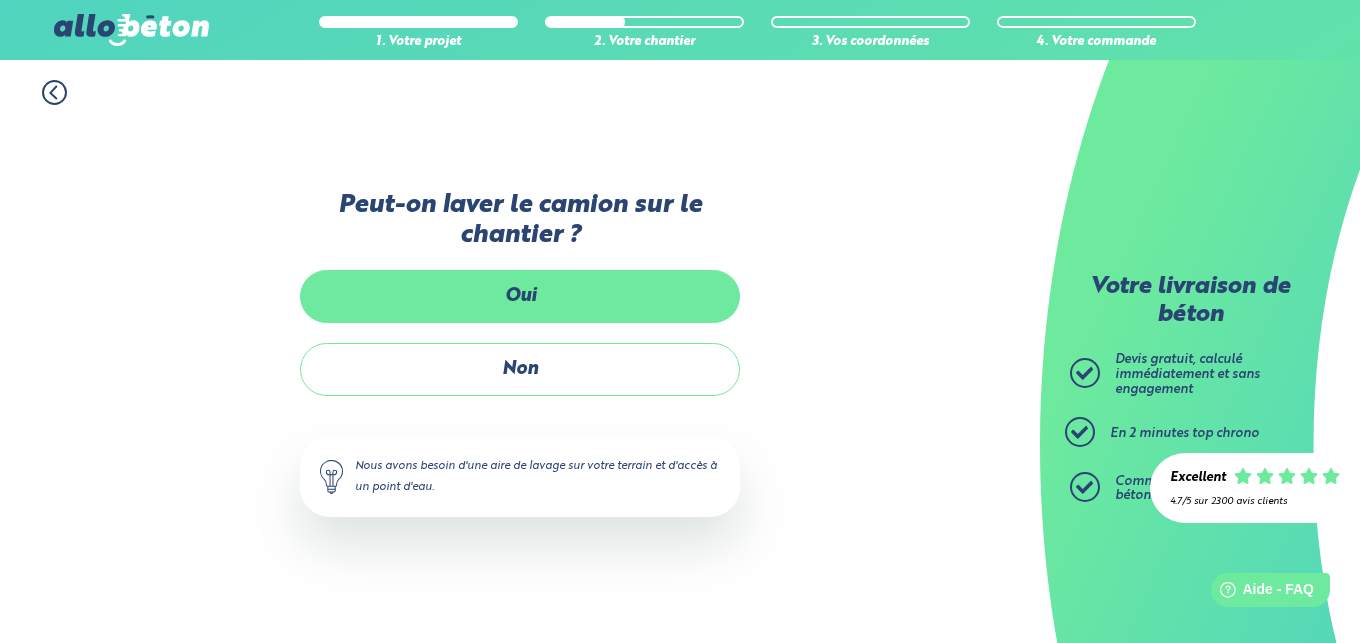 click on "Oui" at bounding box center [520, 296] 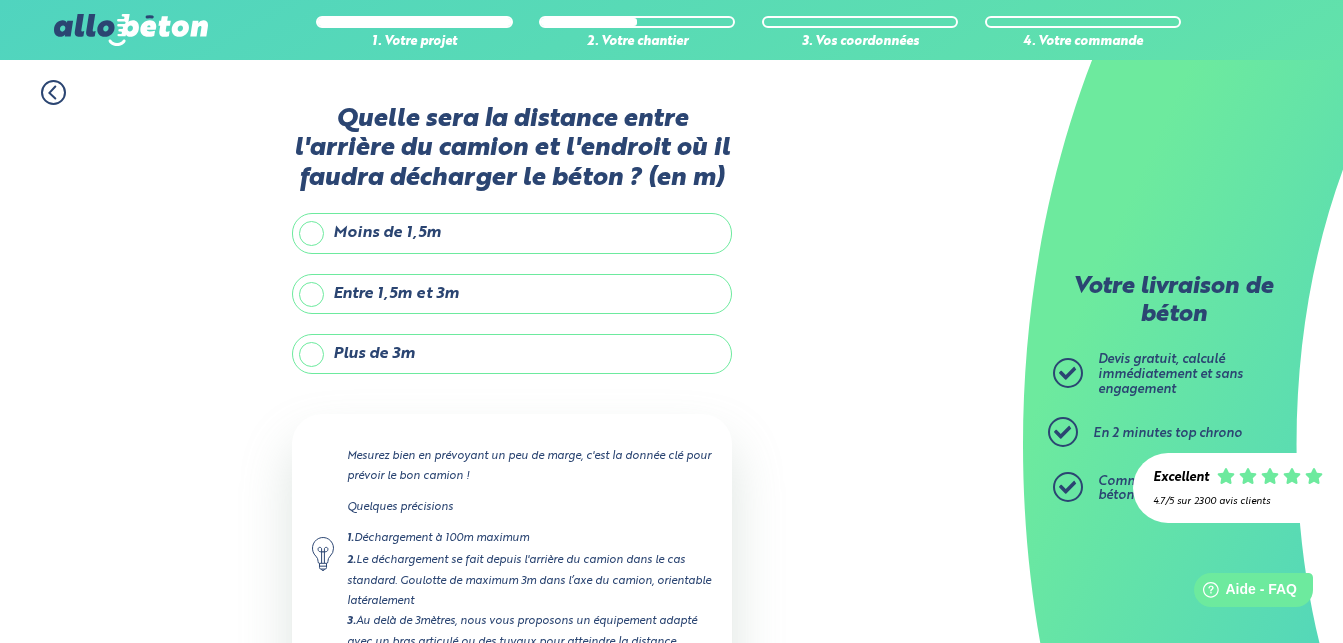 click on "Entre 1,5m et 3m" at bounding box center (512, 294) 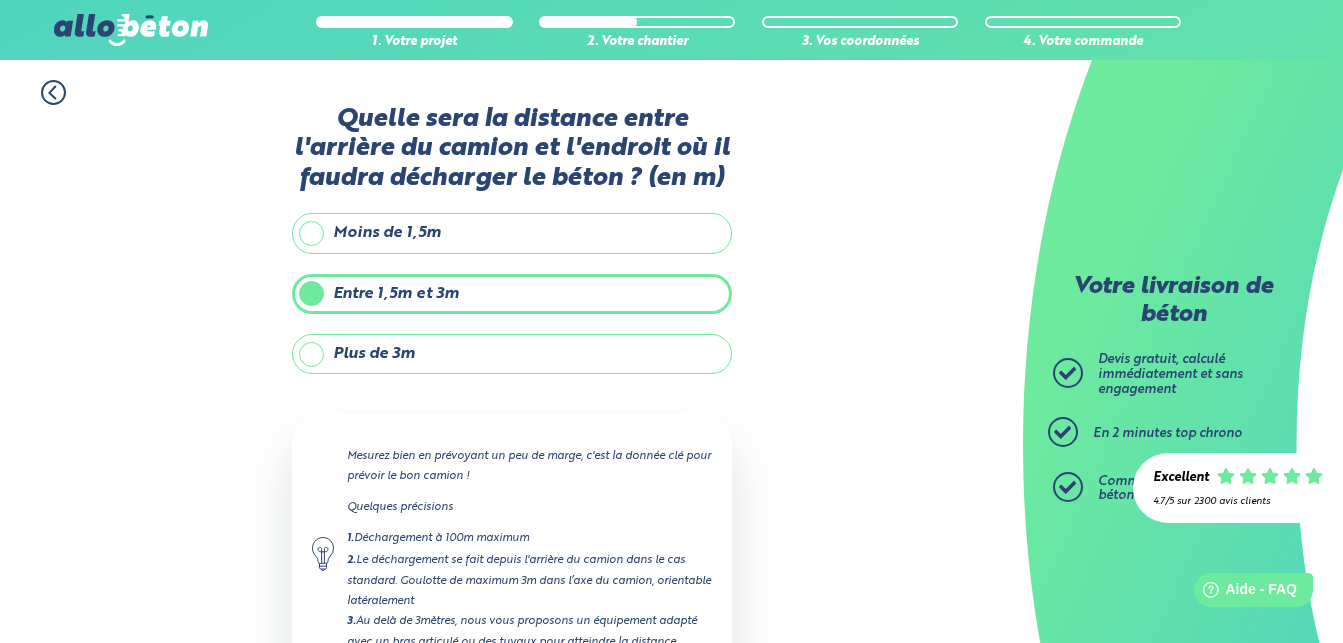 scroll, scrollTop: 169, scrollLeft: 0, axis: vertical 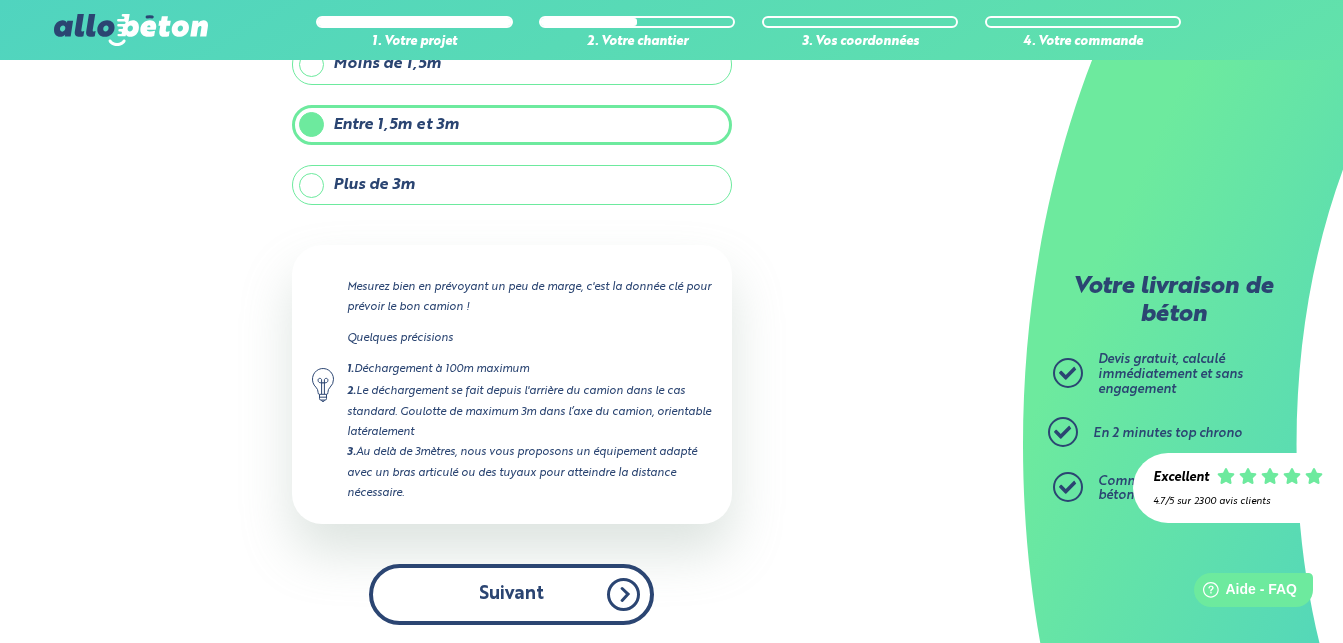 click on "Suivant" at bounding box center [511, 594] 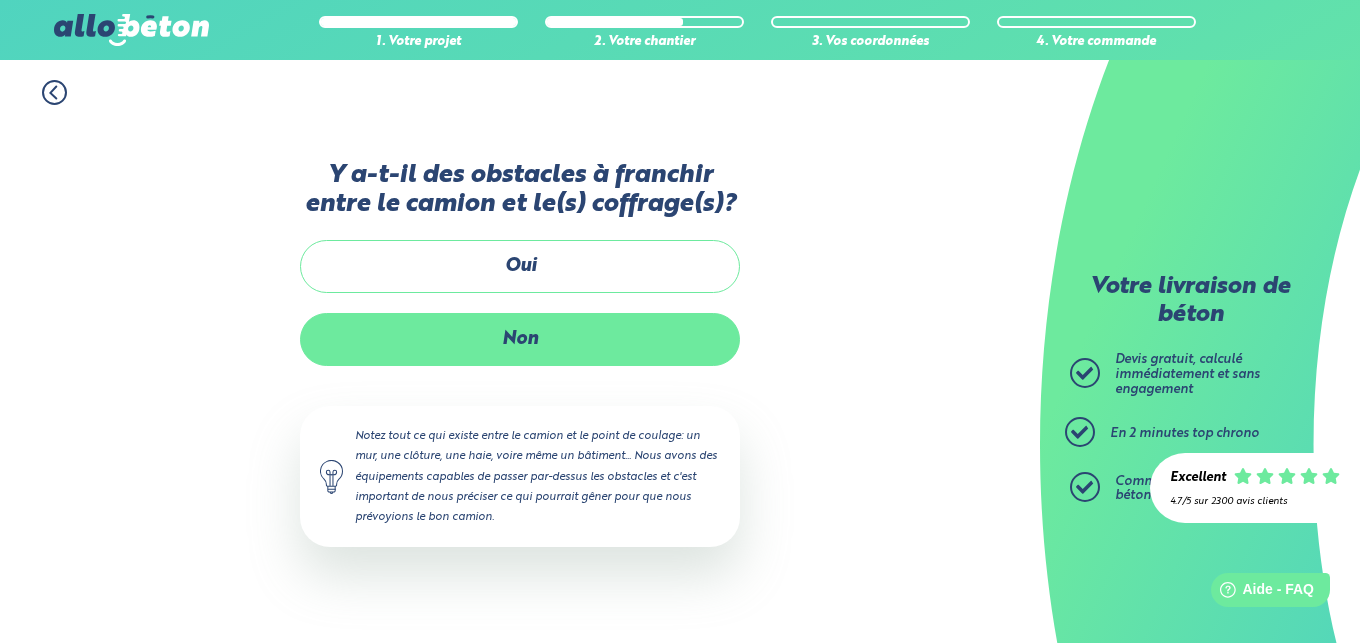 click on "Non" at bounding box center (520, 339) 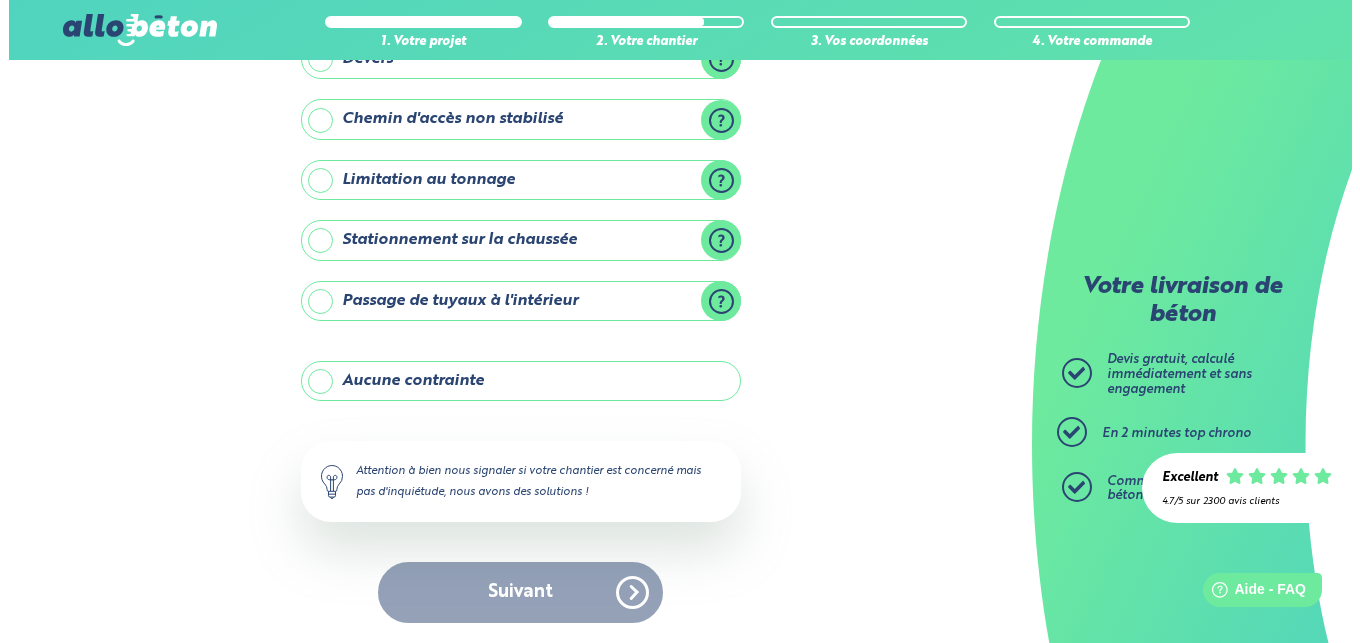 scroll, scrollTop: 0, scrollLeft: 0, axis: both 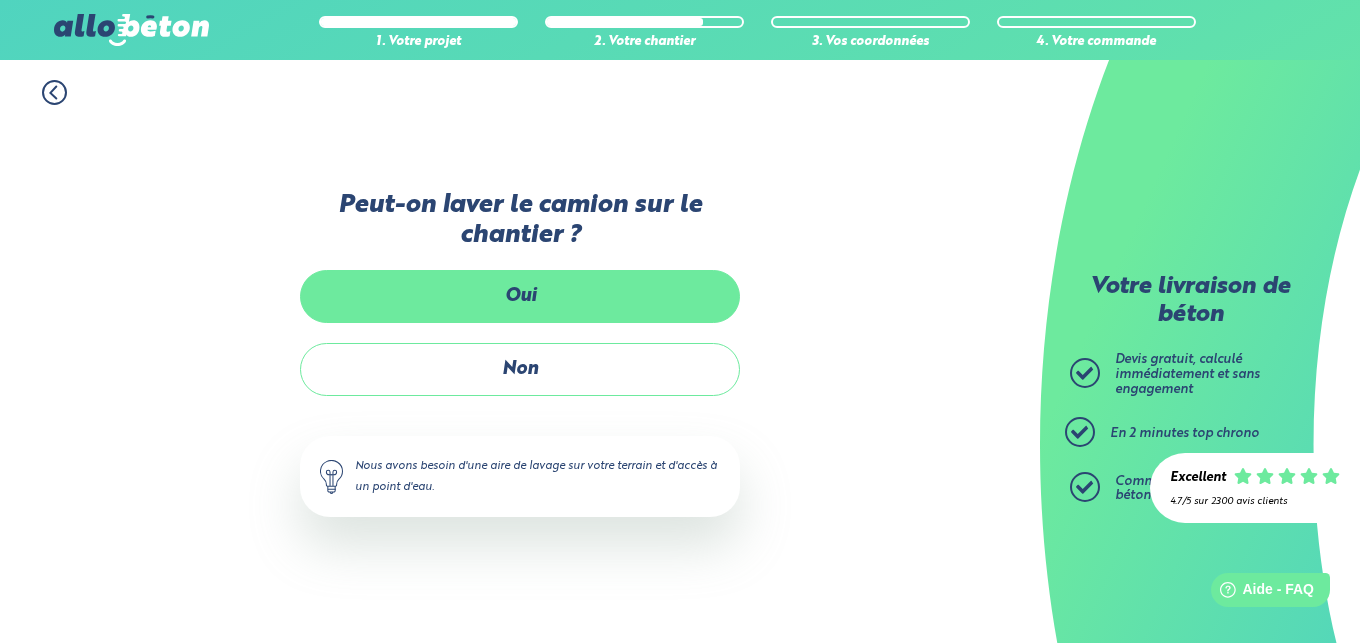 click on "Oui" at bounding box center [520, 296] 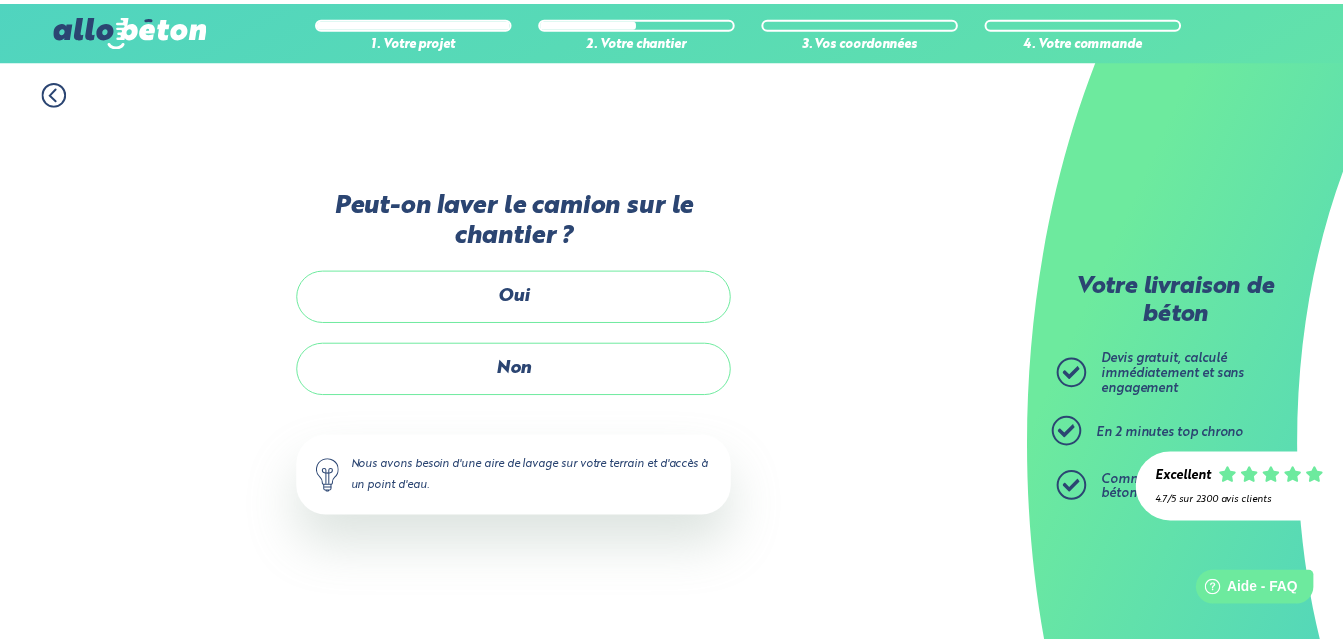 scroll, scrollTop: 65, scrollLeft: 0, axis: vertical 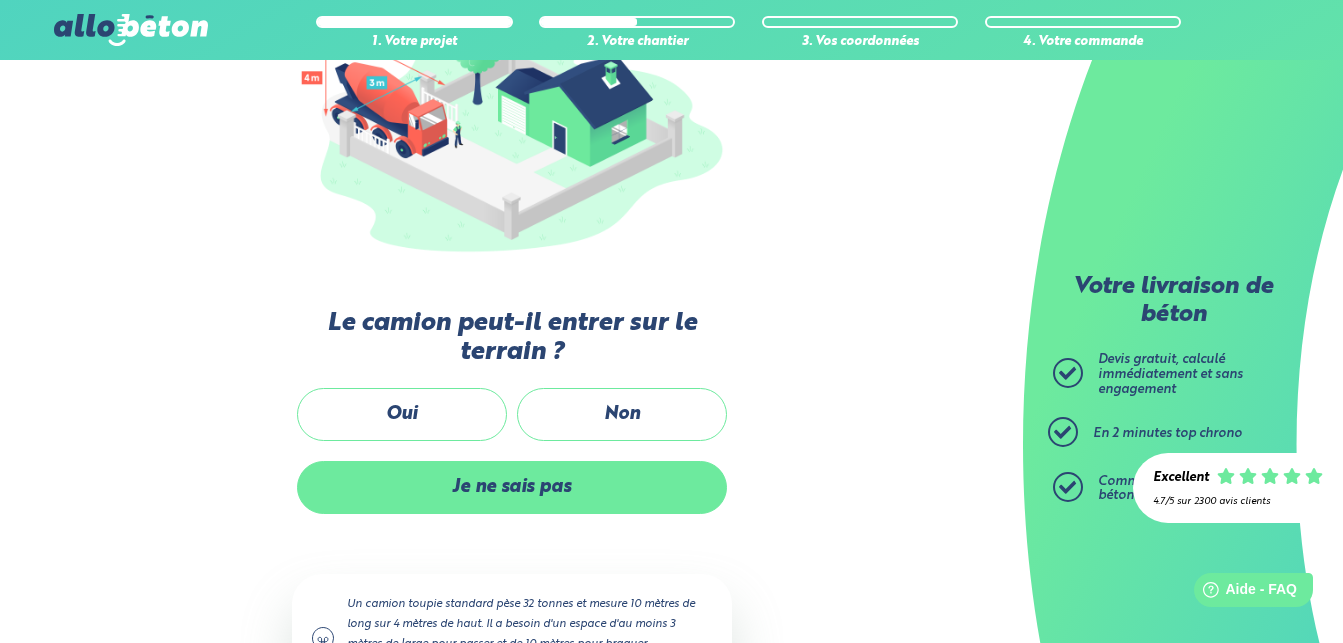 click on "Je ne sais pas" at bounding box center (512, 487) 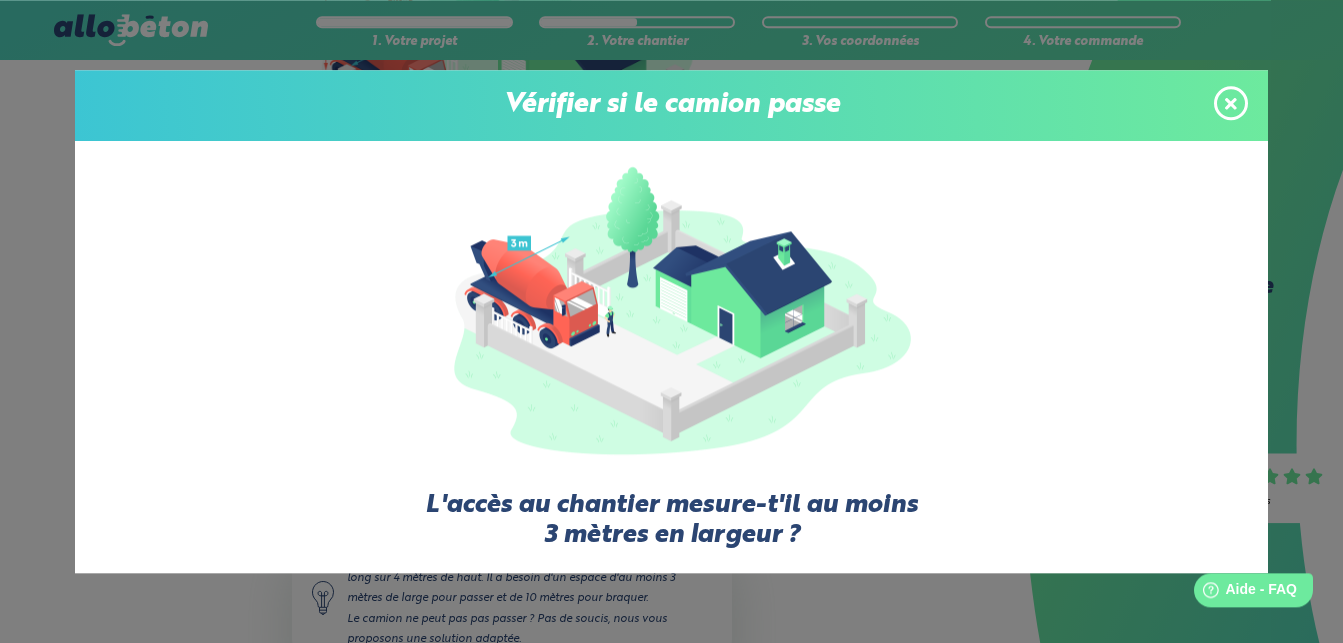 scroll, scrollTop: 313, scrollLeft: 0, axis: vertical 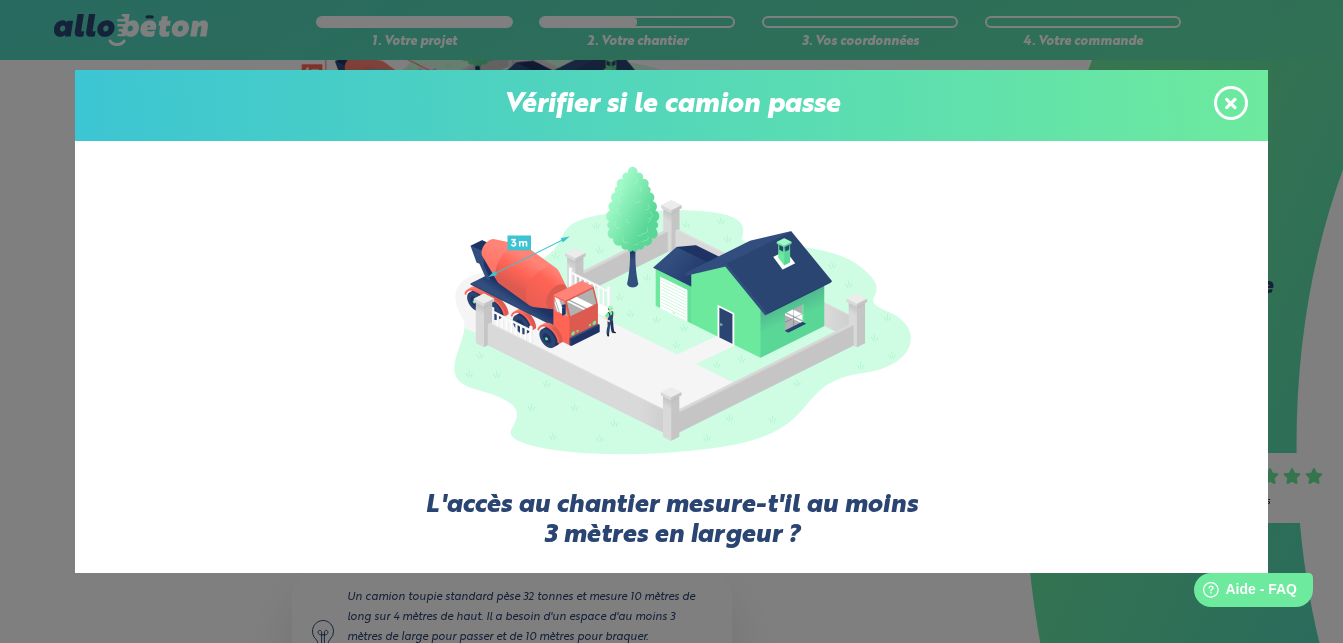 click 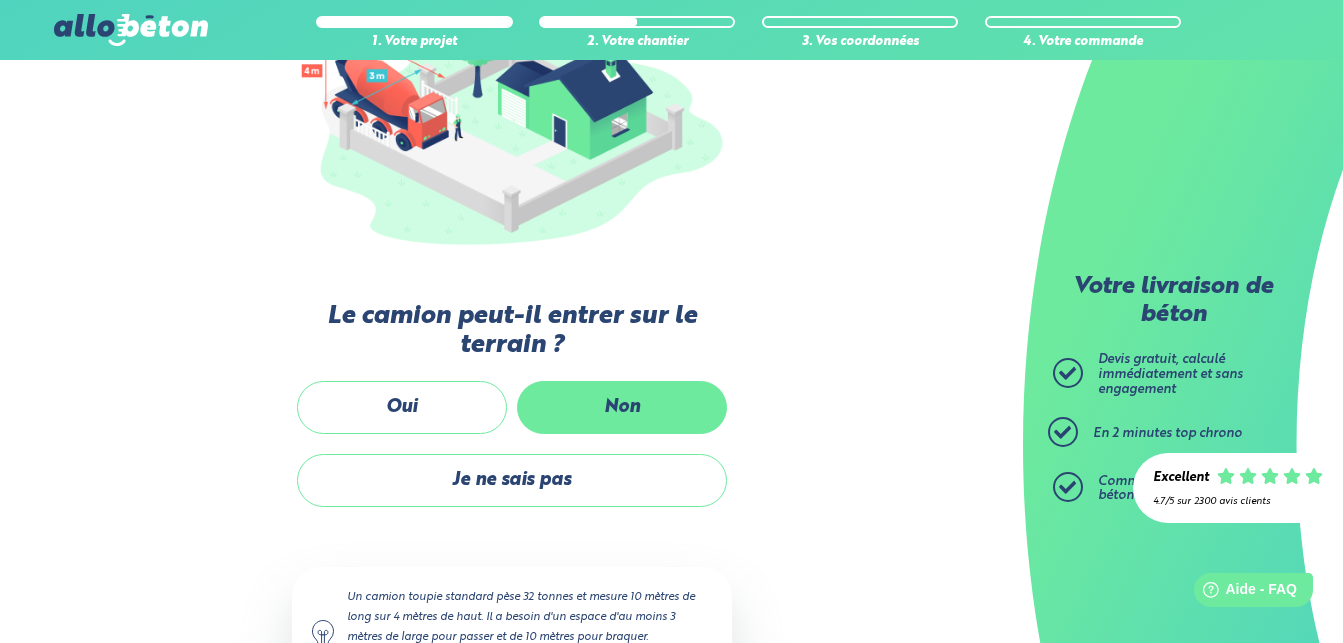 click on "Non" at bounding box center [622, 407] 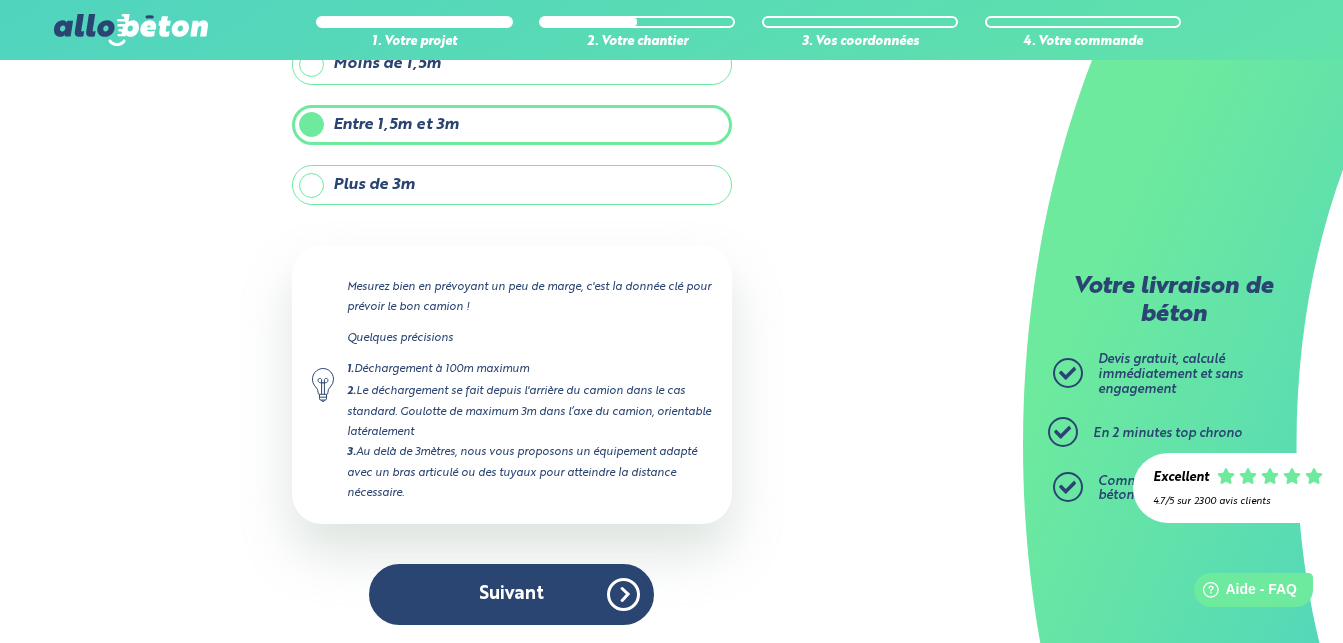 scroll, scrollTop: 67, scrollLeft: 0, axis: vertical 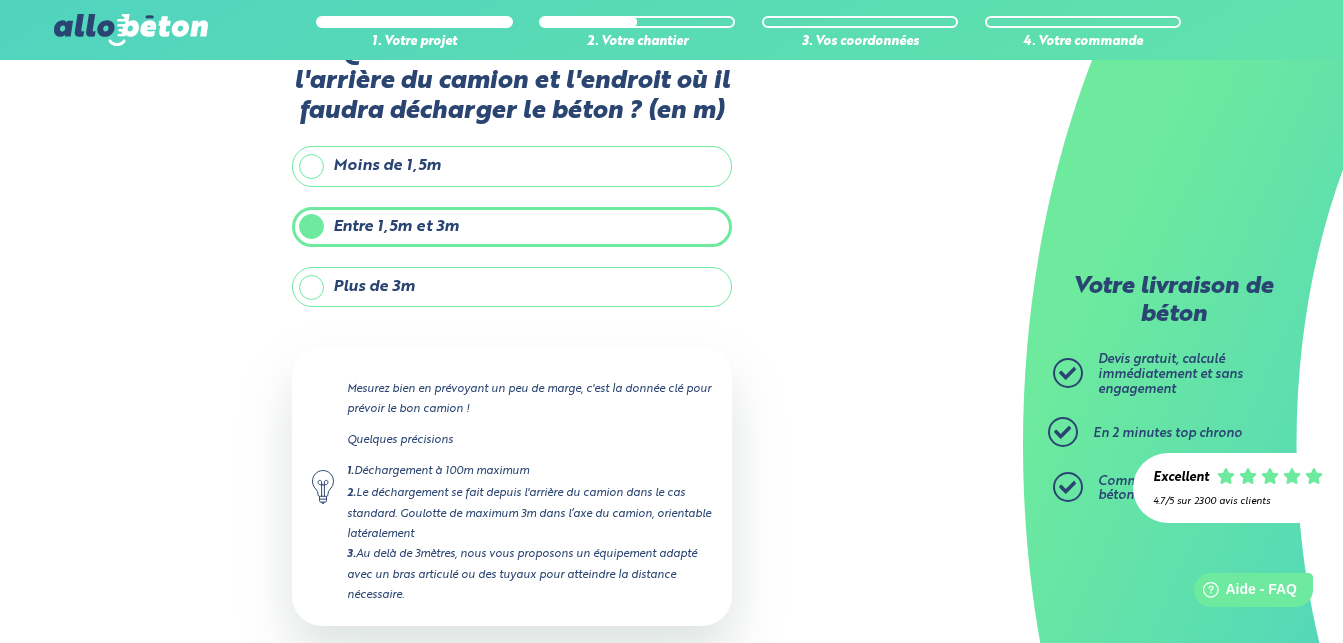 click on "Plus de 3m" at bounding box center [512, 287] 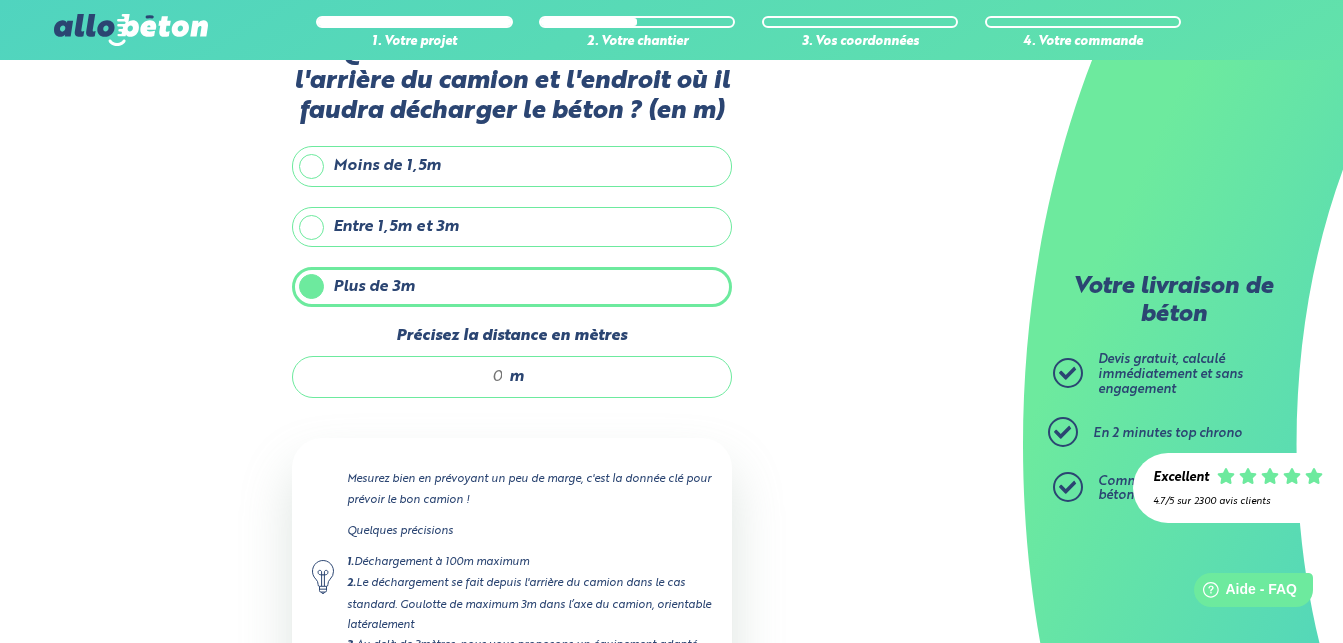 drag, startPoint x: 503, startPoint y: 381, endPoint x: 477, endPoint y: 379, distance: 26.076809 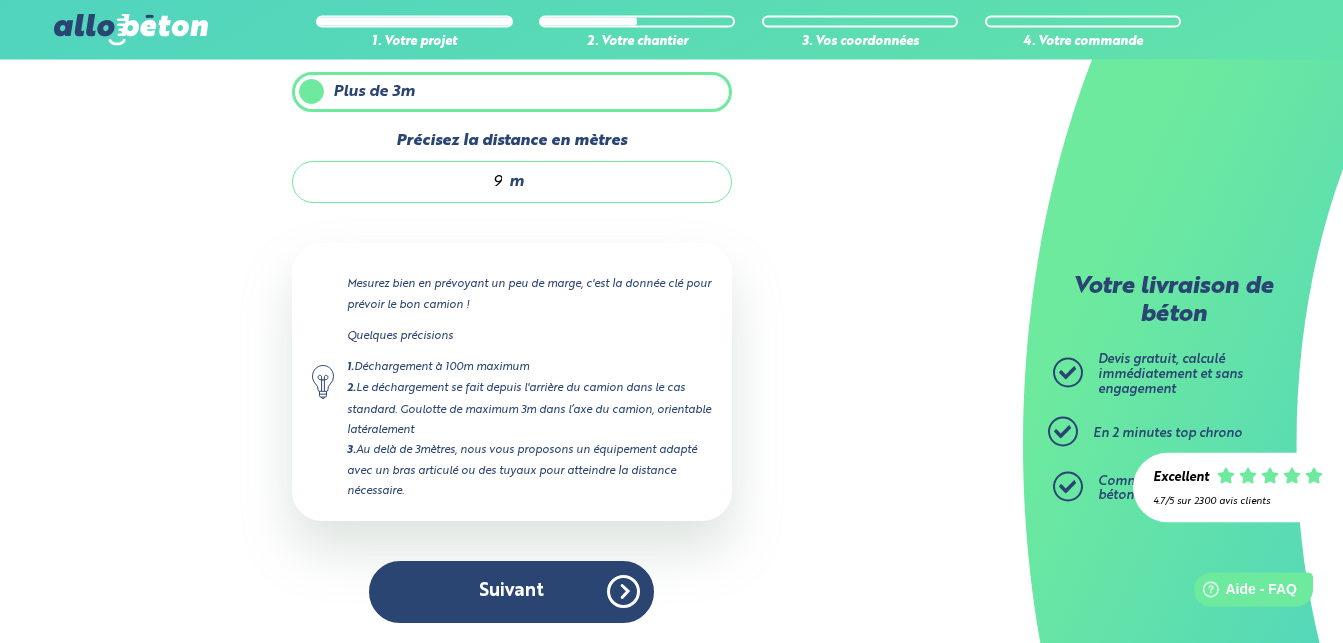 scroll, scrollTop: 265, scrollLeft: 0, axis: vertical 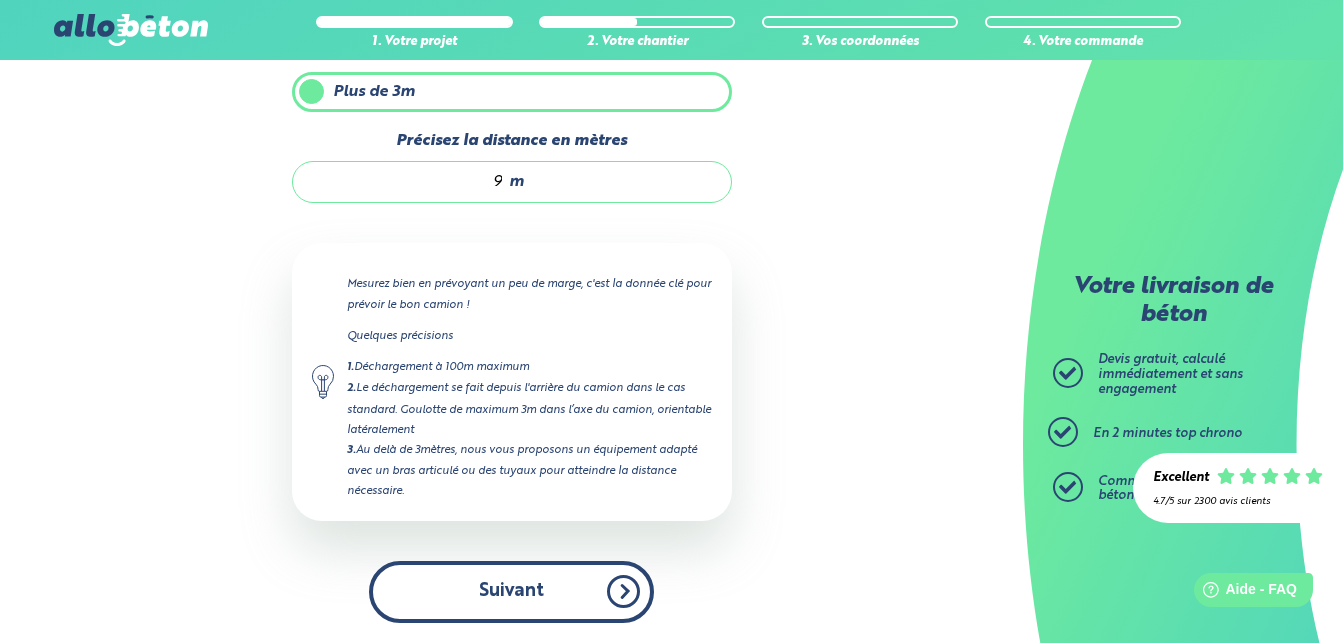 type on "9" 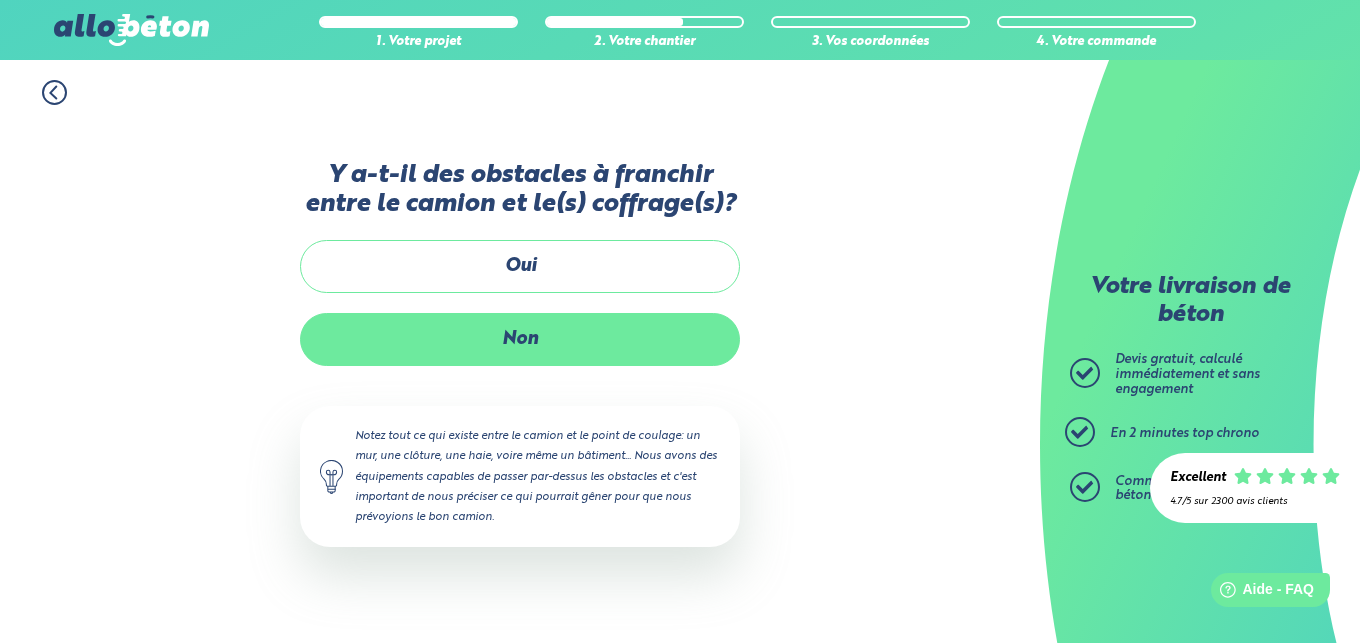 click on "Non" at bounding box center (520, 339) 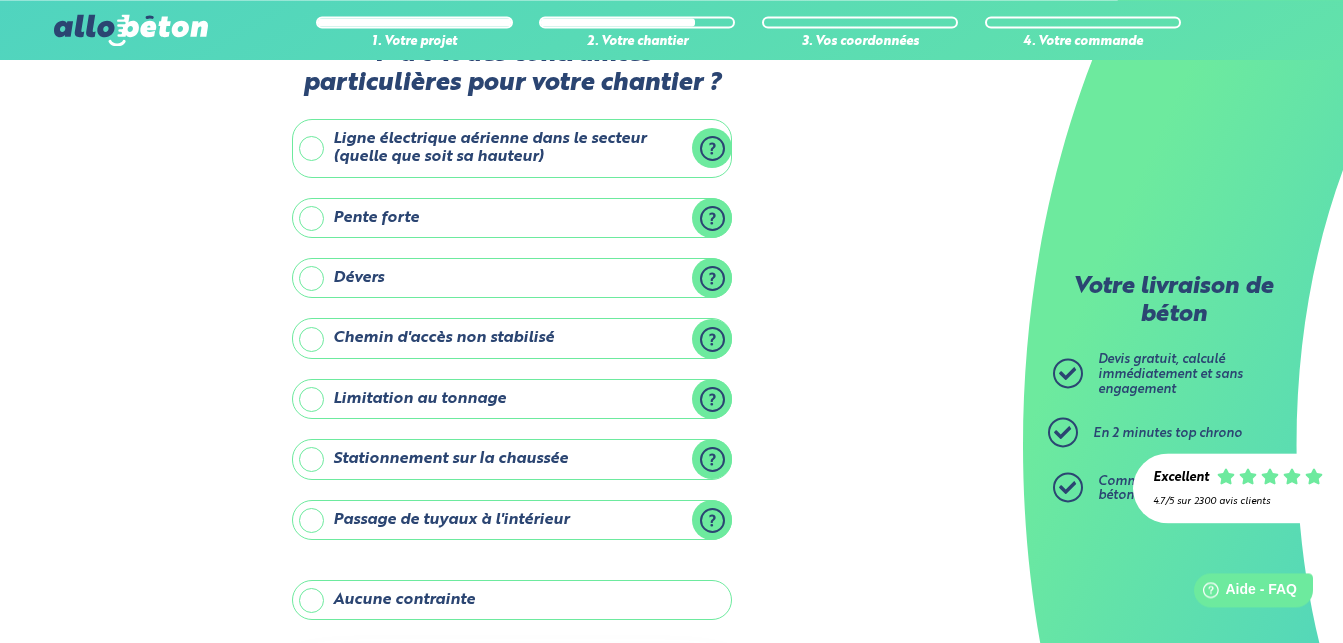 scroll, scrollTop: 102, scrollLeft: 0, axis: vertical 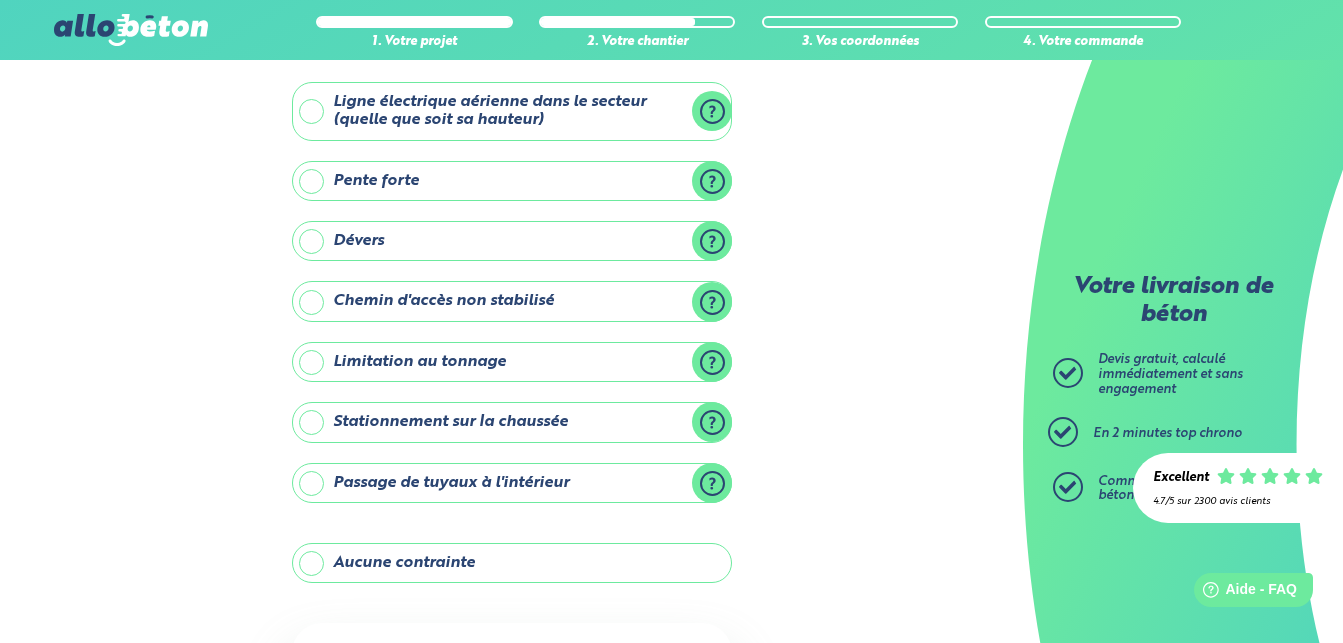 drag, startPoint x: 319, startPoint y: 563, endPoint x: 396, endPoint y: 551, distance: 77.92946 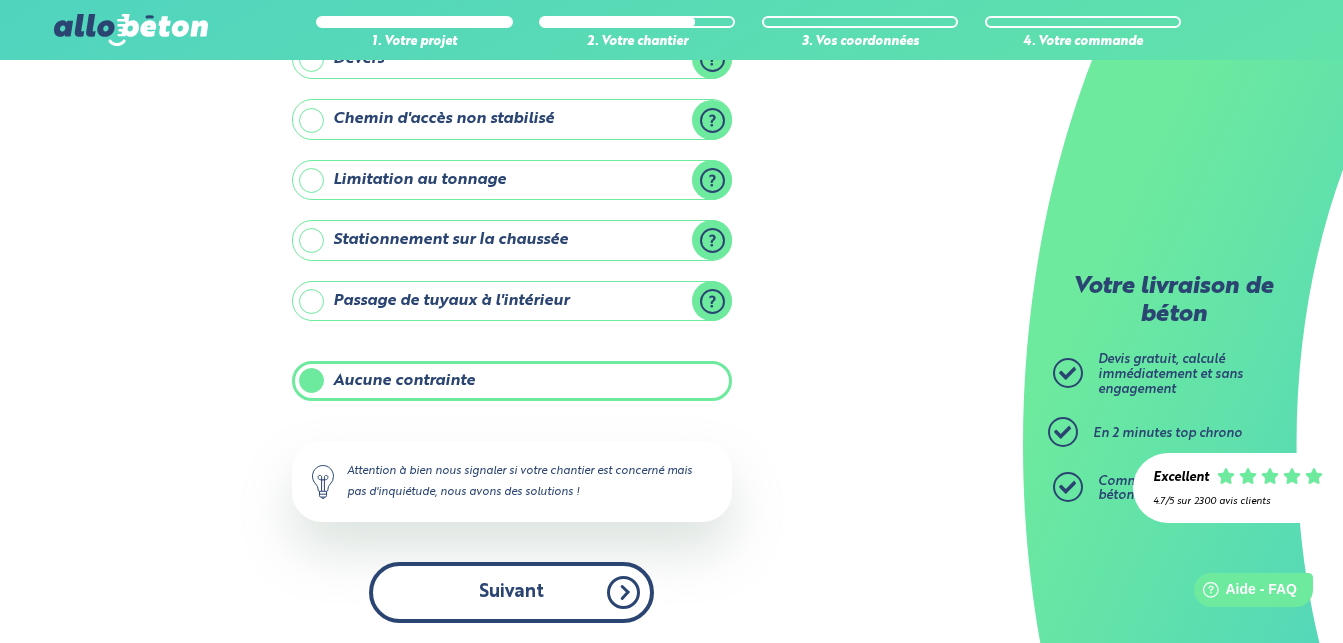 click on "Suivant" at bounding box center (511, 592) 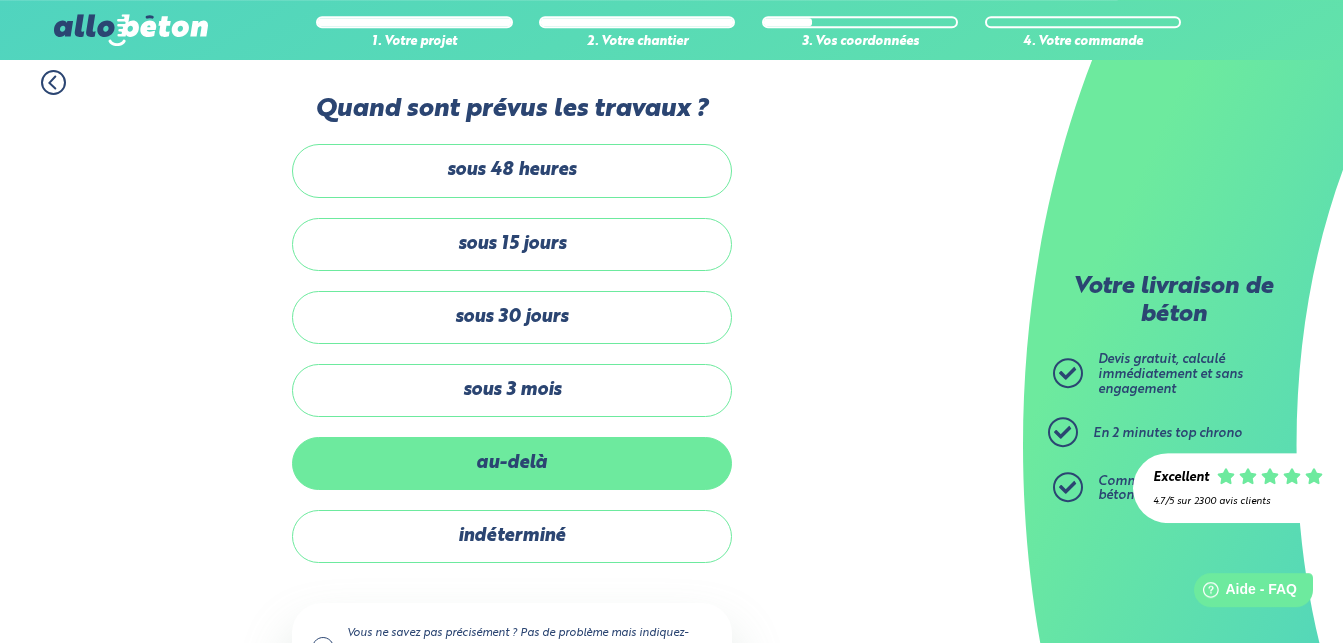 scroll, scrollTop: 9, scrollLeft: 0, axis: vertical 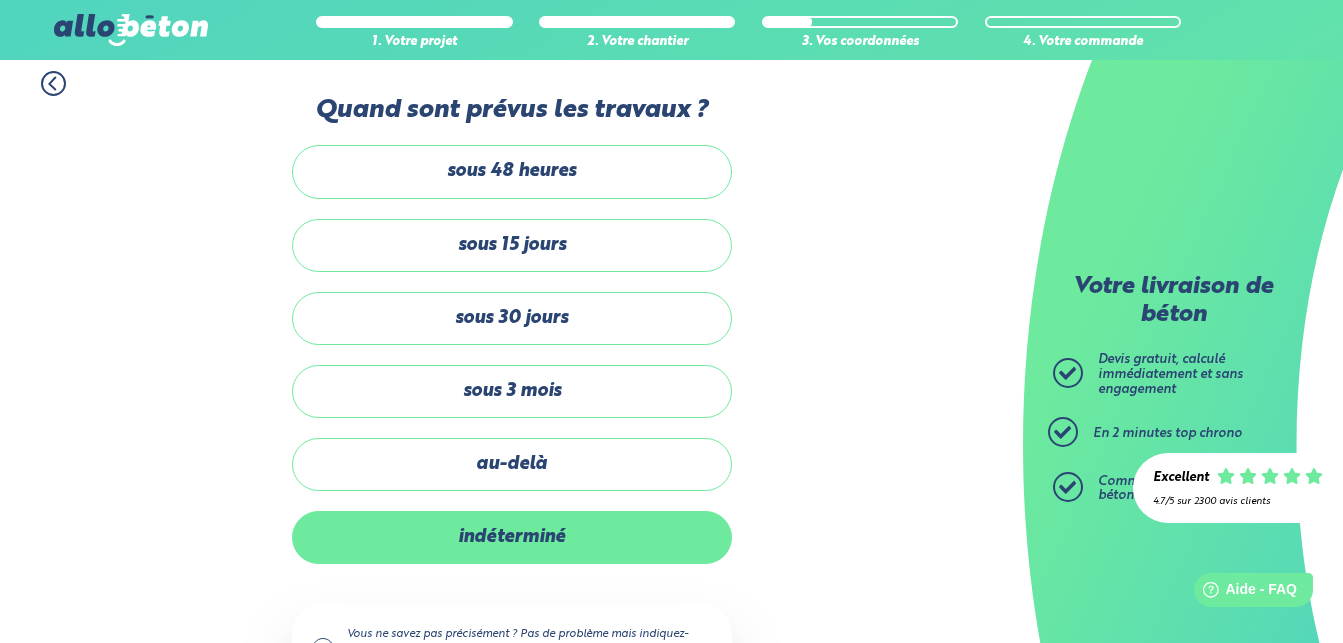 click on "indéterminé" at bounding box center [512, 537] 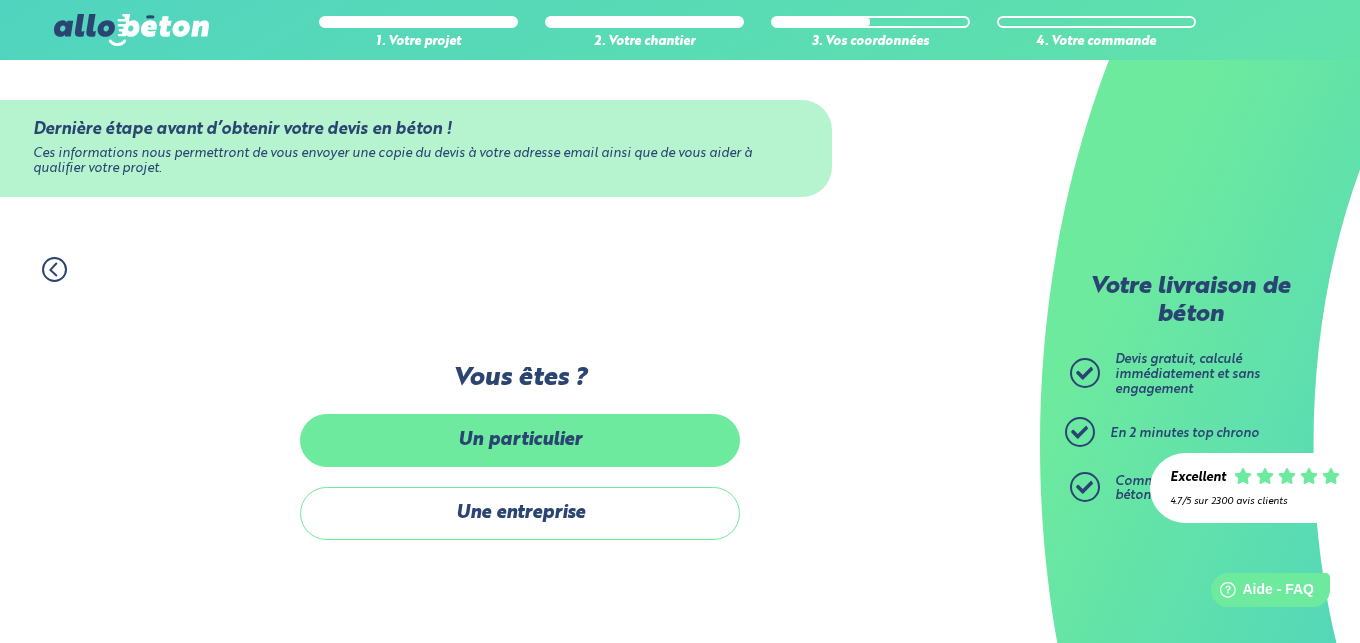 click on "Un particulier" at bounding box center [520, 440] 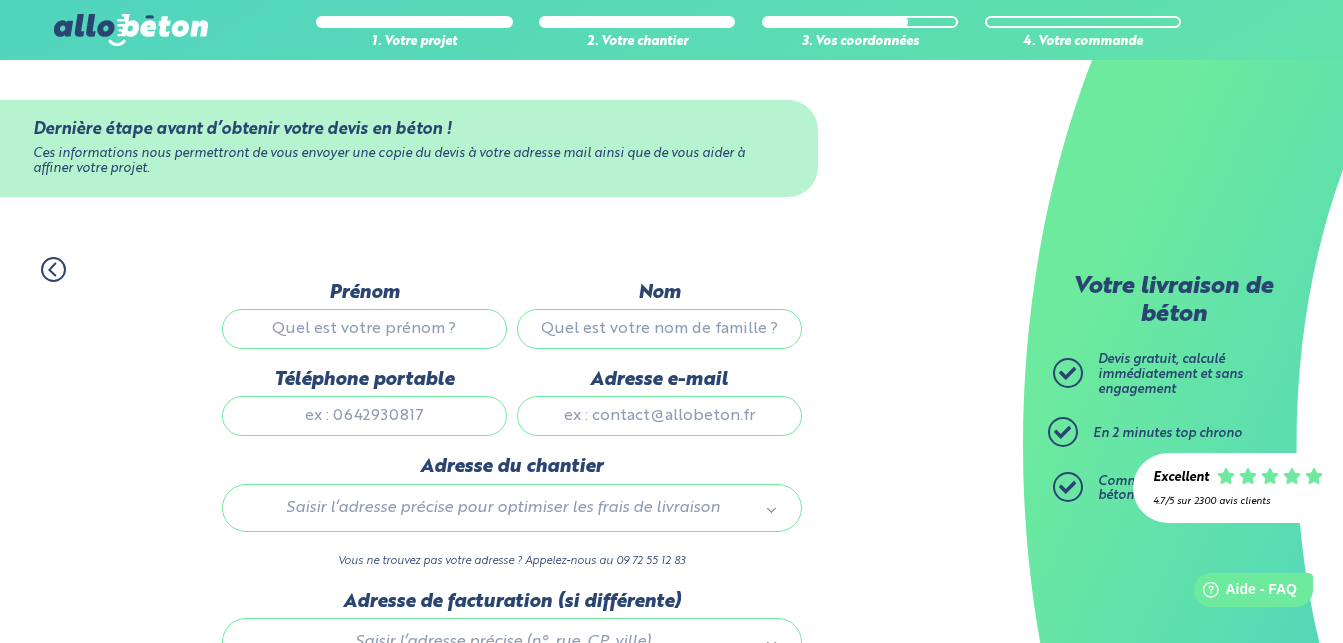 click on "Prénom" at bounding box center [364, 329] 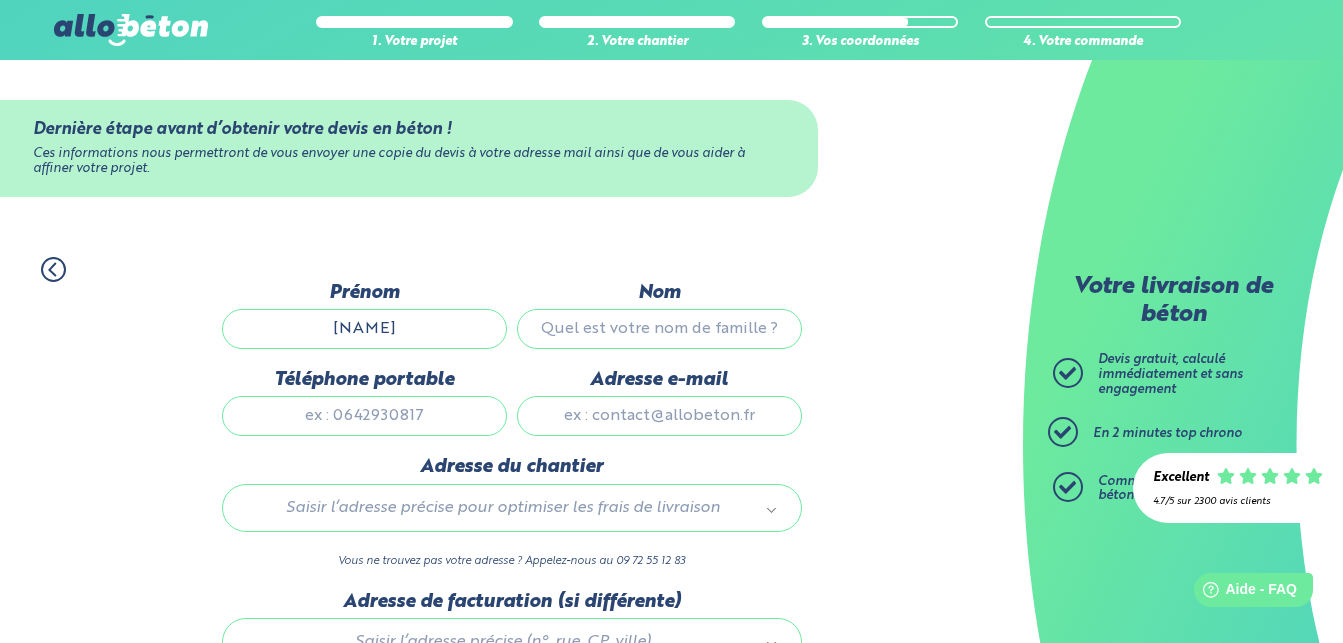type on "Mael" 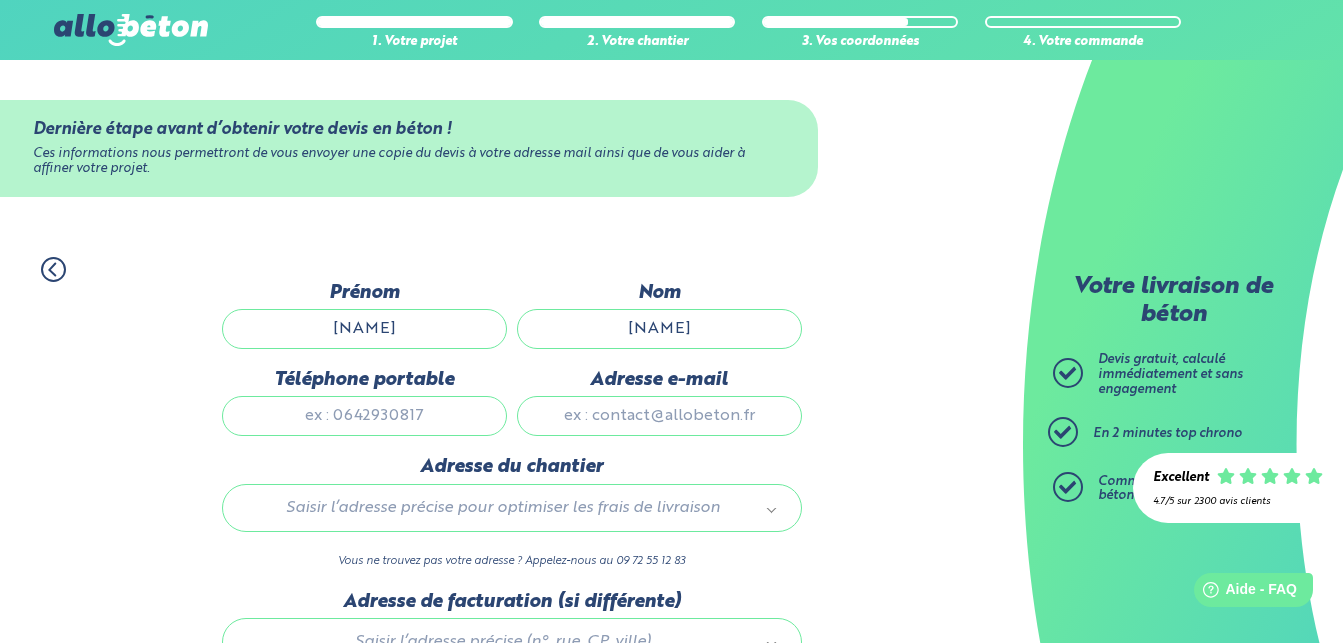 type on "Caroff" 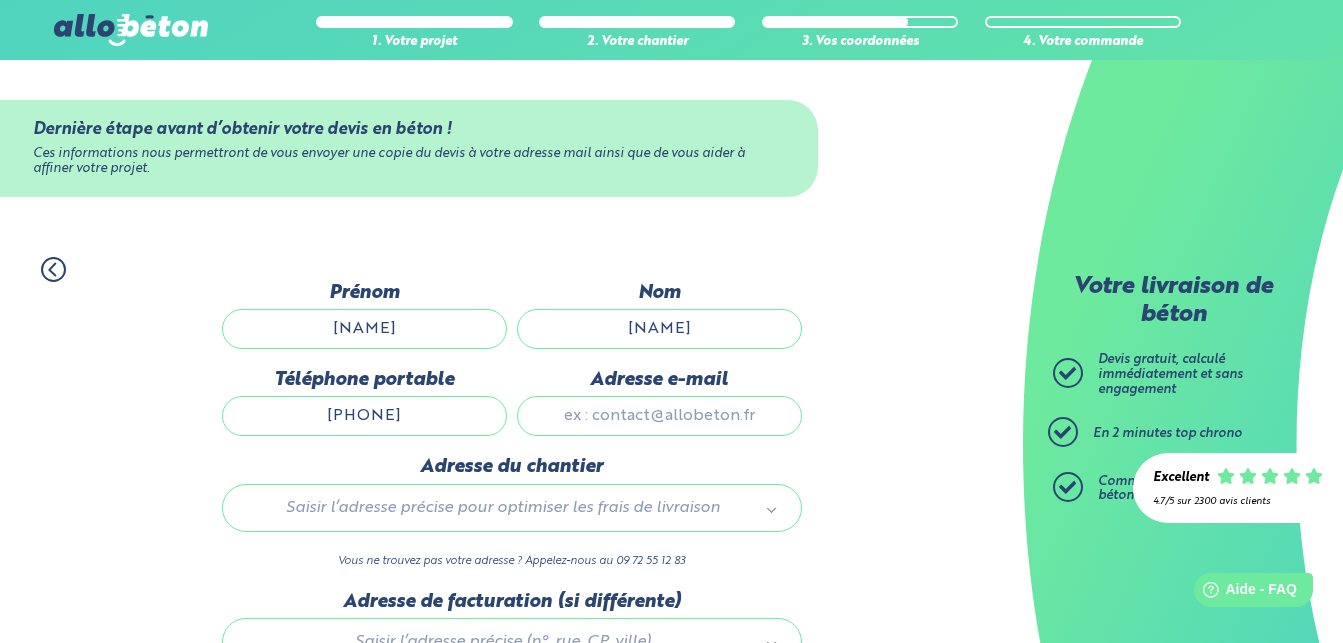 type on "0682585779" 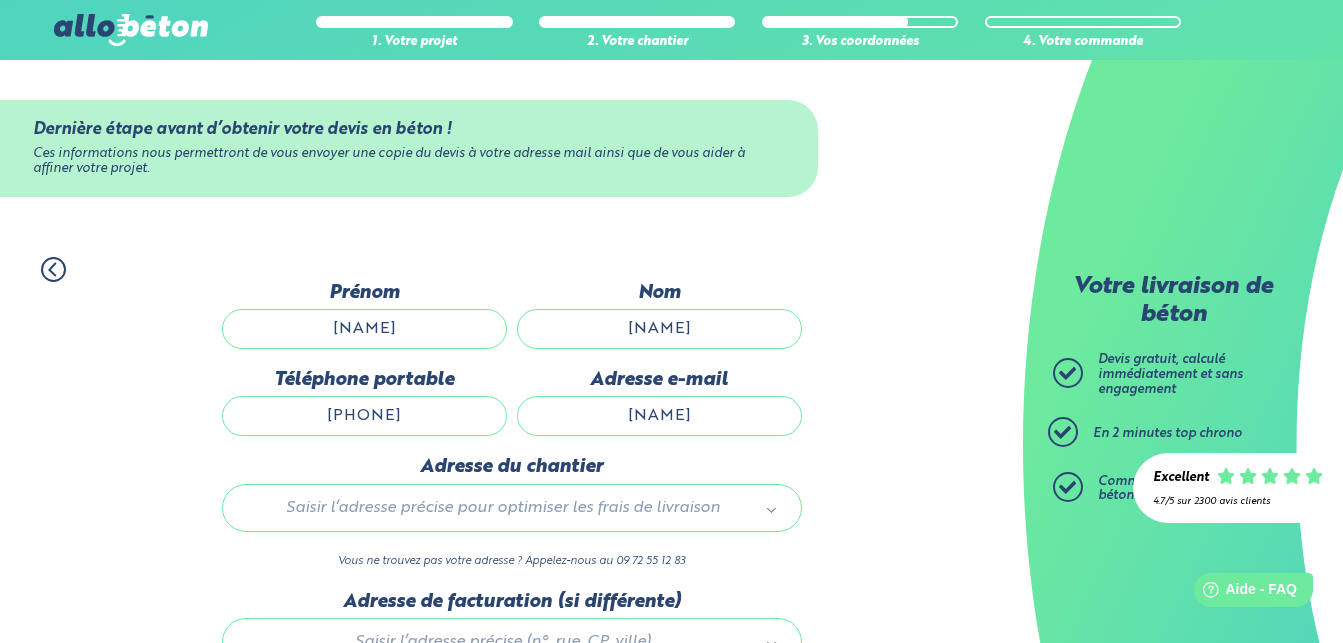 type on "b" 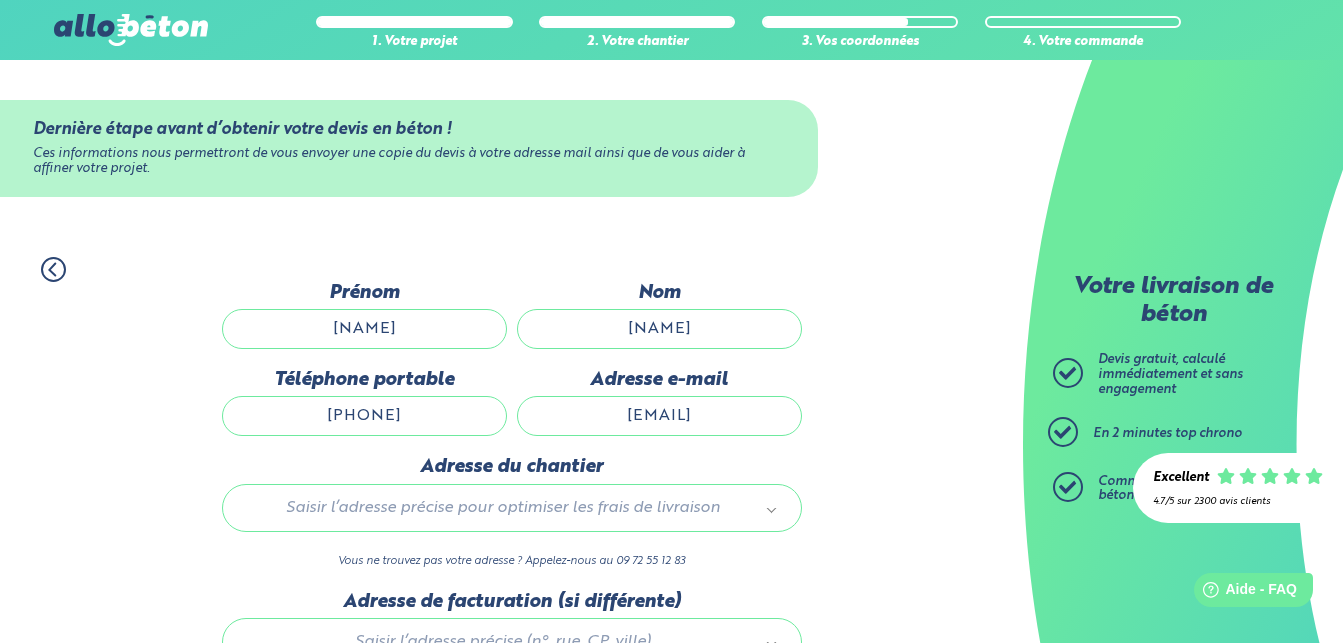 type on "ibijaugris@gmail.com" 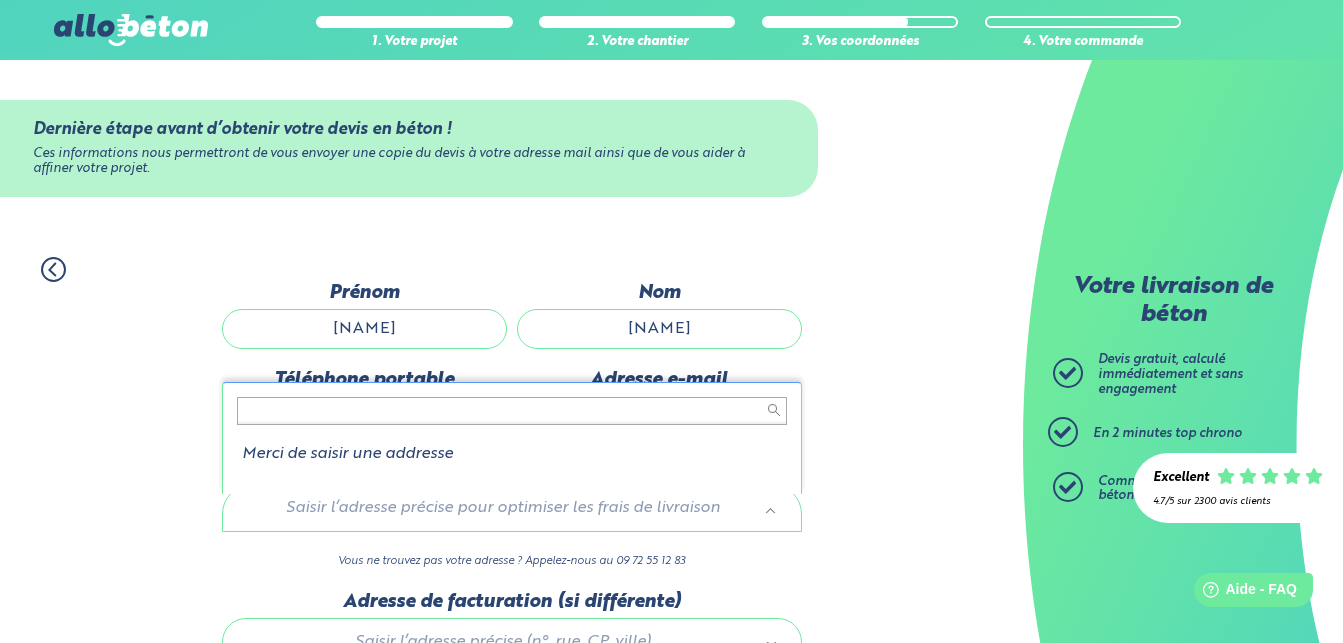 click on "09 72 55 12 83
Conseils et Appel Gratuits
nos produits
le béton prêt à l'emploi
quel prix pour un m³ de béton ?
la toupie béton" at bounding box center (671, 412) 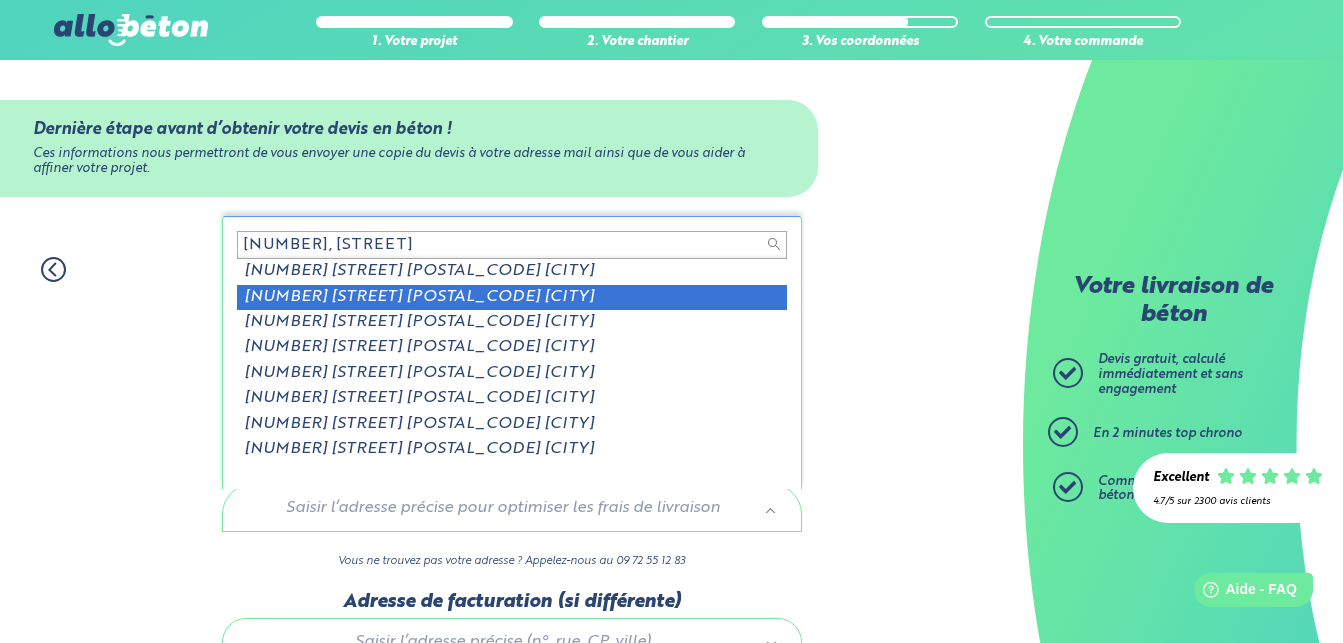 type on "5, Hameau de Park Ar" 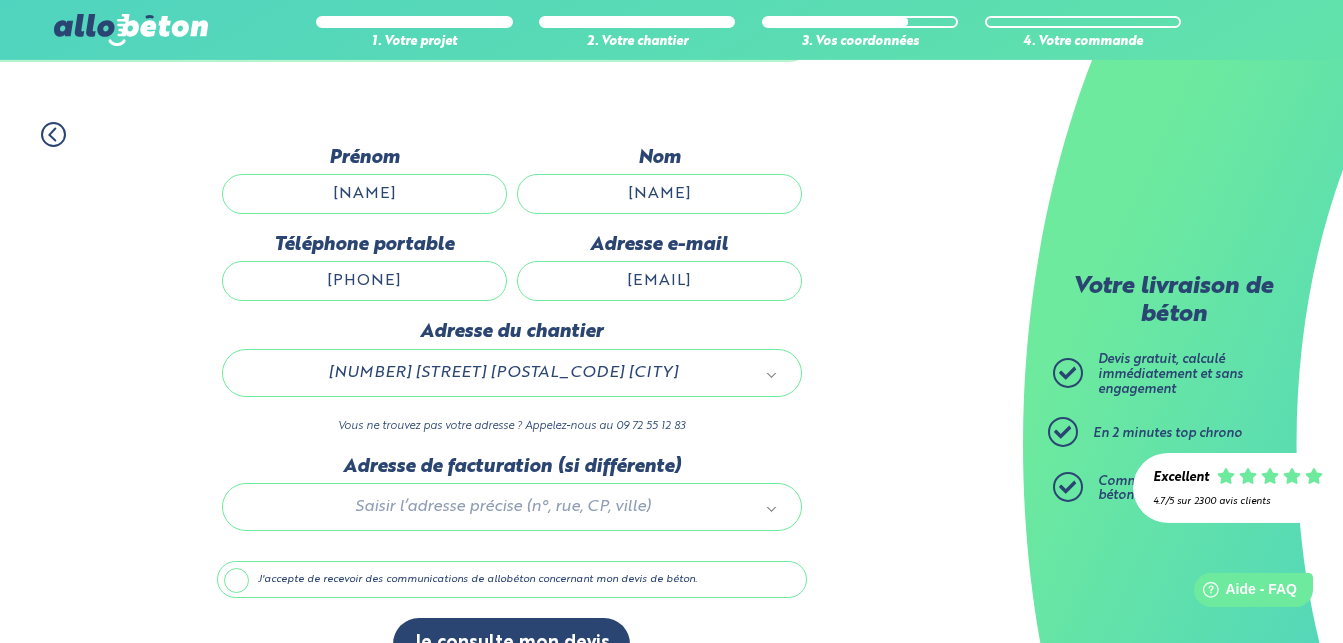 scroll, scrollTop: 191, scrollLeft: 0, axis: vertical 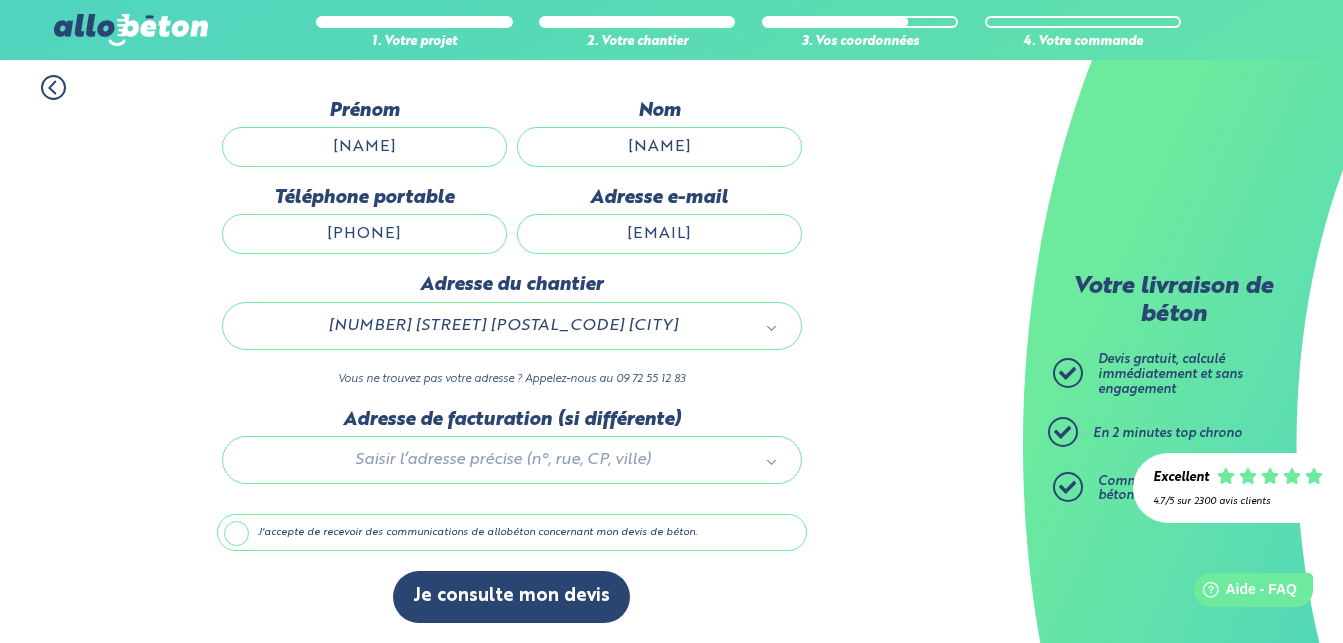 click on "J'accepte de recevoir des communications de allobéton concernant mon devis de béton." at bounding box center (512, 533) 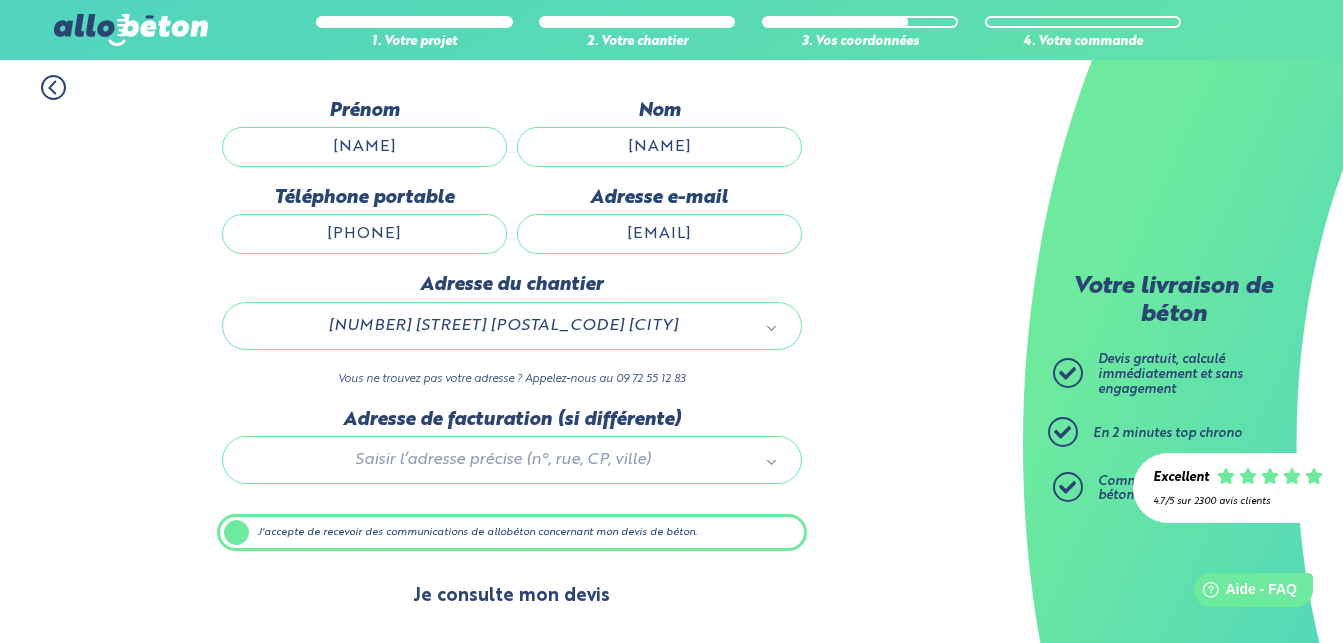 click on "Je consulte mon devis" at bounding box center (511, 596) 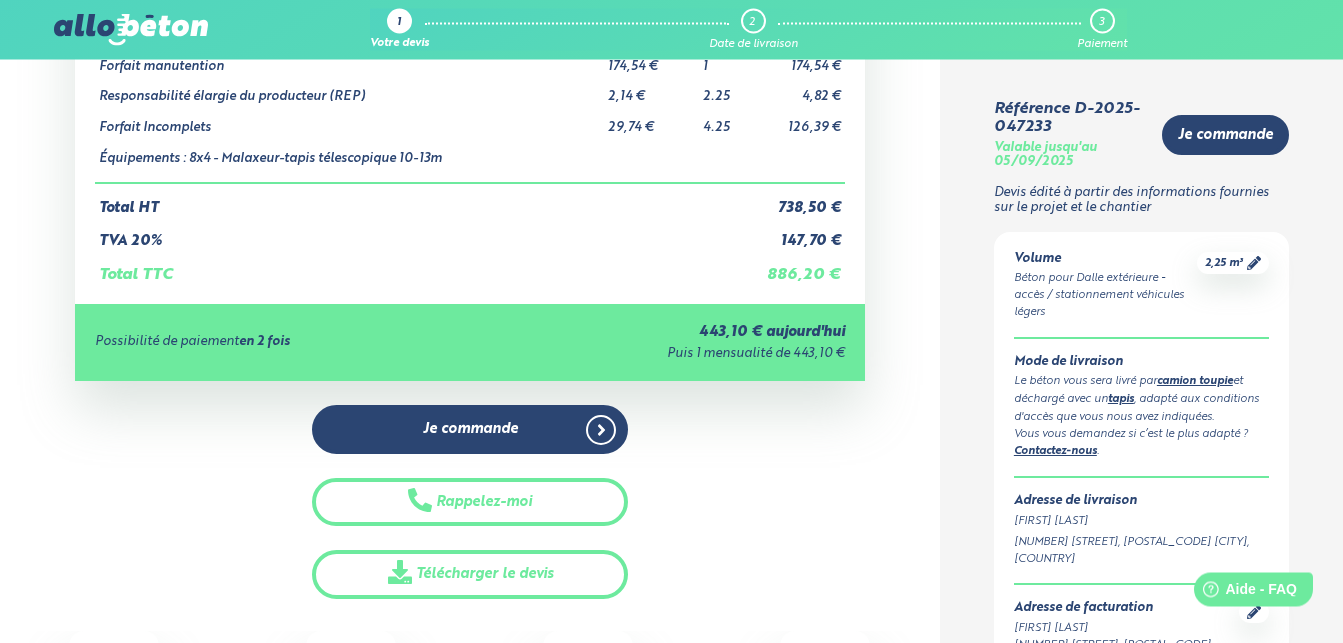 scroll, scrollTop: 204, scrollLeft: 0, axis: vertical 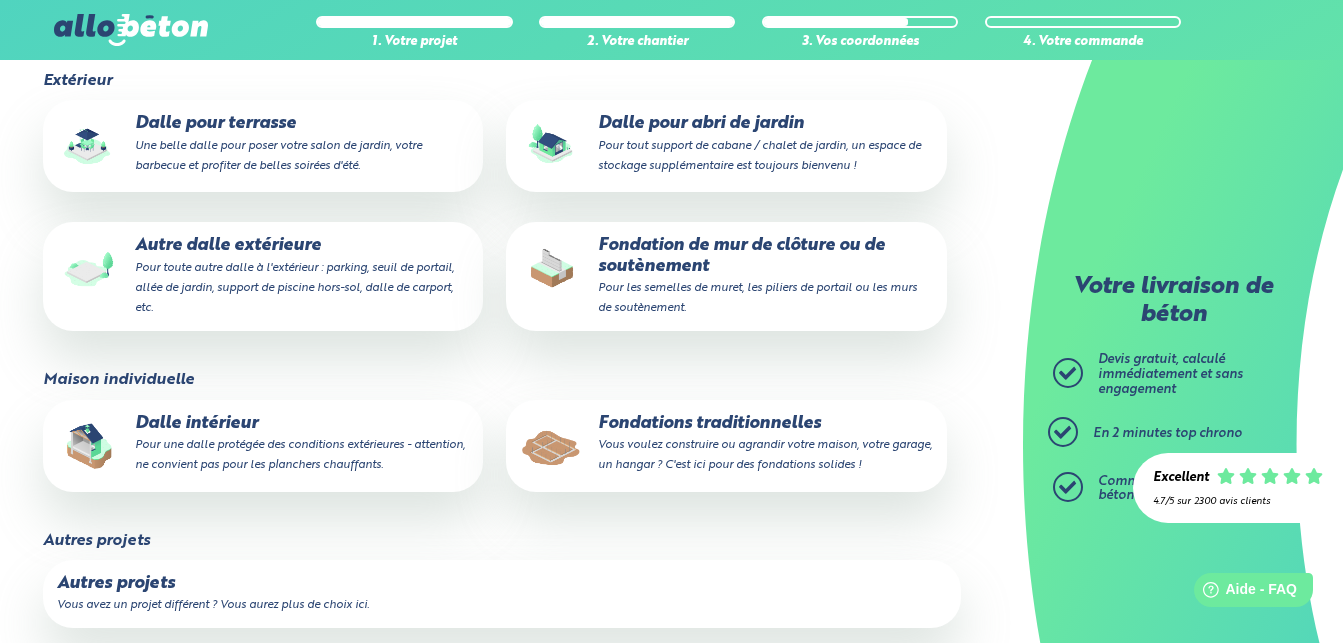 click on "Dalle pour abri de jardin
Pour tout support de cabane / chalet de jardin, un espace de stockage supplémentaire est toujours bienvenu !" at bounding box center (726, 144) 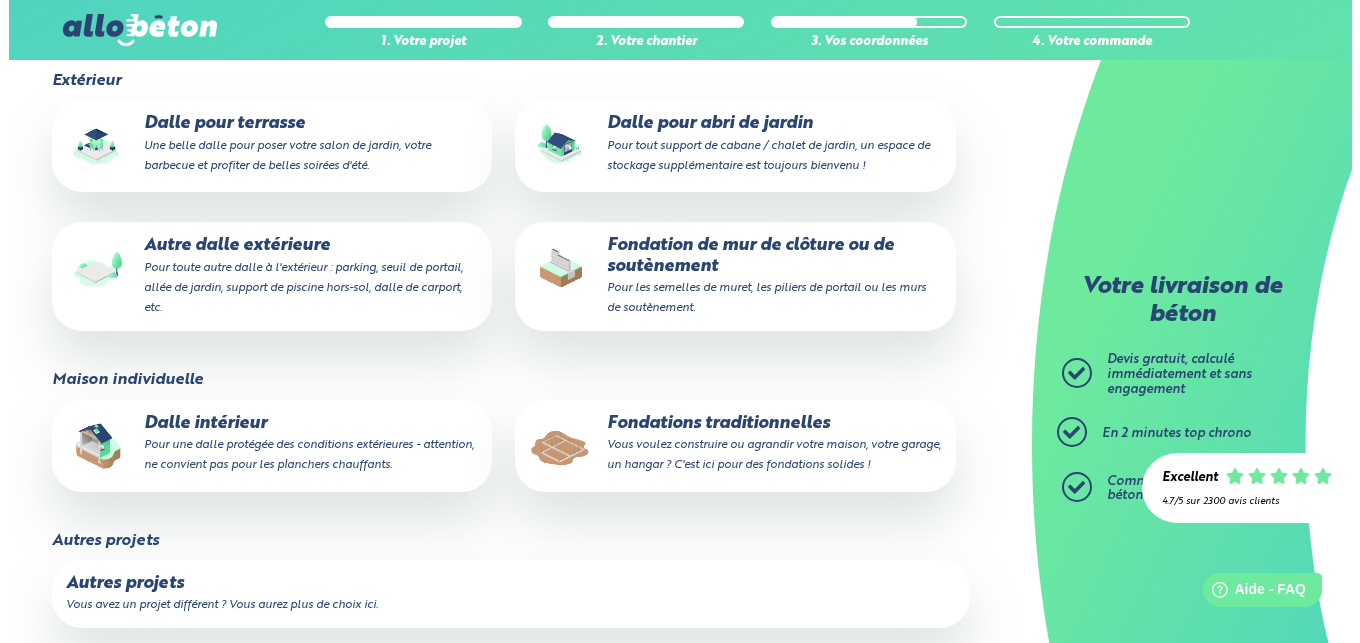scroll, scrollTop: 0, scrollLeft: 0, axis: both 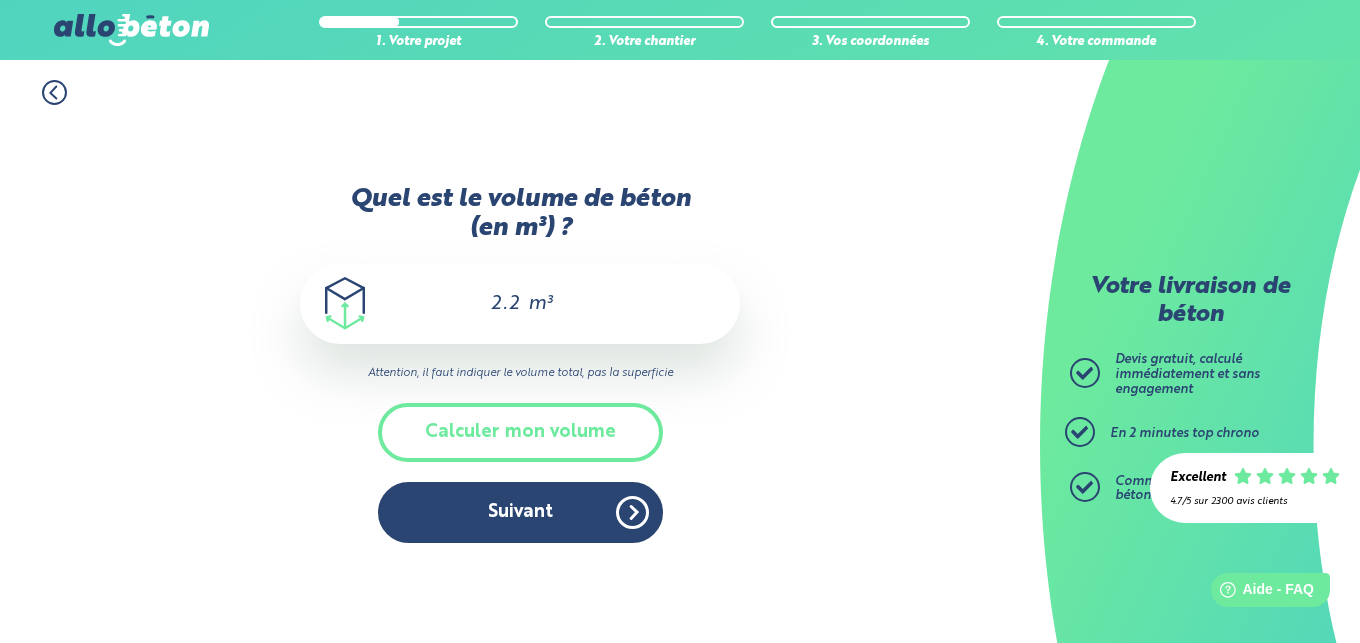click on "2.25
m³" at bounding box center (520, 304) 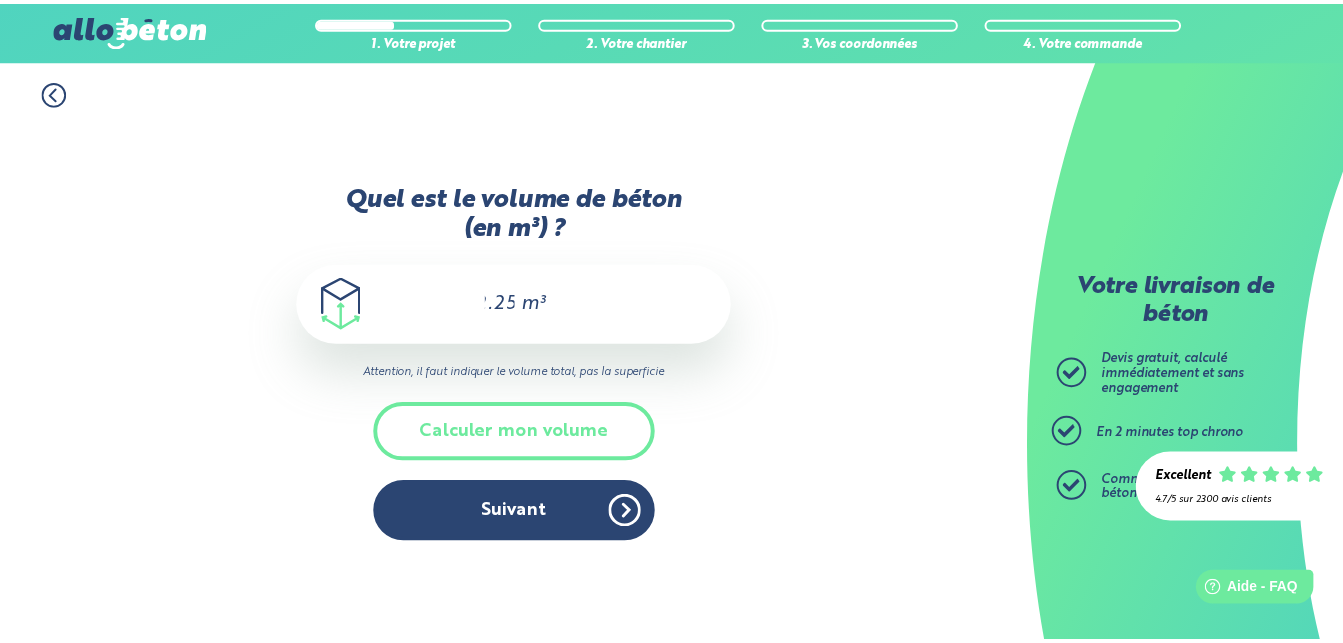 scroll, scrollTop: 0, scrollLeft: 0, axis: both 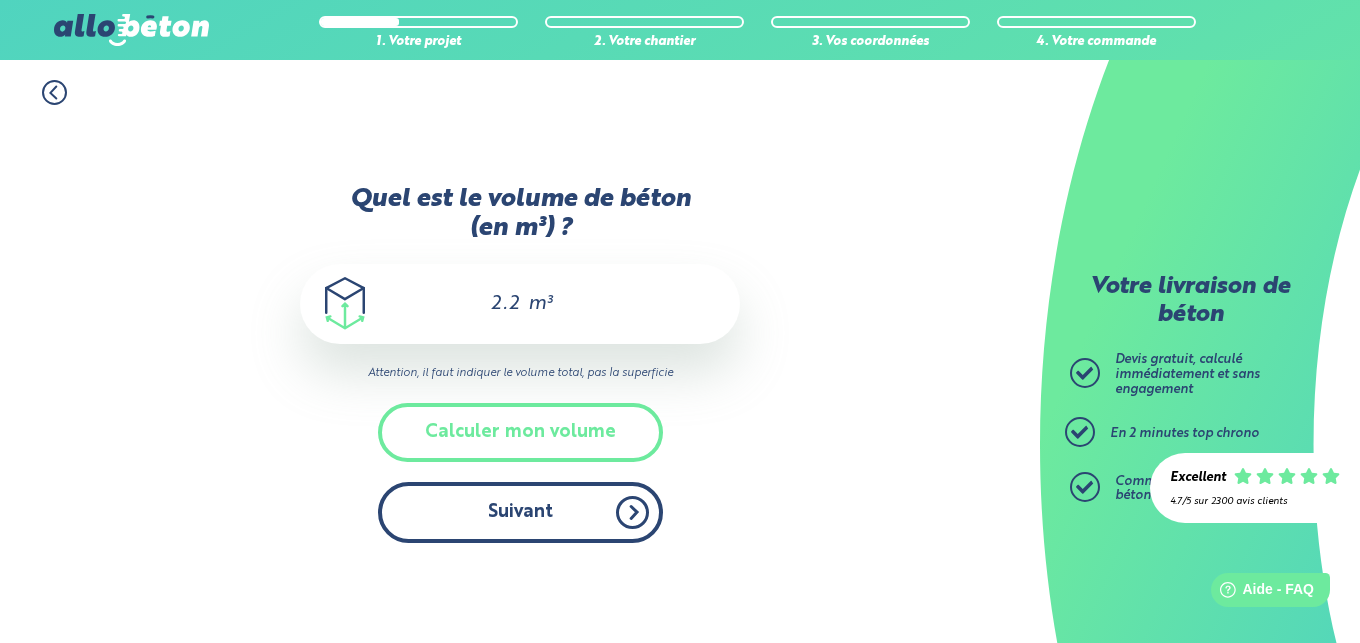 click on "Suivant" at bounding box center (520, 512) 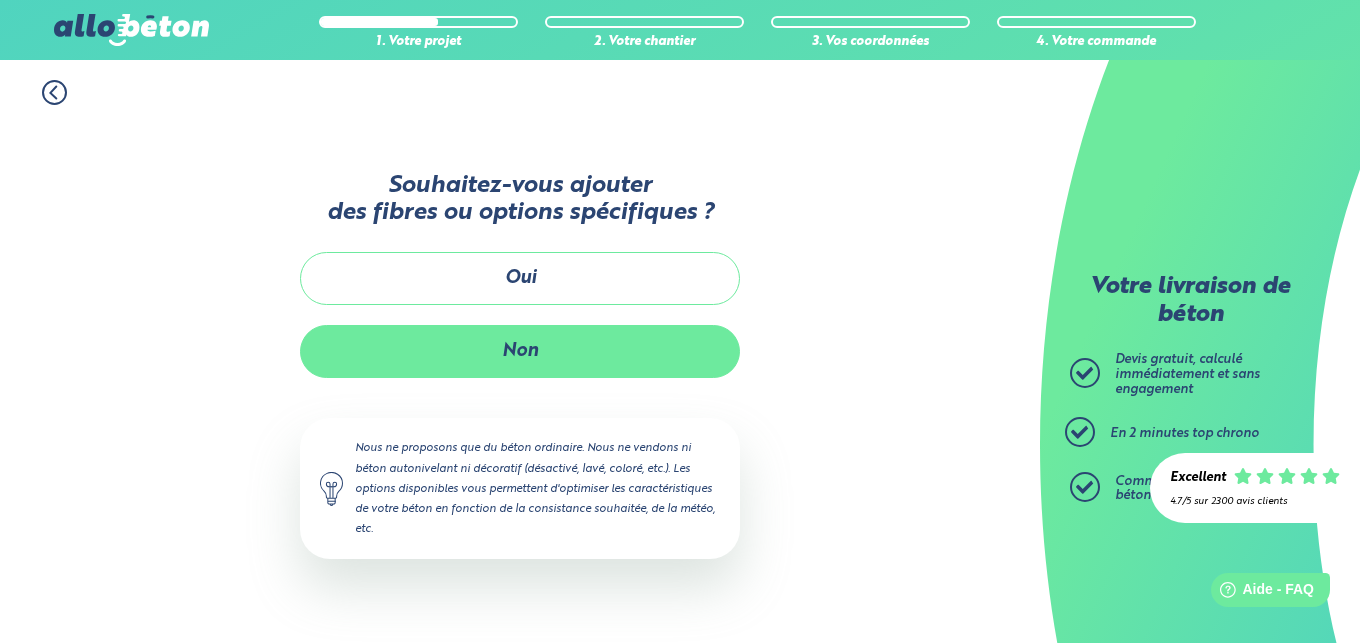 click on "Non" at bounding box center (520, 351) 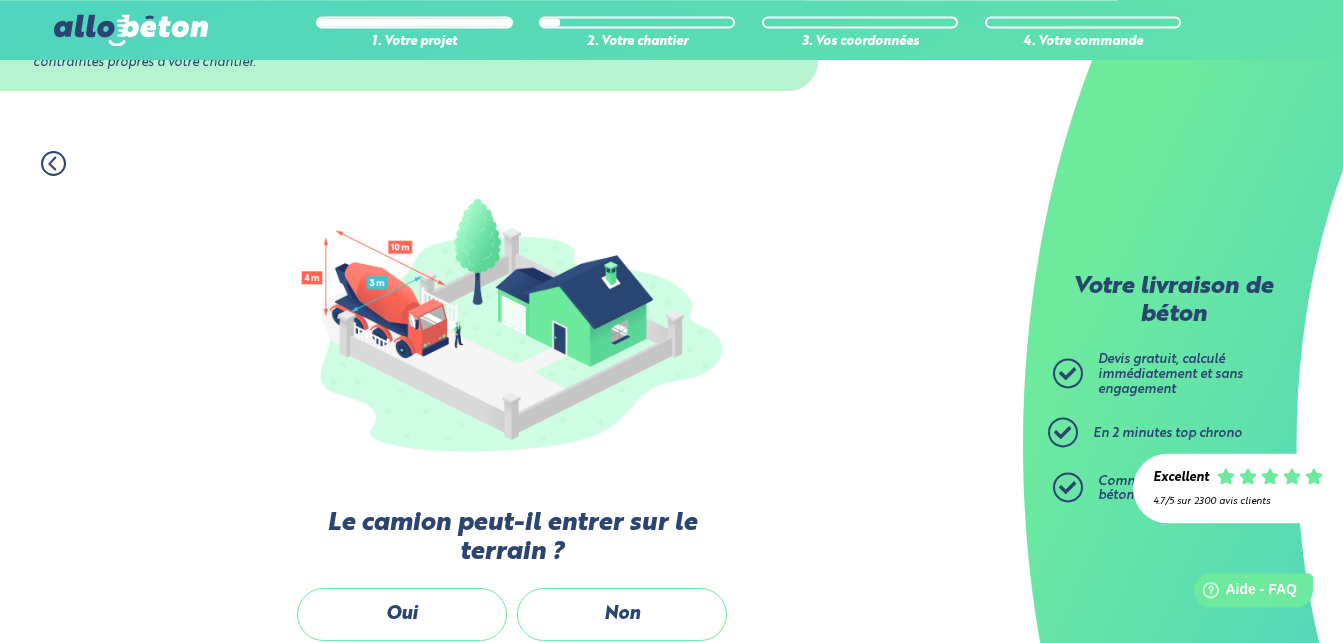 scroll, scrollTop: 306, scrollLeft: 0, axis: vertical 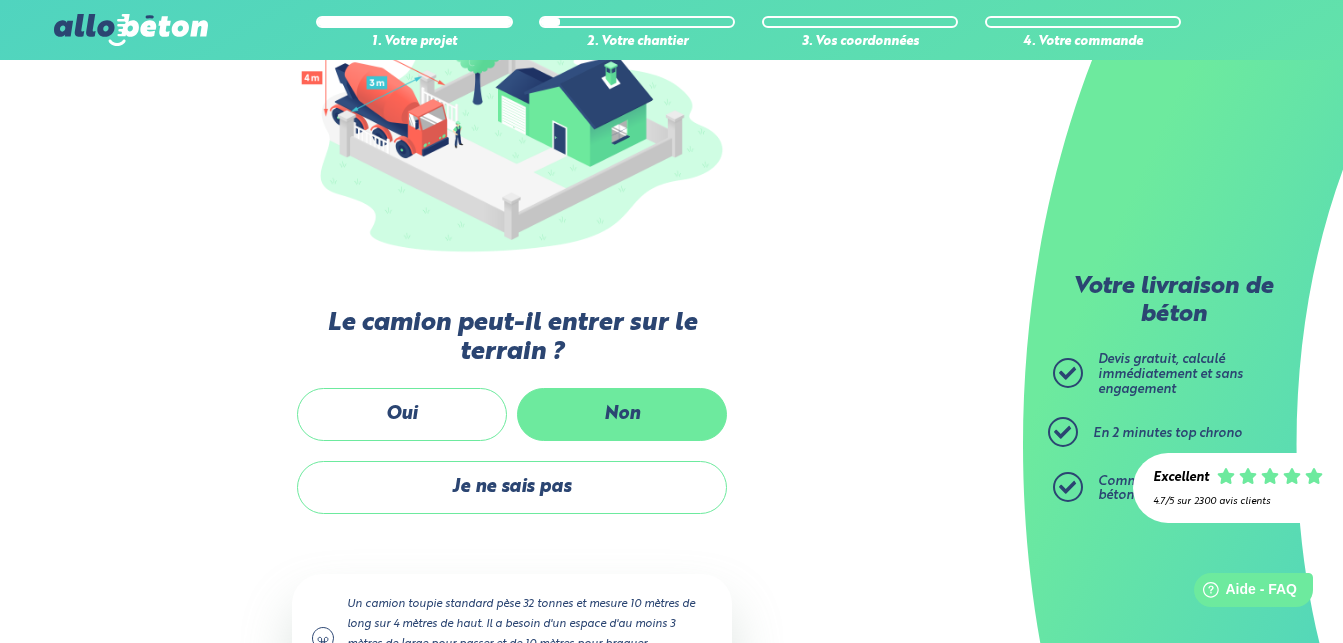 click on "Non" at bounding box center [622, 414] 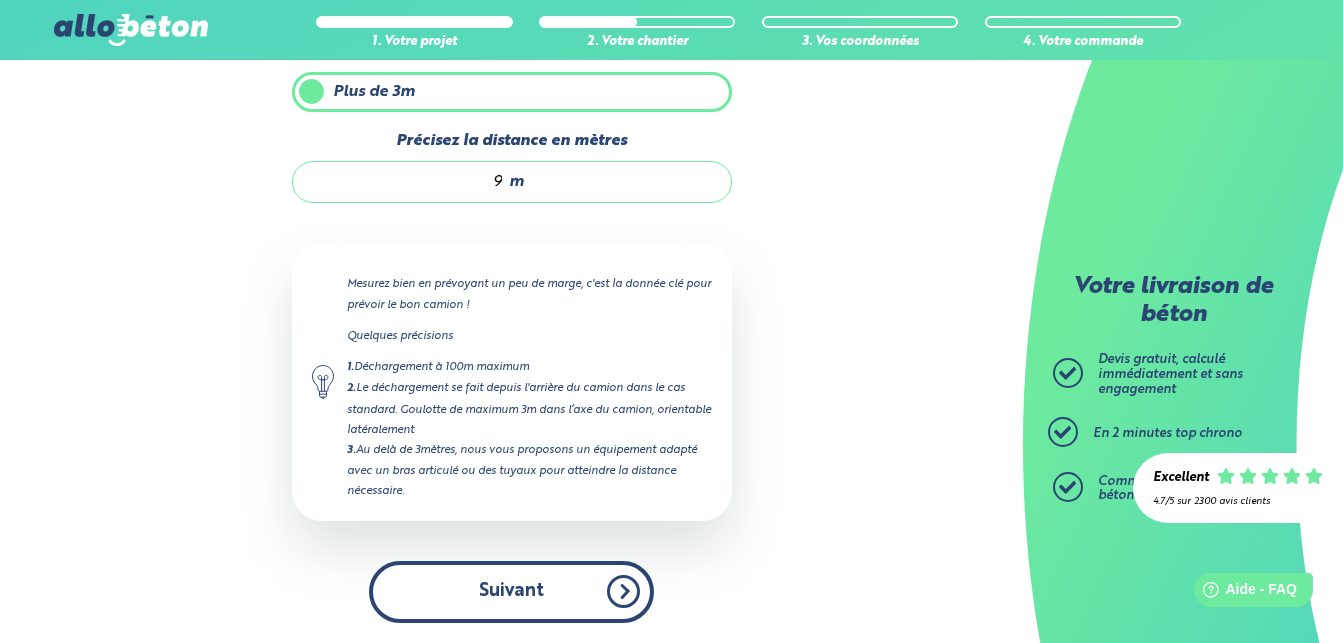 click on "Suivant" at bounding box center (511, 591) 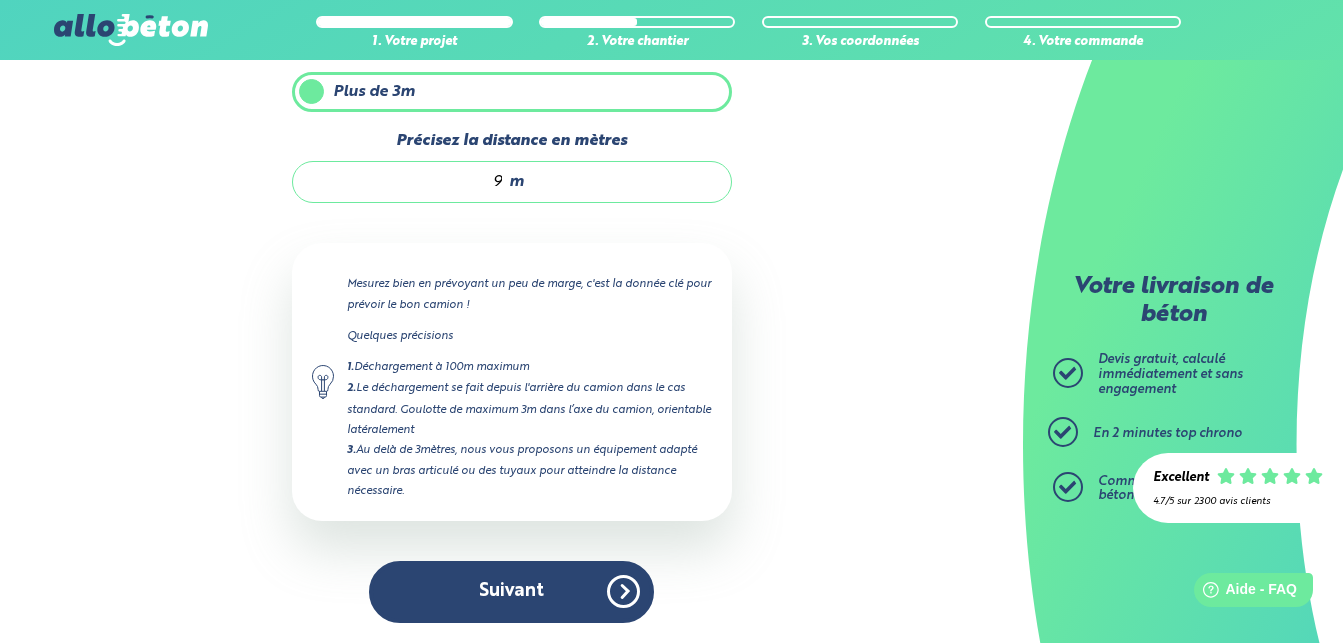 scroll, scrollTop: 0, scrollLeft: 0, axis: both 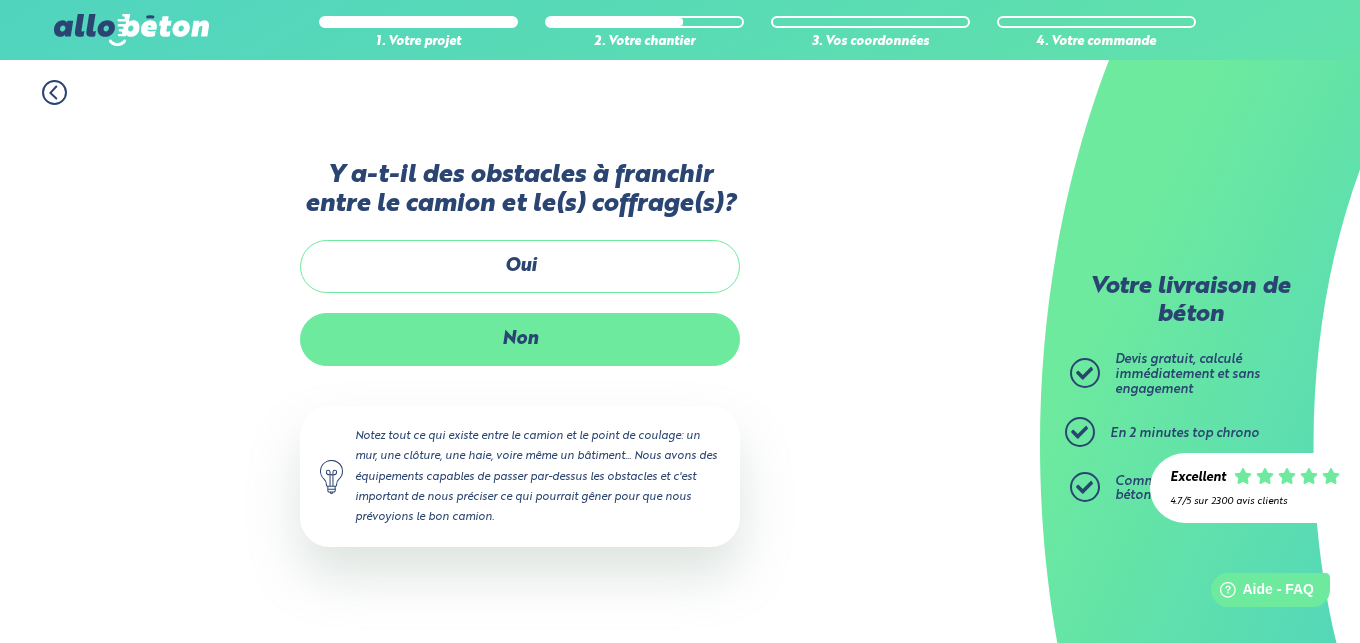 click on "Non" at bounding box center [520, 339] 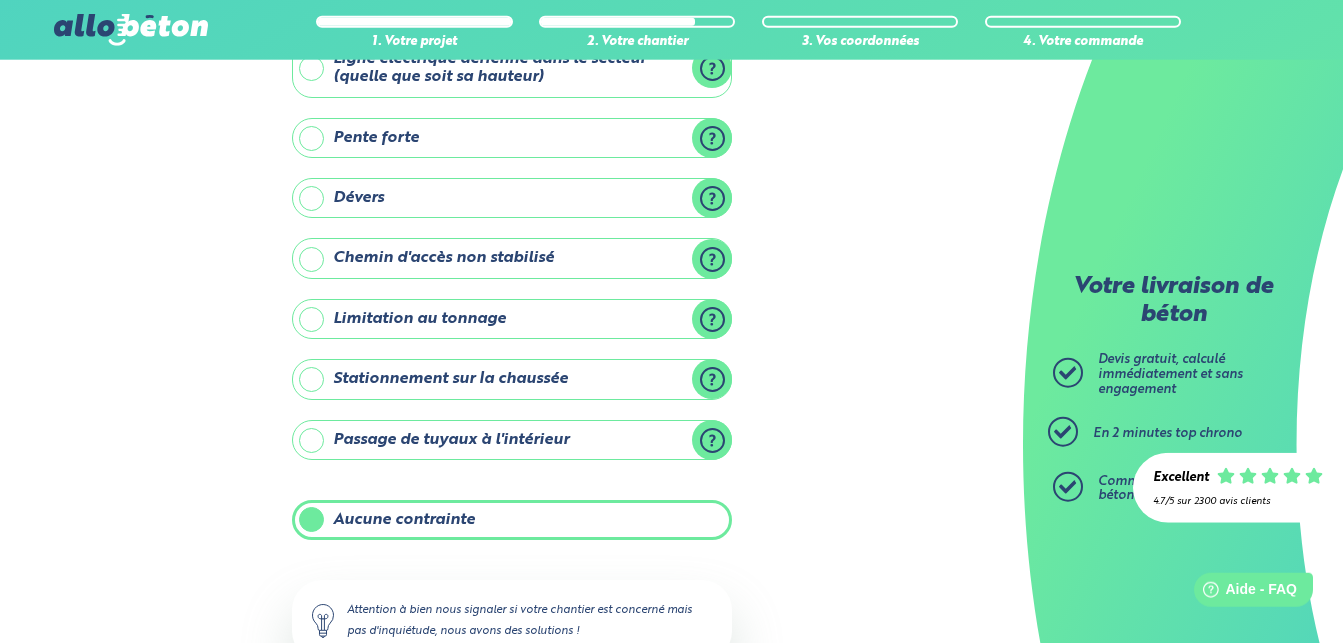scroll, scrollTop: 284, scrollLeft: 0, axis: vertical 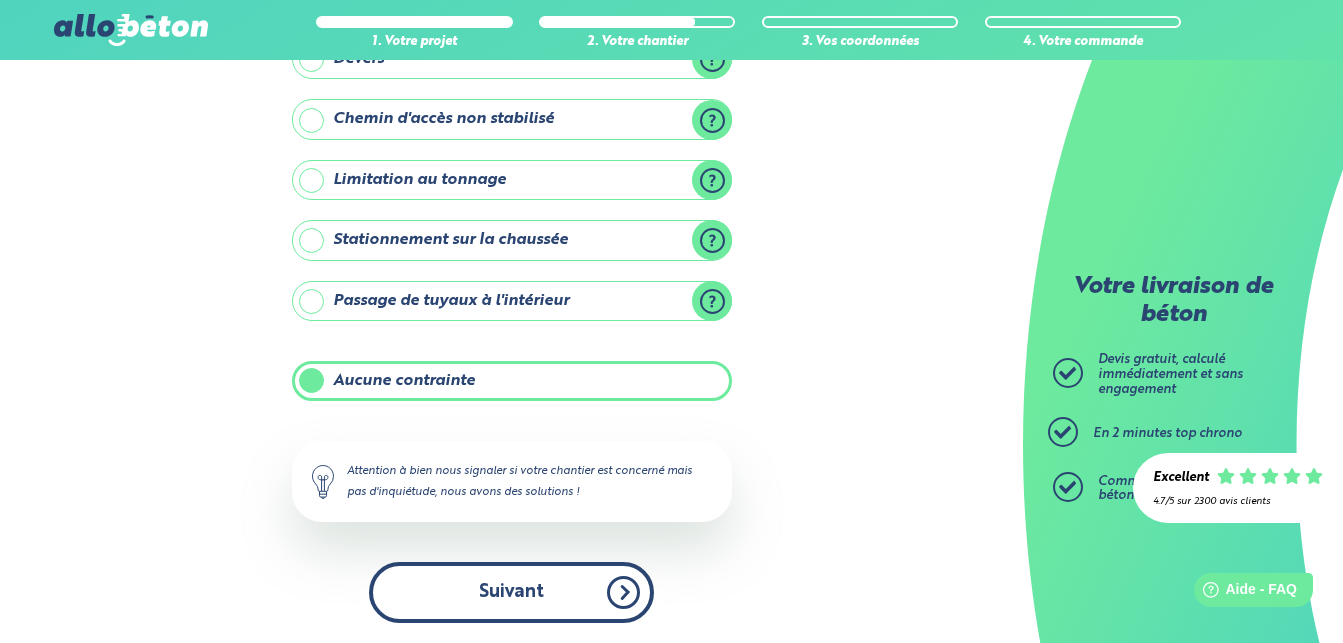 click on "Suivant" at bounding box center [511, 592] 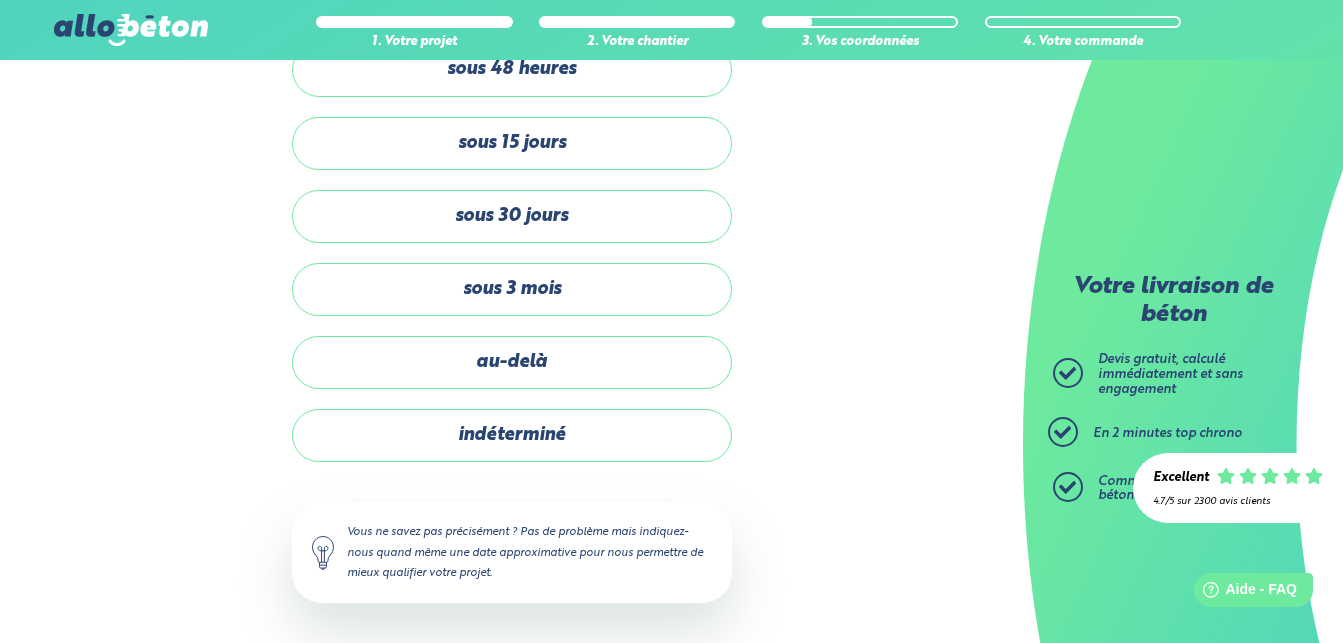 scroll, scrollTop: 111, scrollLeft: 0, axis: vertical 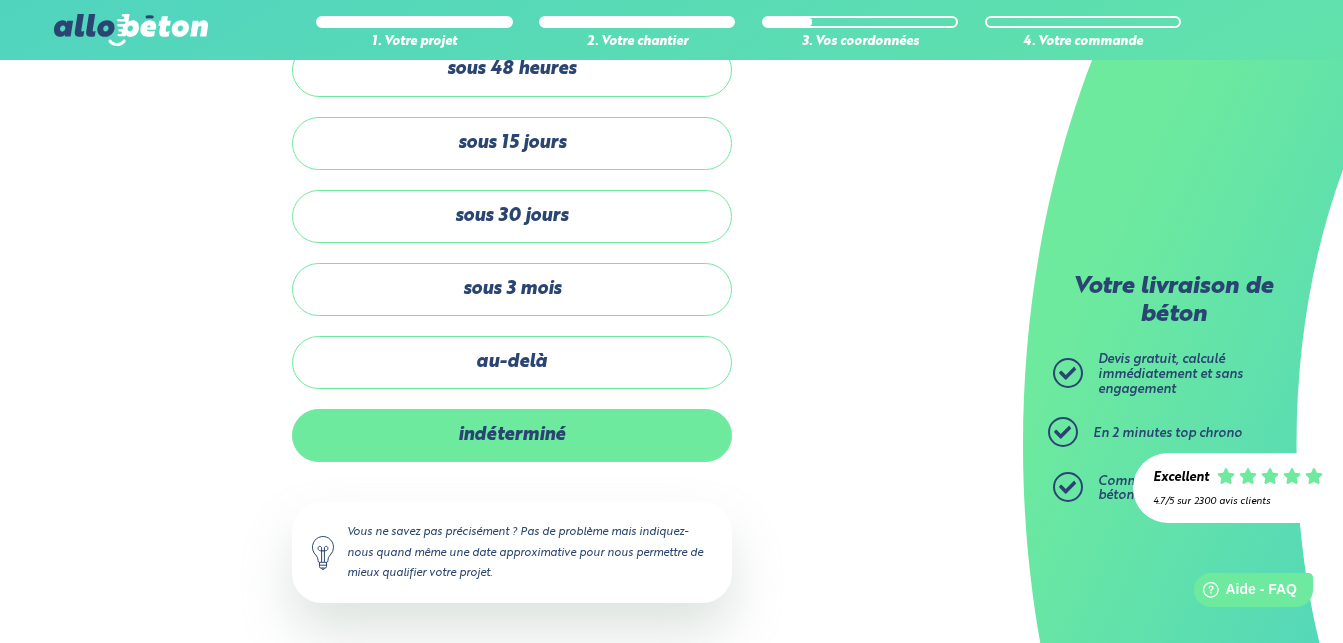 click on "indéterminé" at bounding box center [512, 435] 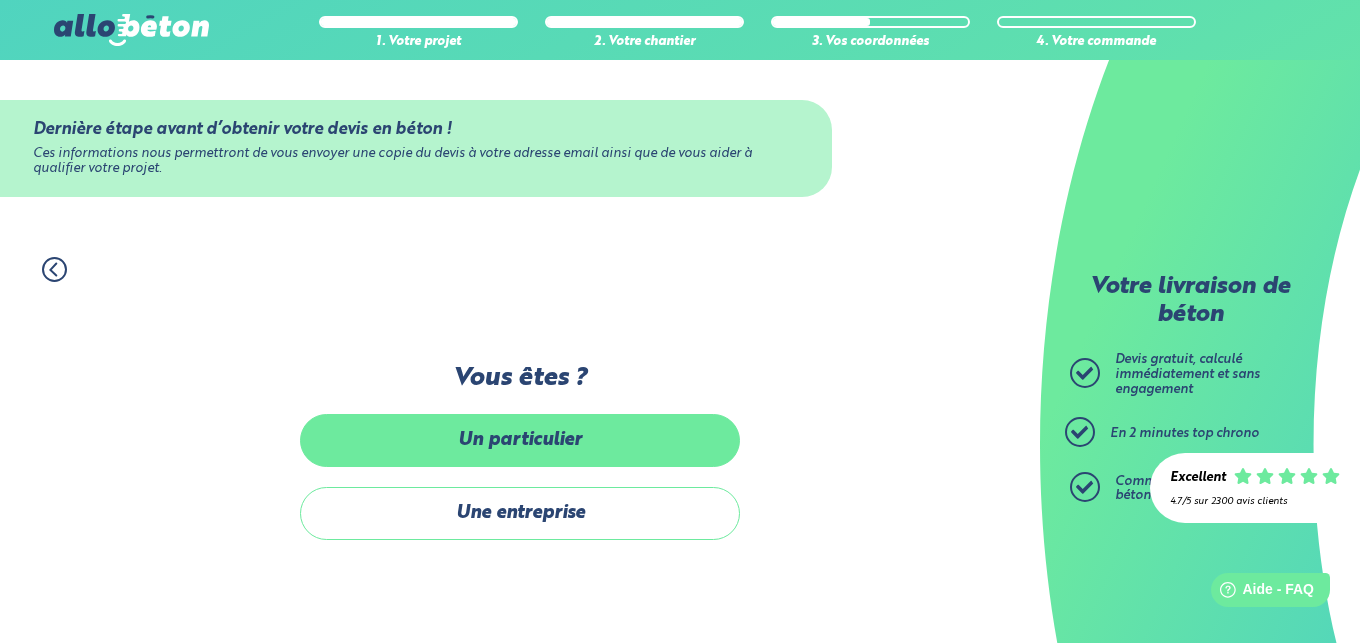 click on "Un particulier" at bounding box center (520, 440) 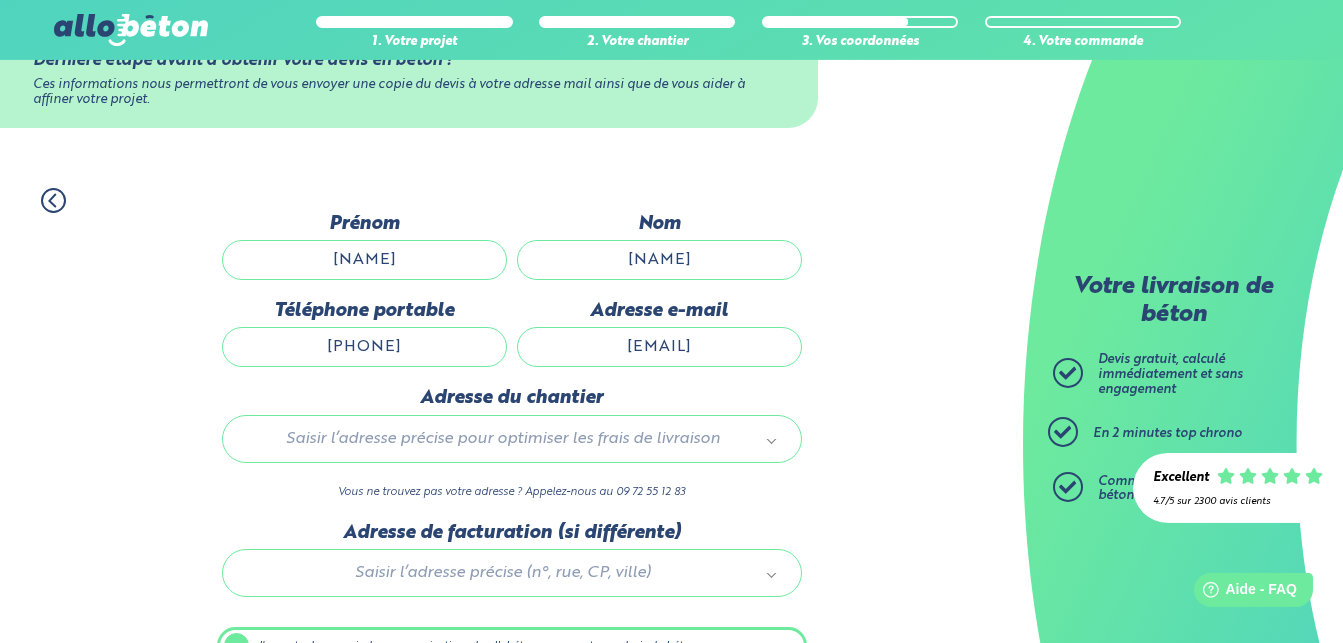scroll, scrollTop: 102, scrollLeft: 0, axis: vertical 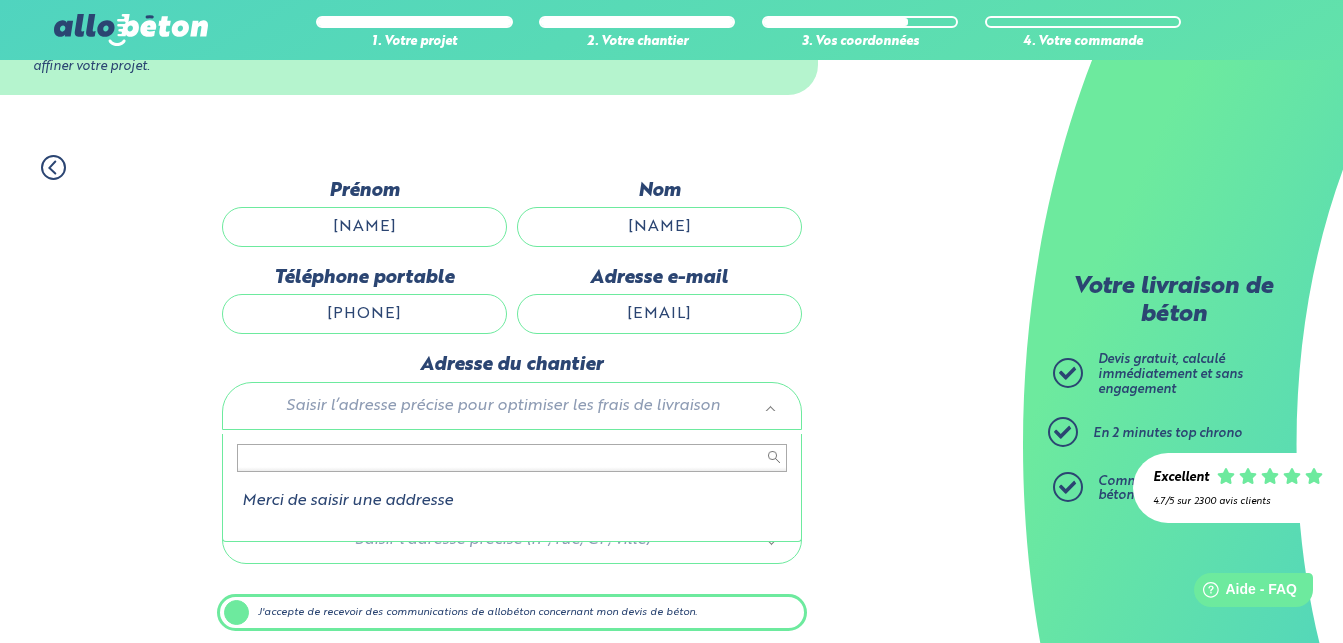 click on "09 72 55 12 83
Conseils et Appel Gratuits
nos produits
le béton prêt à l'emploi
quel prix pour un m³ de béton ?
la toupie béton" at bounding box center [671, 310] 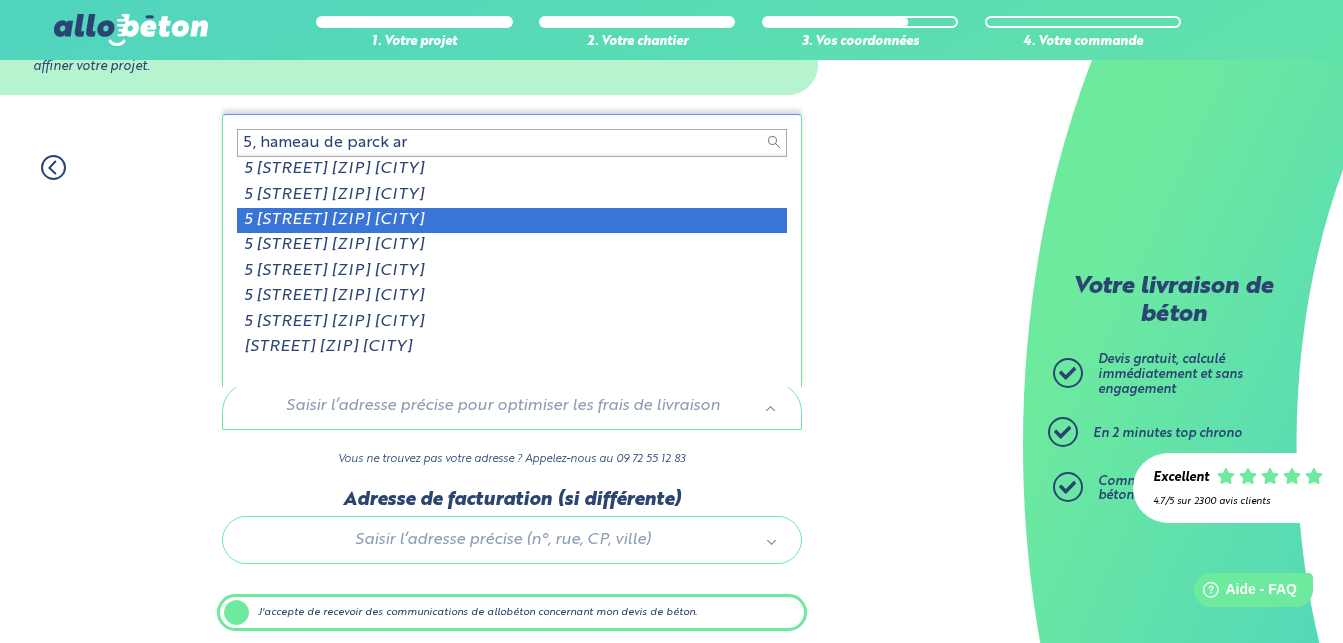 type on "5, hameau de parck ar" 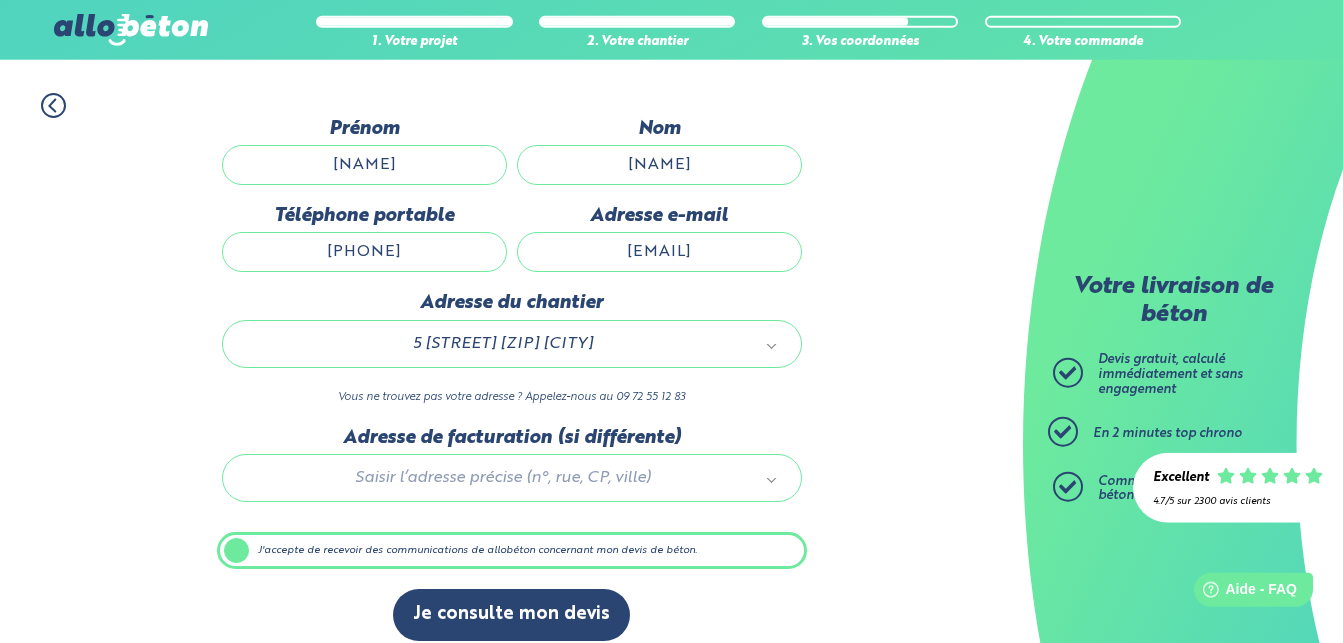 scroll, scrollTop: 191, scrollLeft: 0, axis: vertical 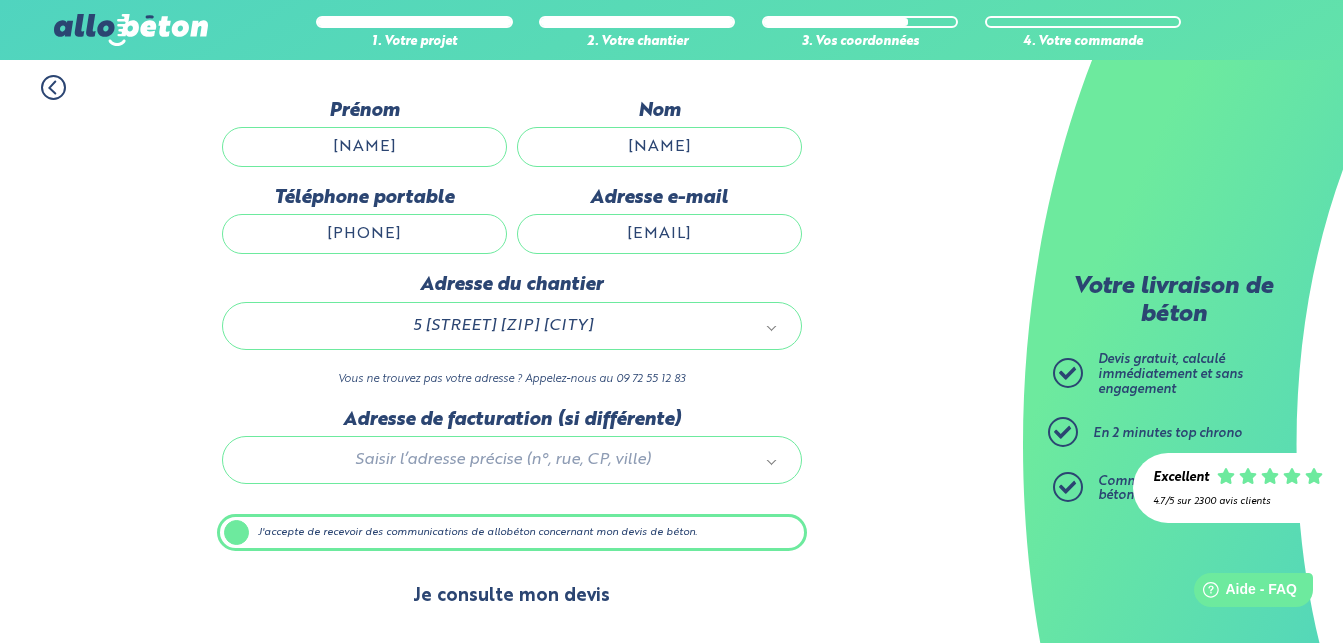 click on "Je consulte mon devis" at bounding box center (511, 596) 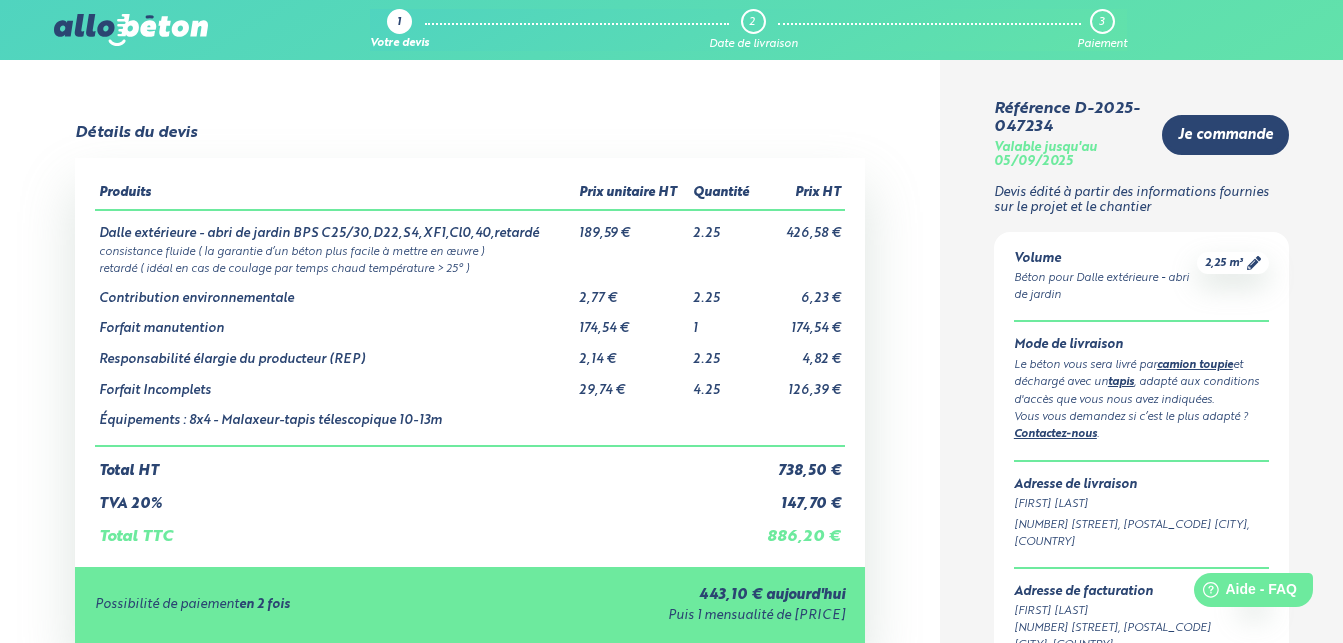 scroll, scrollTop: 102, scrollLeft: 0, axis: vertical 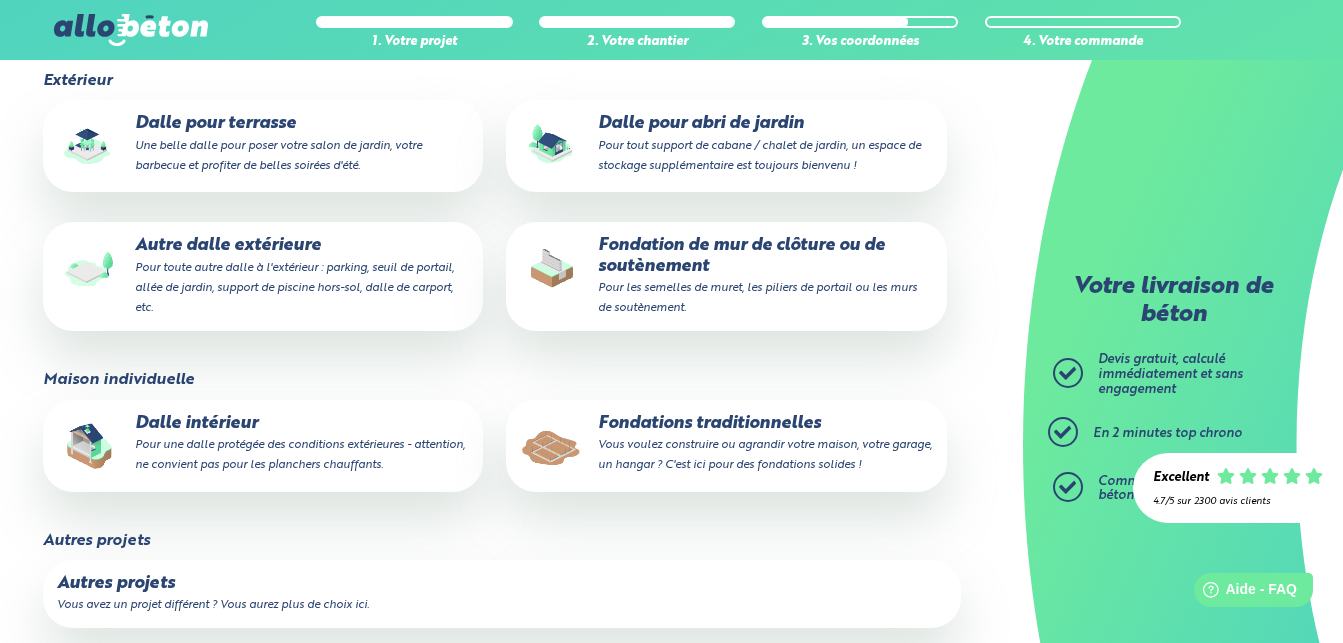 click on "Dalle pour abri de jardin
Pour tout support de cabane / chalet de jardin, un espace de stockage supplémentaire est toujours bienvenu !" at bounding box center [726, 144] 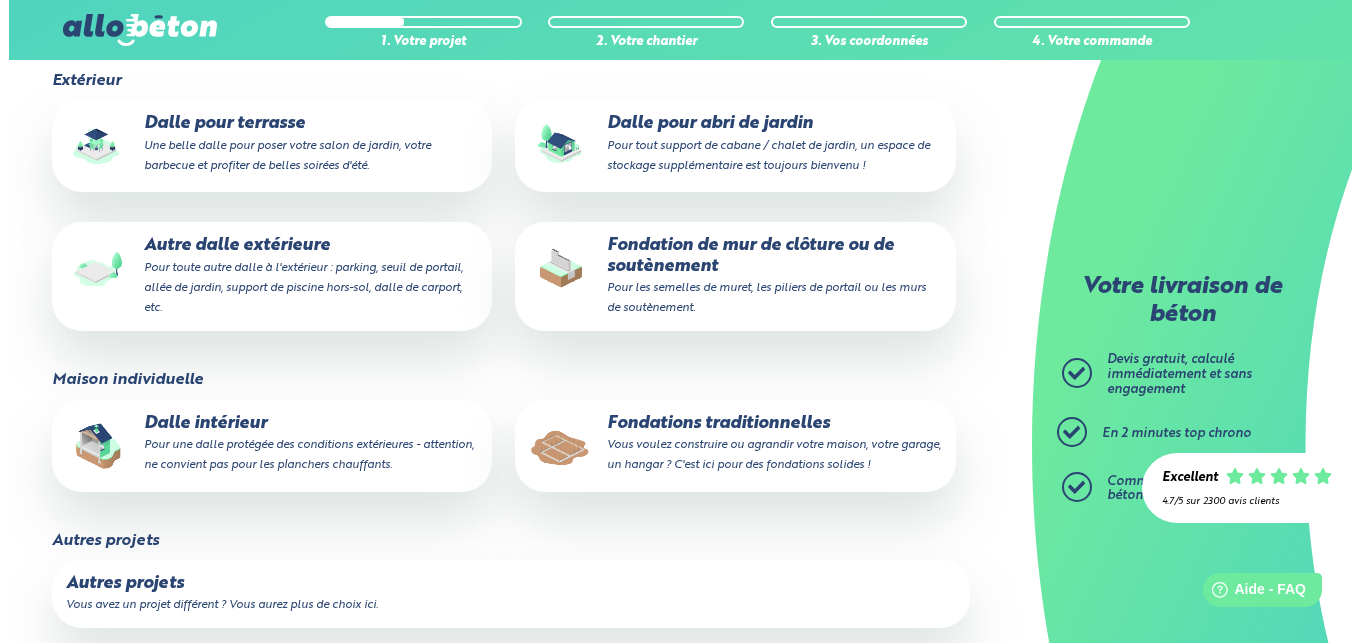 scroll, scrollTop: 0, scrollLeft: 0, axis: both 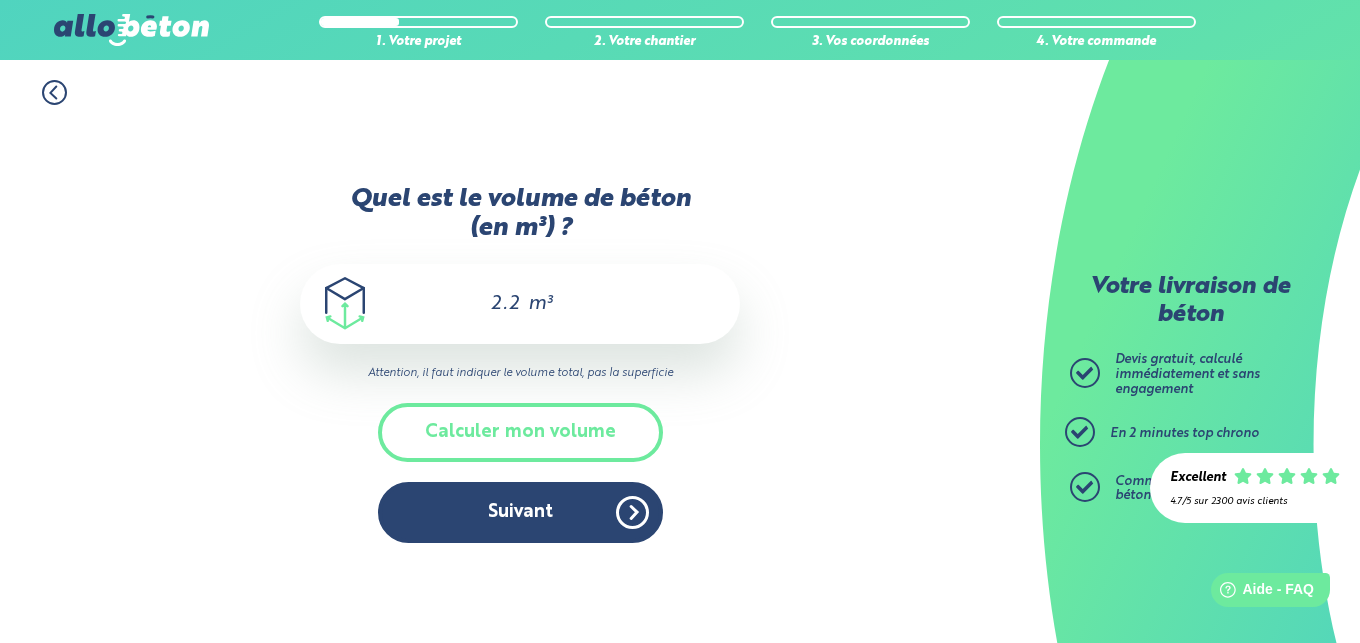 click on "2.25
m³" at bounding box center [520, 304] 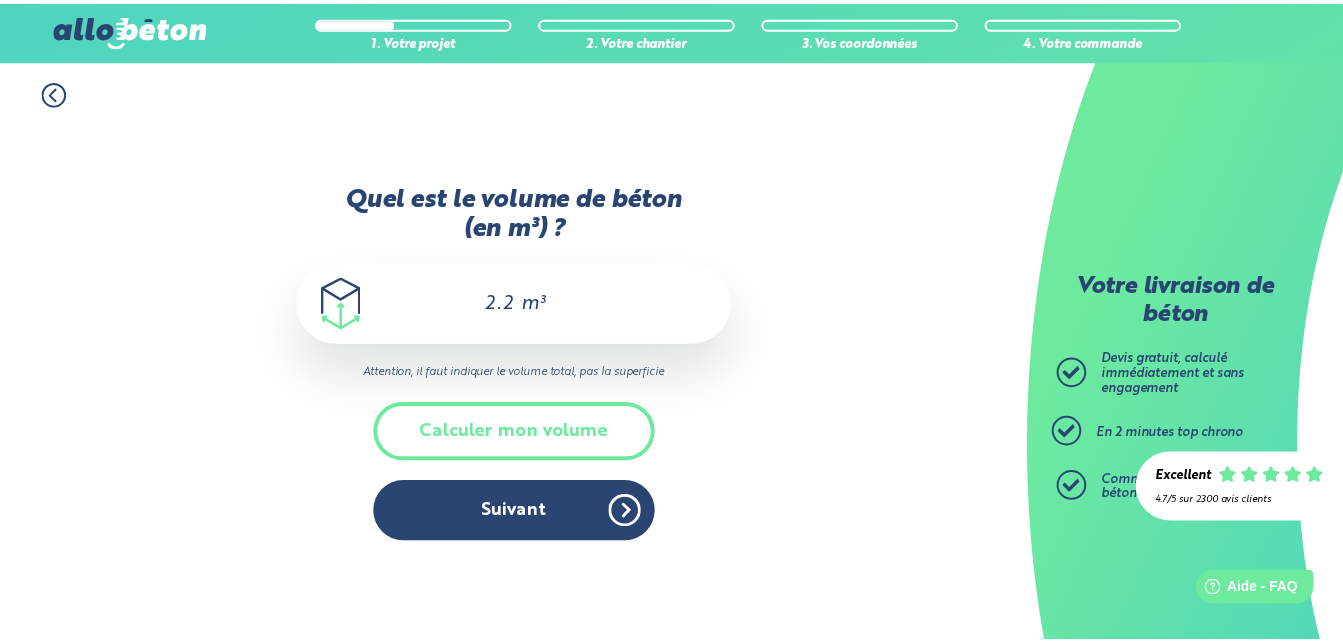 scroll, scrollTop: 0, scrollLeft: 0, axis: both 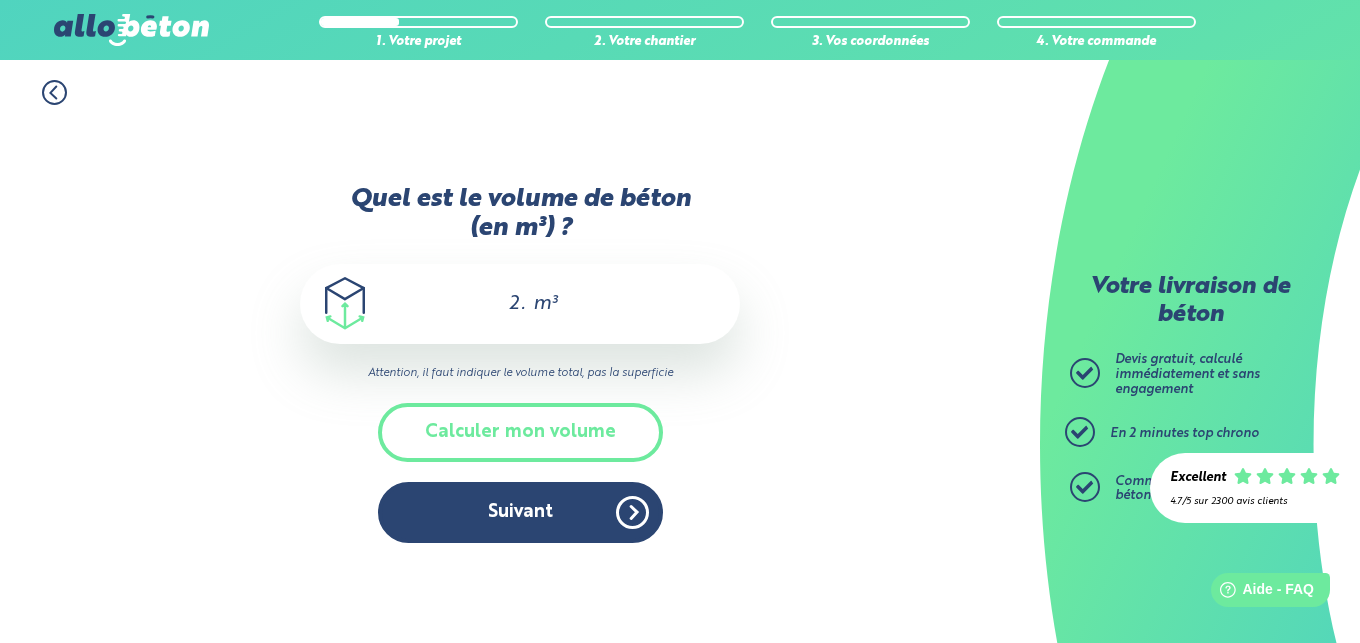 type on "2" 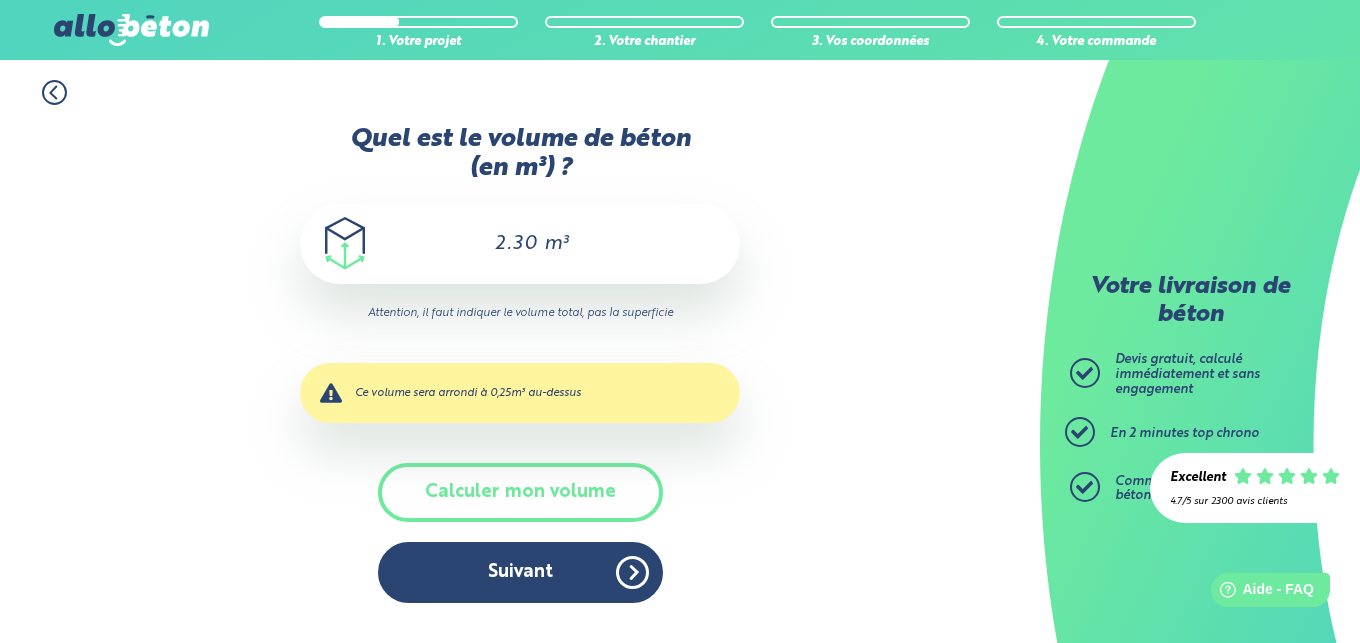 type on "2.30" 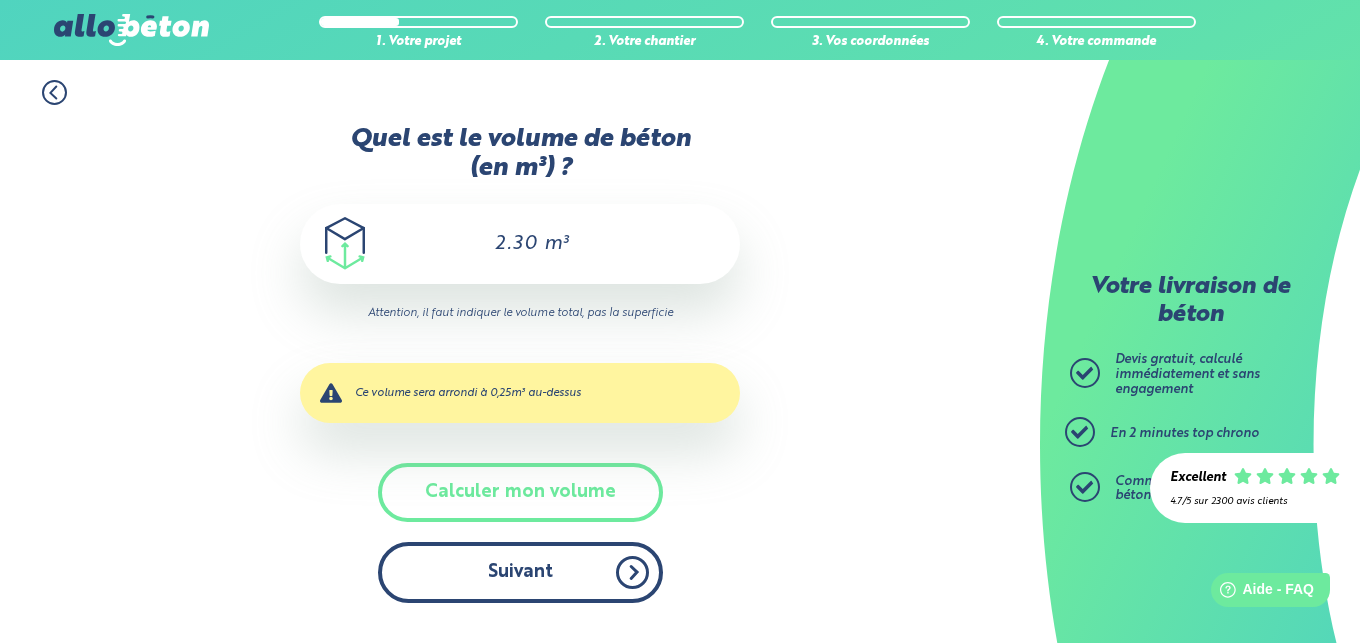 click on "Suivant" at bounding box center [520, 572] 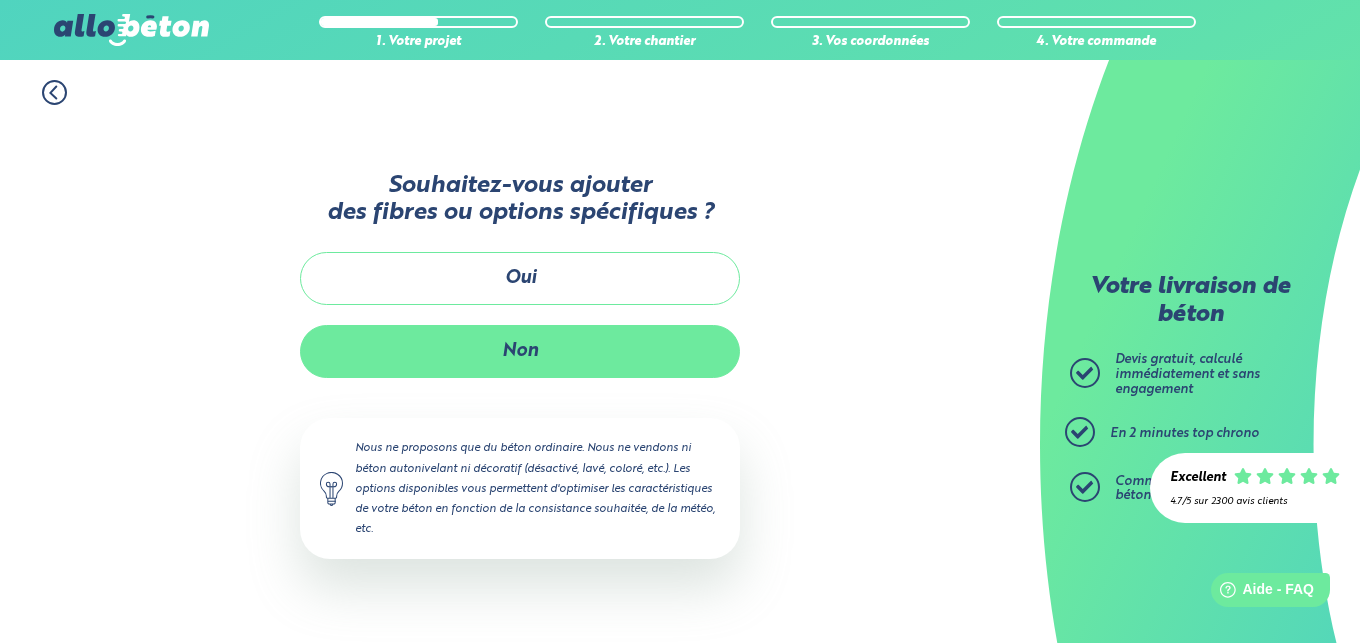 click on "Non" at bounding box center [520, 351] 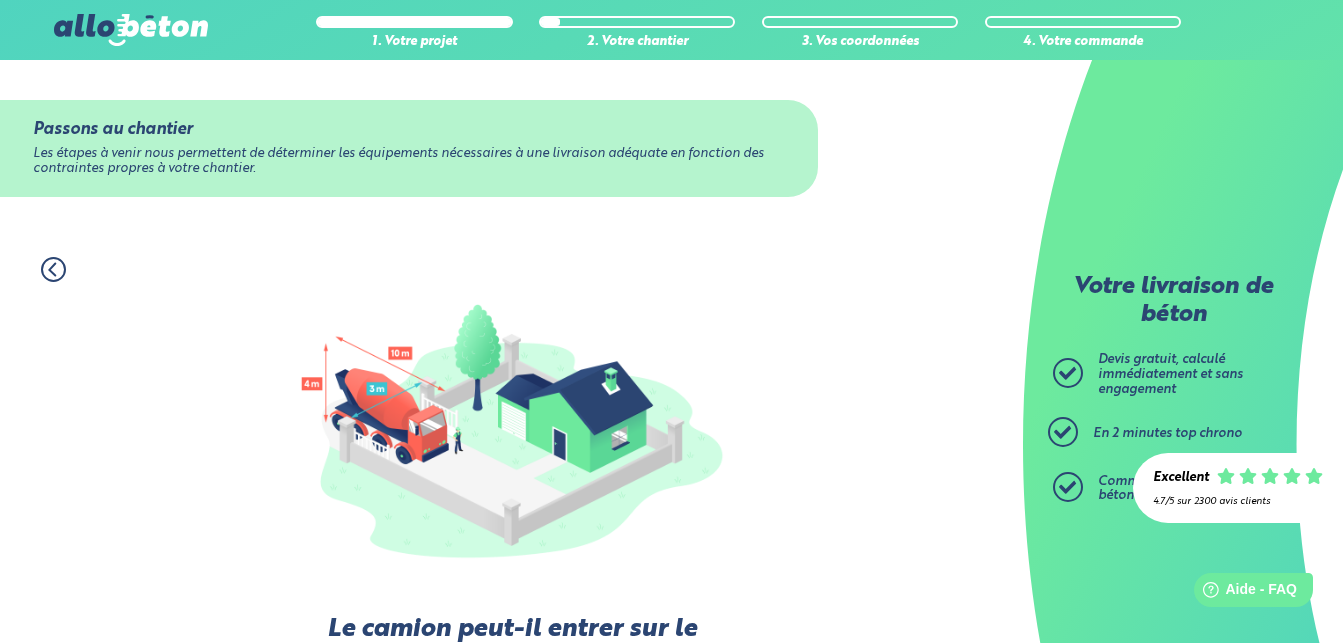 scroll, scrollTop: 408, scrollLeft: 0, axis: vertical 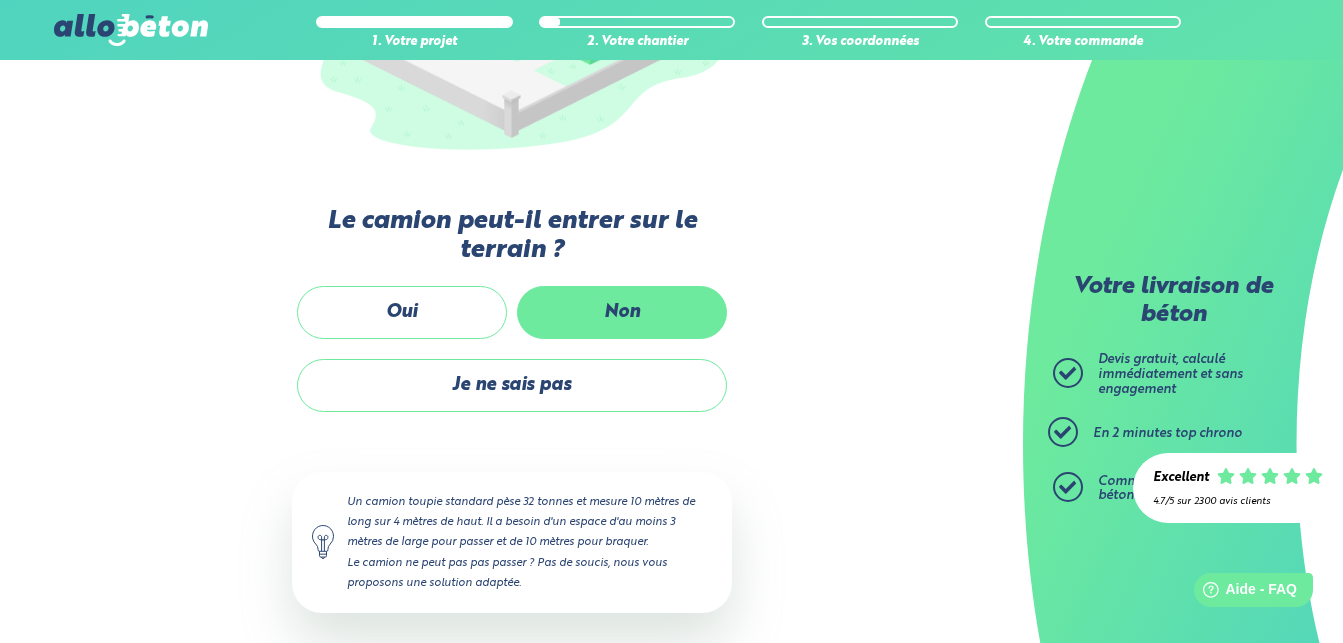 click on "Non" at bounding box center [622, 312] 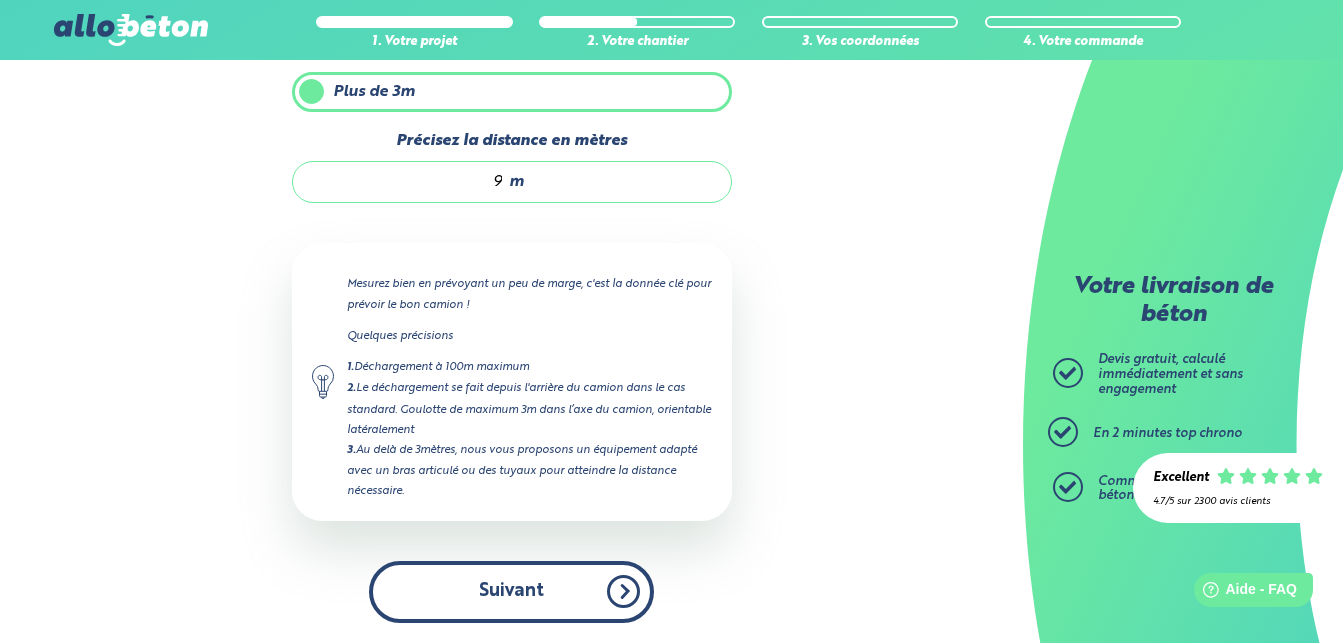 click on "Suivant" at bounding box center [511, 591] 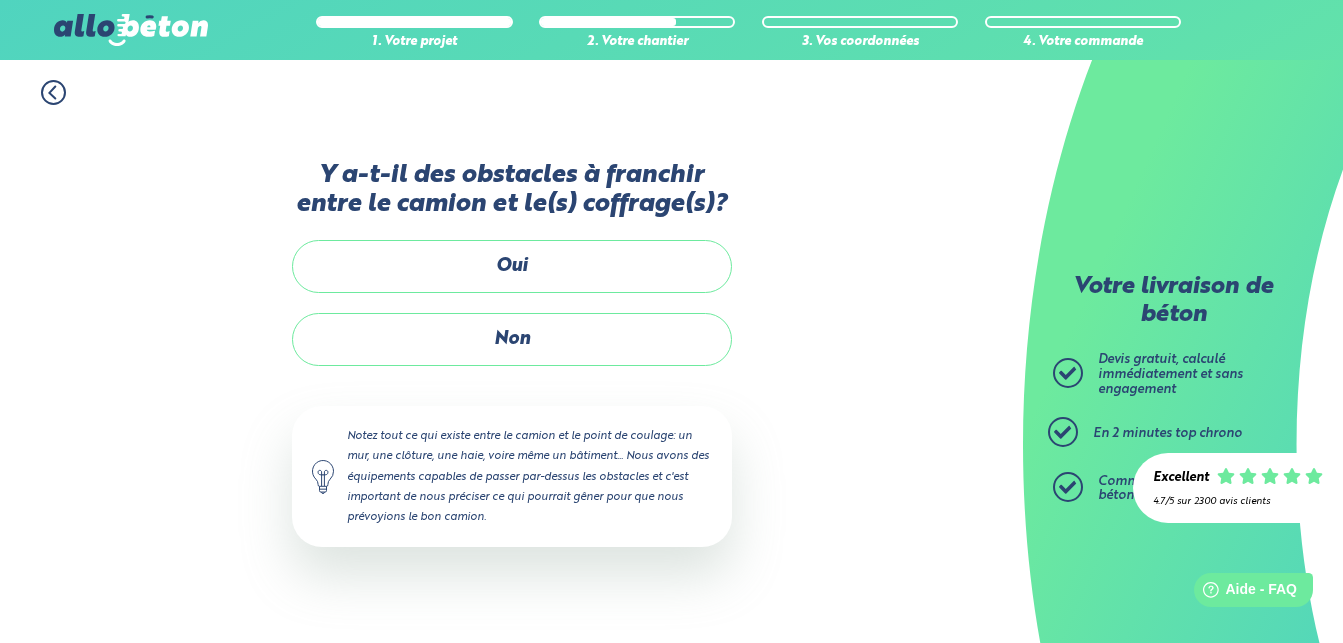 scroll, scrollTop: 0, scrollLeft: 0, axis: both 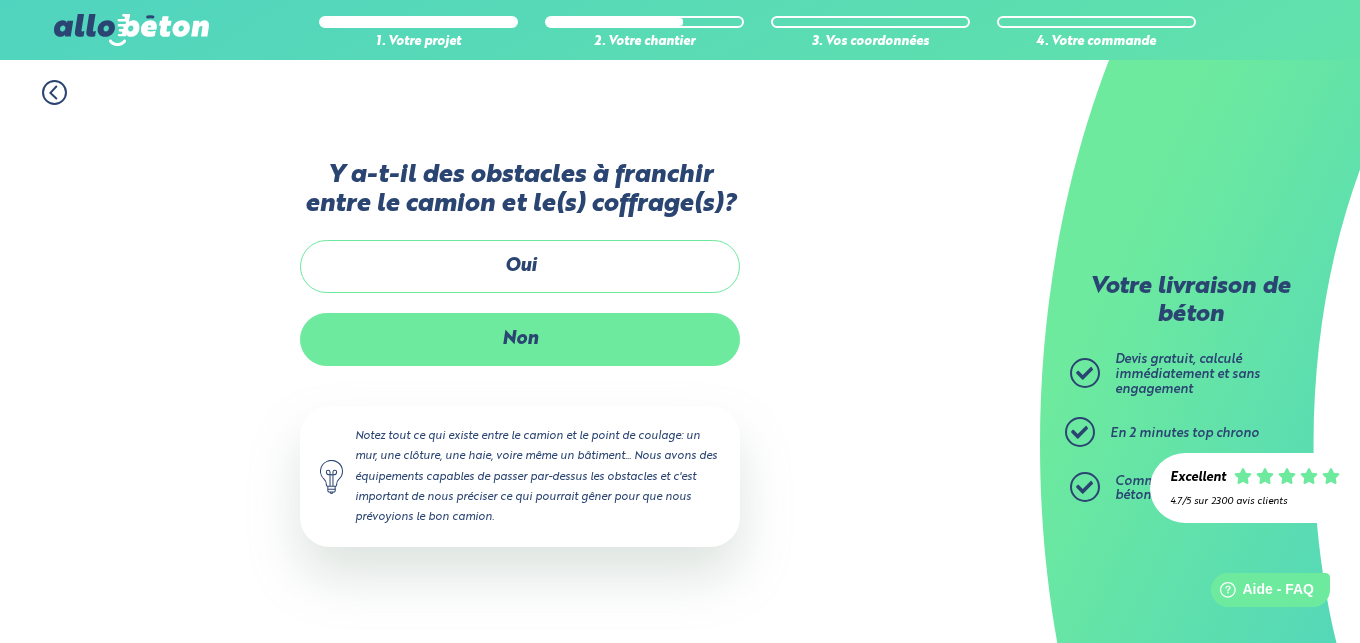 click on "Non" at bounding box center [520, 339] 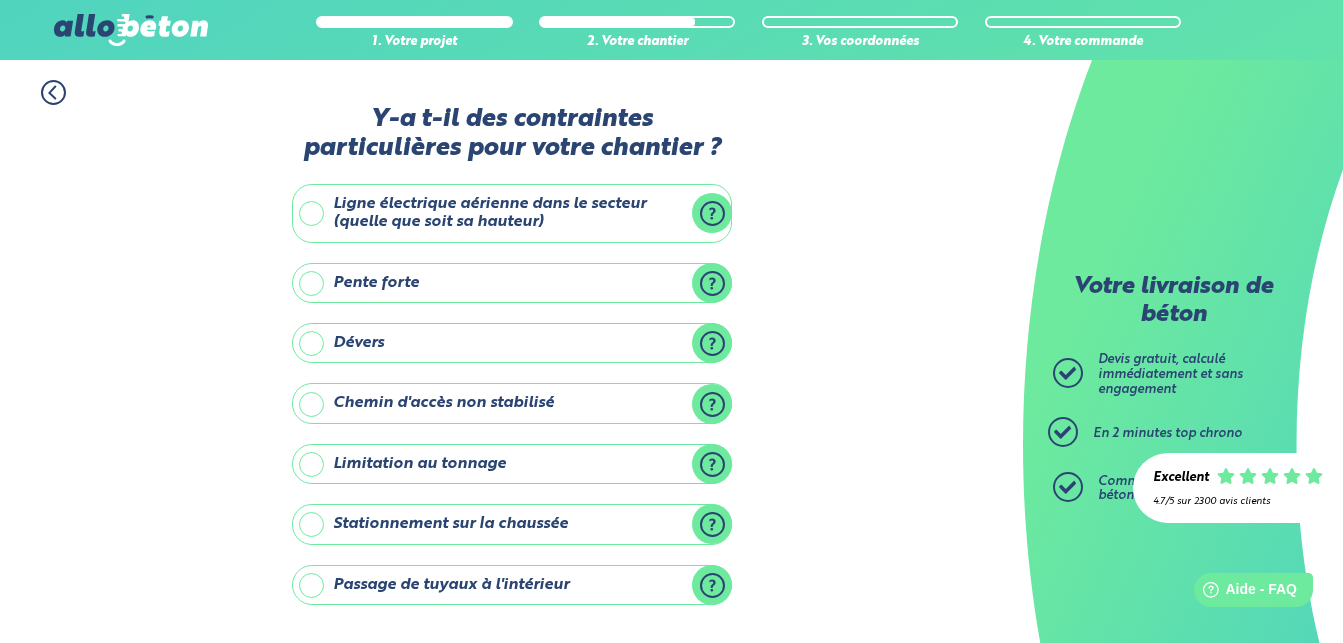 scroll, scrollTop: 284, scrollLeft: 0, axis: vertical 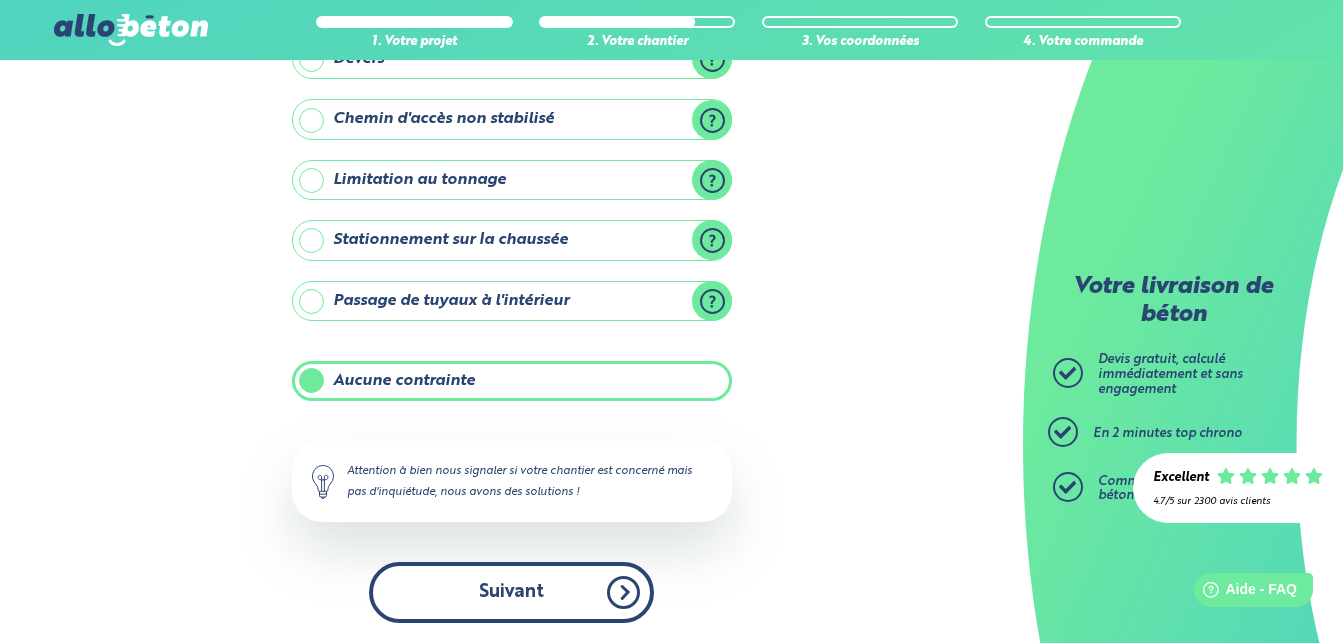 click on "Suivant" at bounding box center [511, 592] 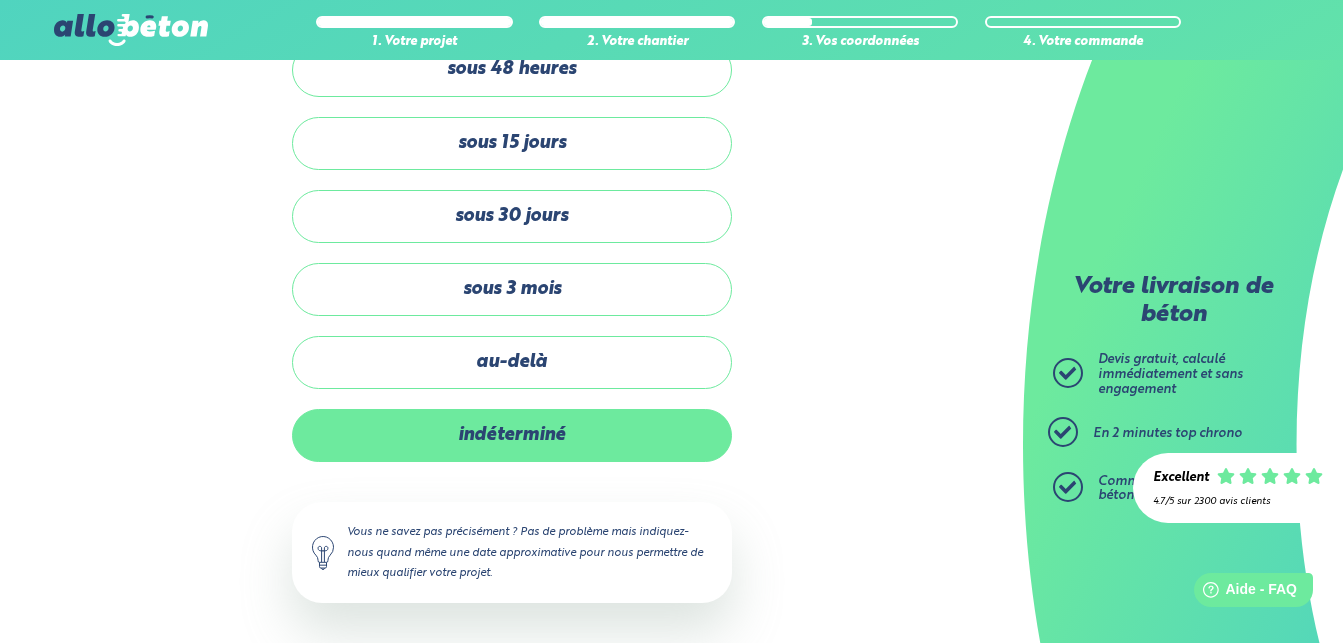 click on "indéterminé" at bounding box center (512, 435) 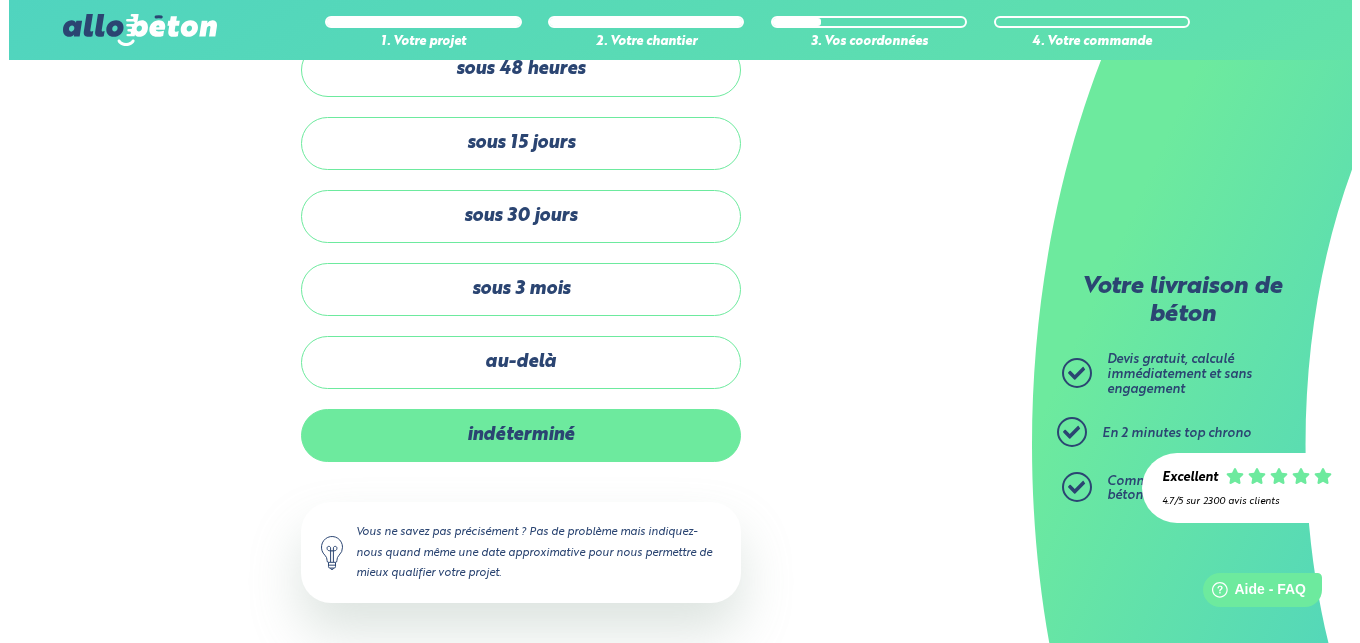 scroll, scrollTop: 0, scrollLeft: 0, axis: both 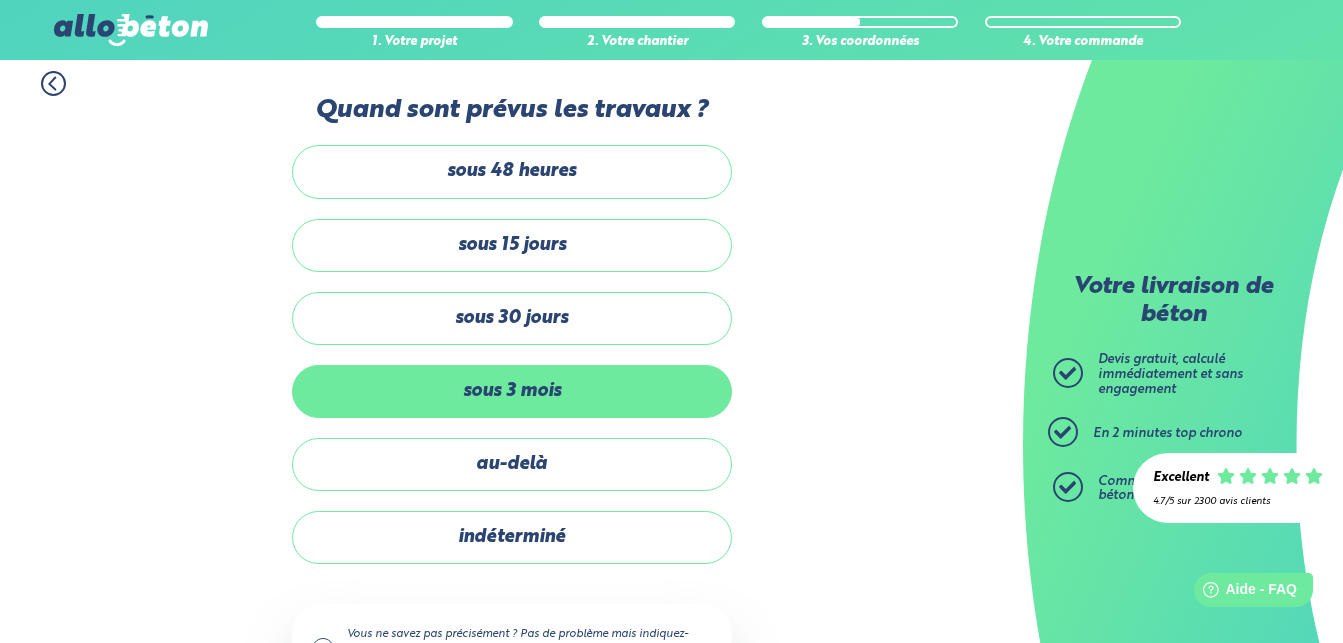 click on "sous 3 mois" at bounding box center [512, 391] 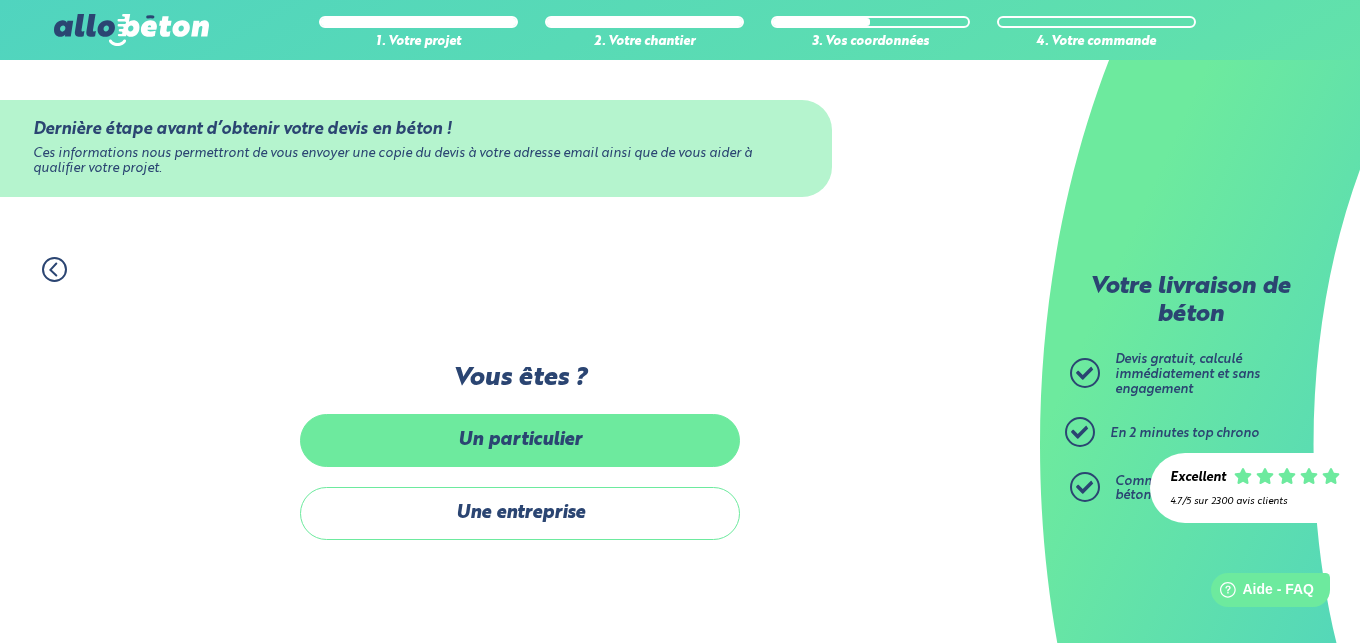 click on "Un particulier" at bounding box center (520, 440) 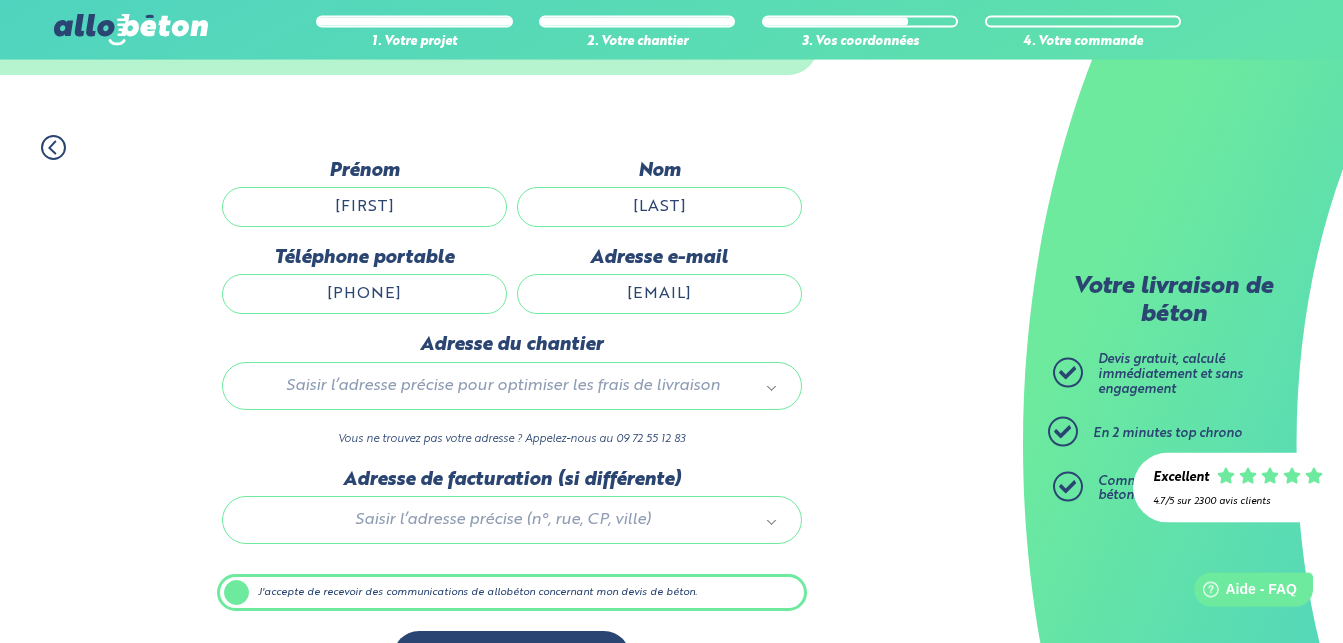scroll, scrollTop: 191, scrollLeft: 0, axis: vertical 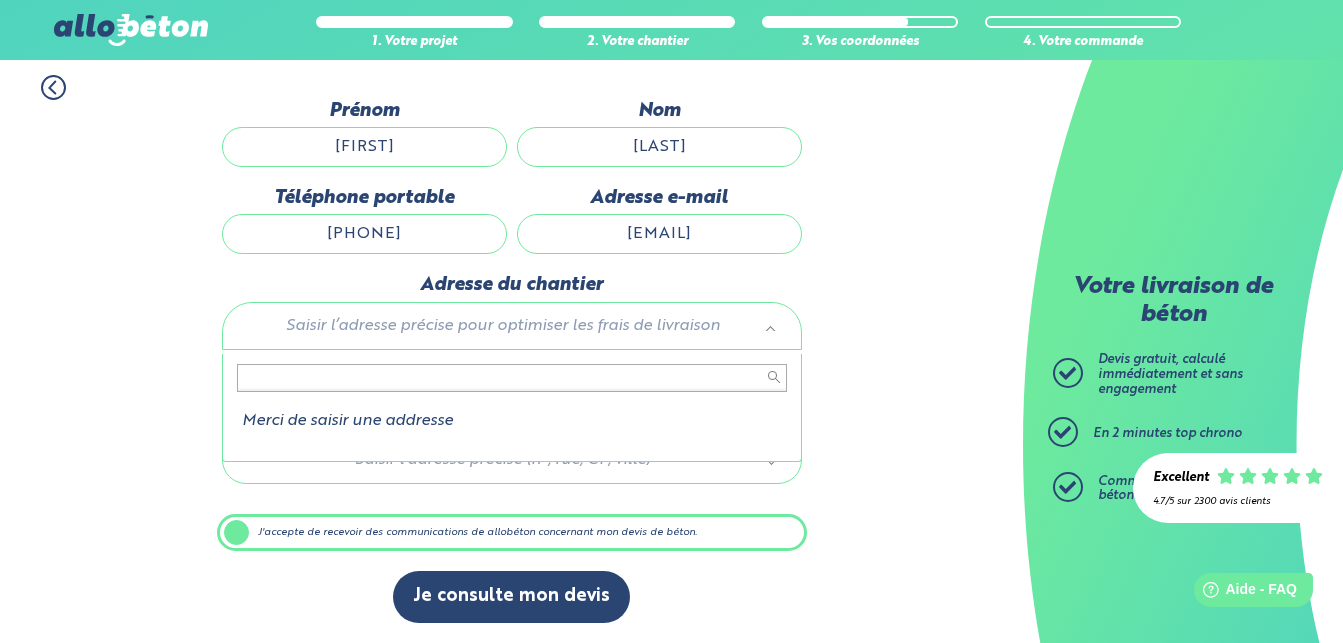click on "[PHONE]" at bounding box center (671, 230) 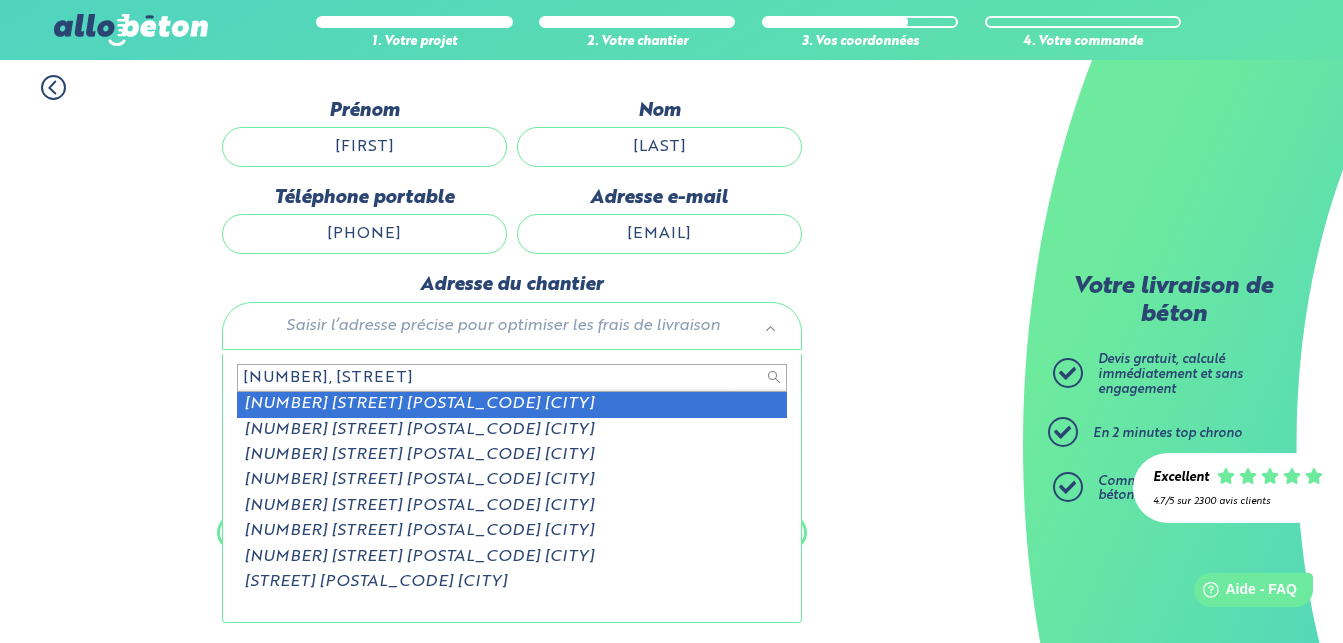 type on "5, hameau de Parck ar Gr" 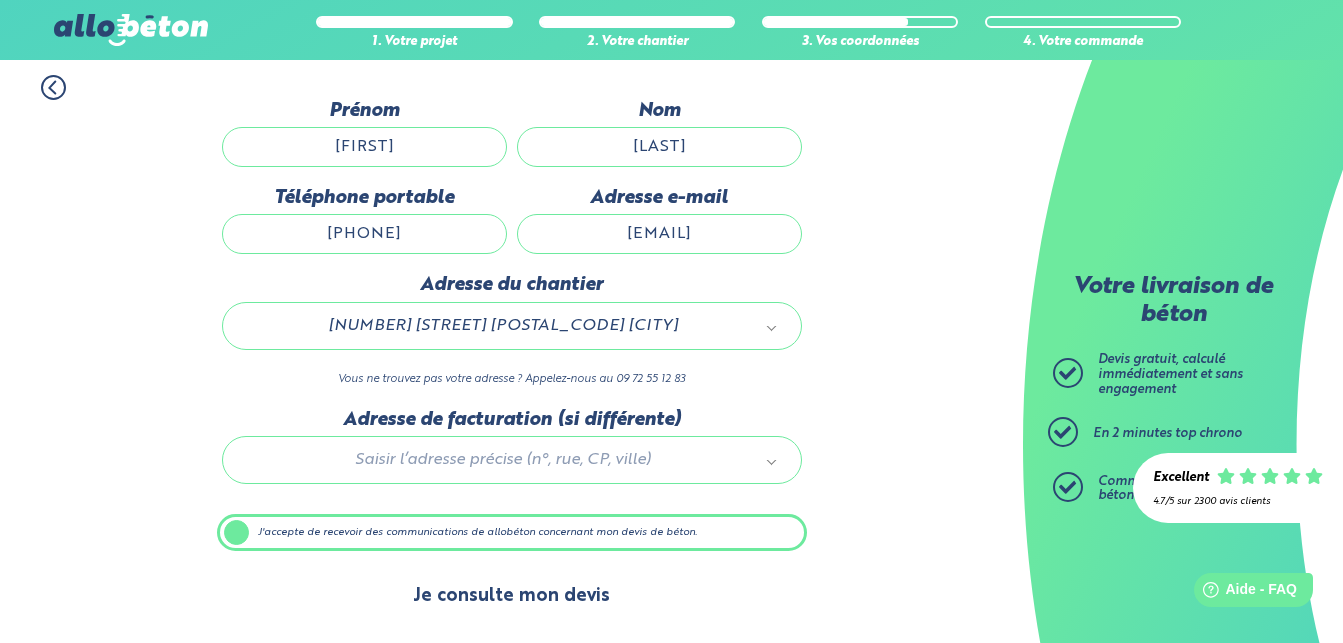 click on "Je consulte mon devis" at bounding box center [511, 596] 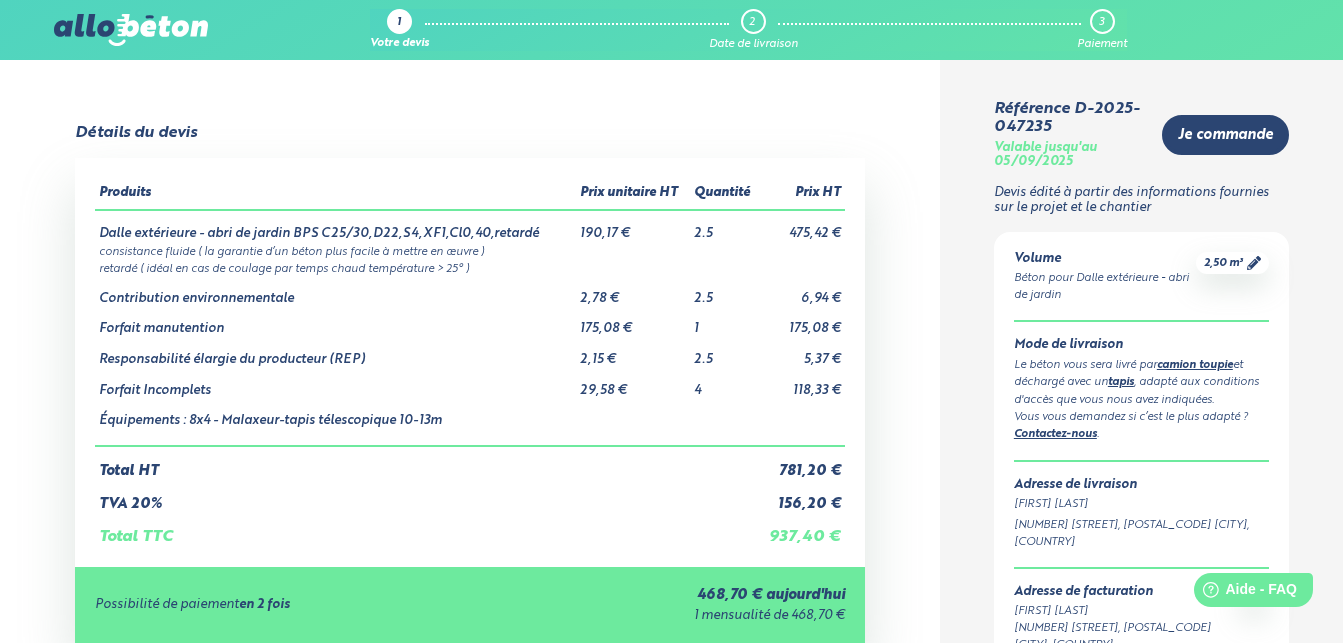 scroll, scrollTop: 102, scrollLeft: 0, axis: vertical 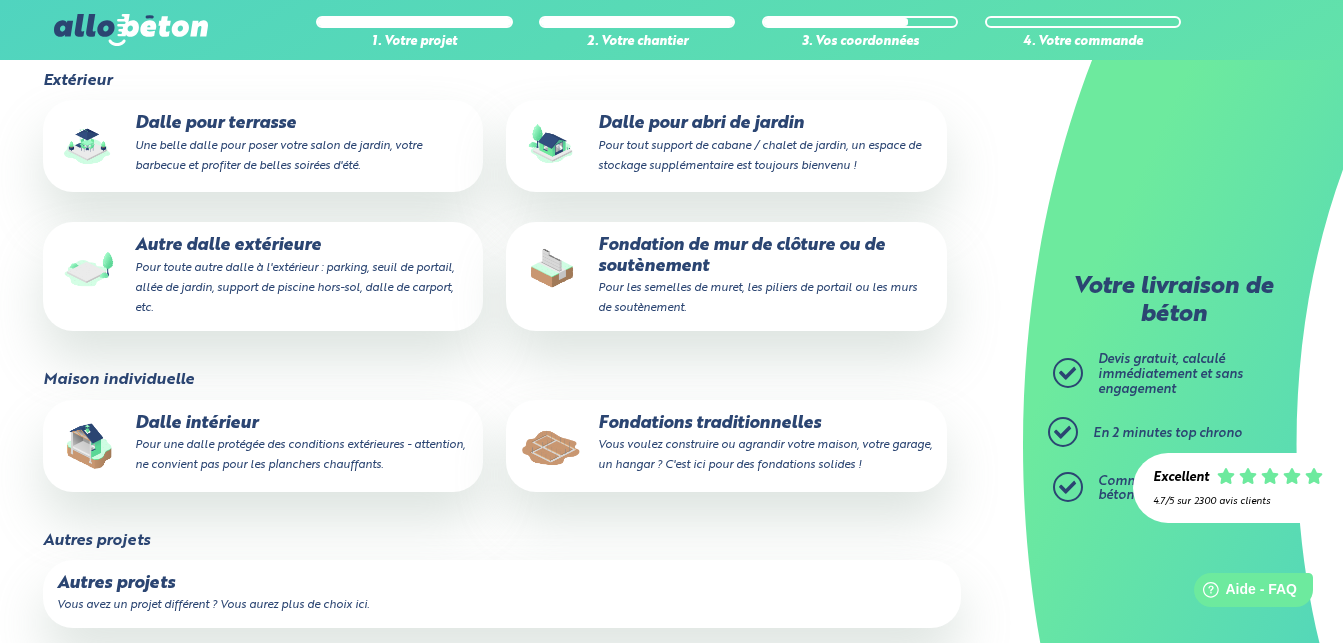 click on "Dalle pour abri de jardin
Pour tout support de cabane / chalet de jardin, un espace de stockage supplémentaire est toujours bienvenu !" at bounding box center [726, 144] 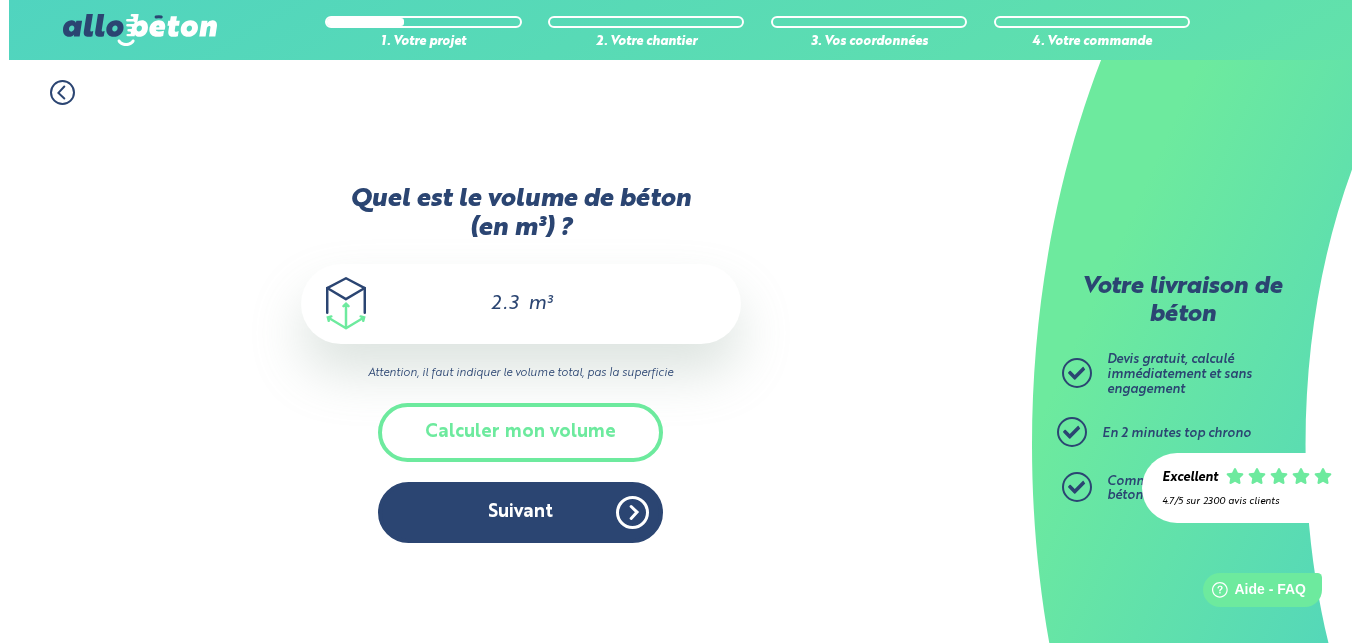 scroll, scrollTop: 0, scrollLeft: 0, axis: both 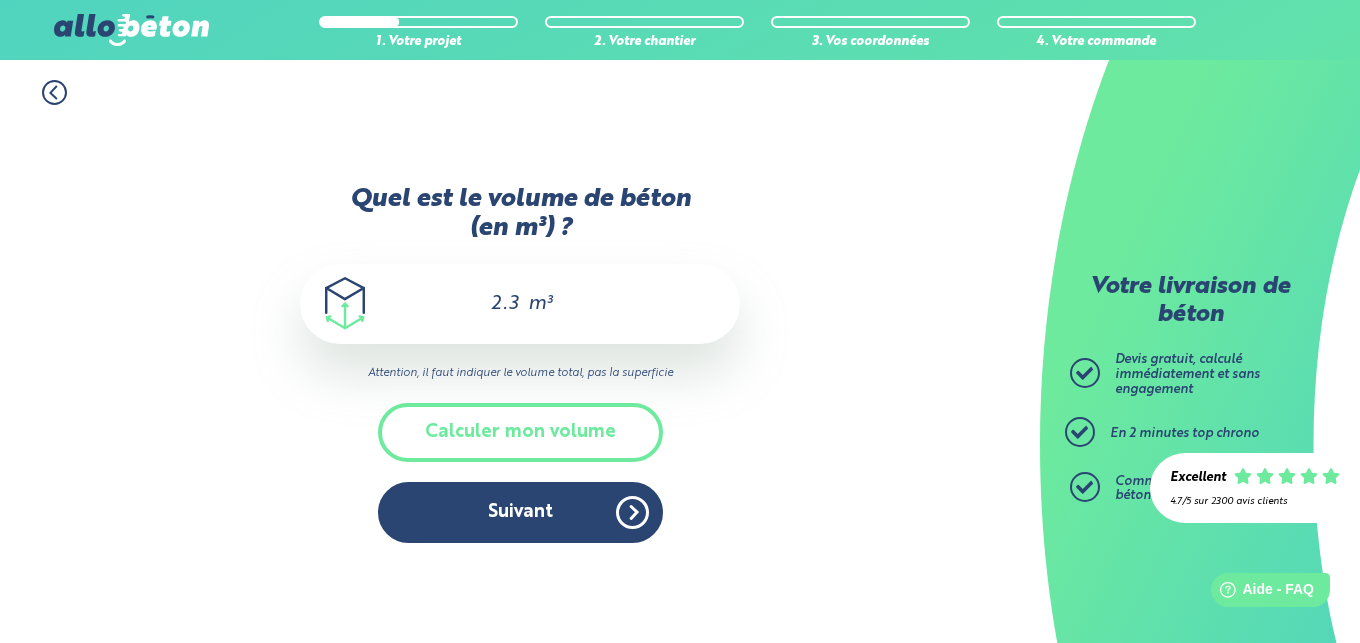 click on "2.30" at bounding box center [506, 304] 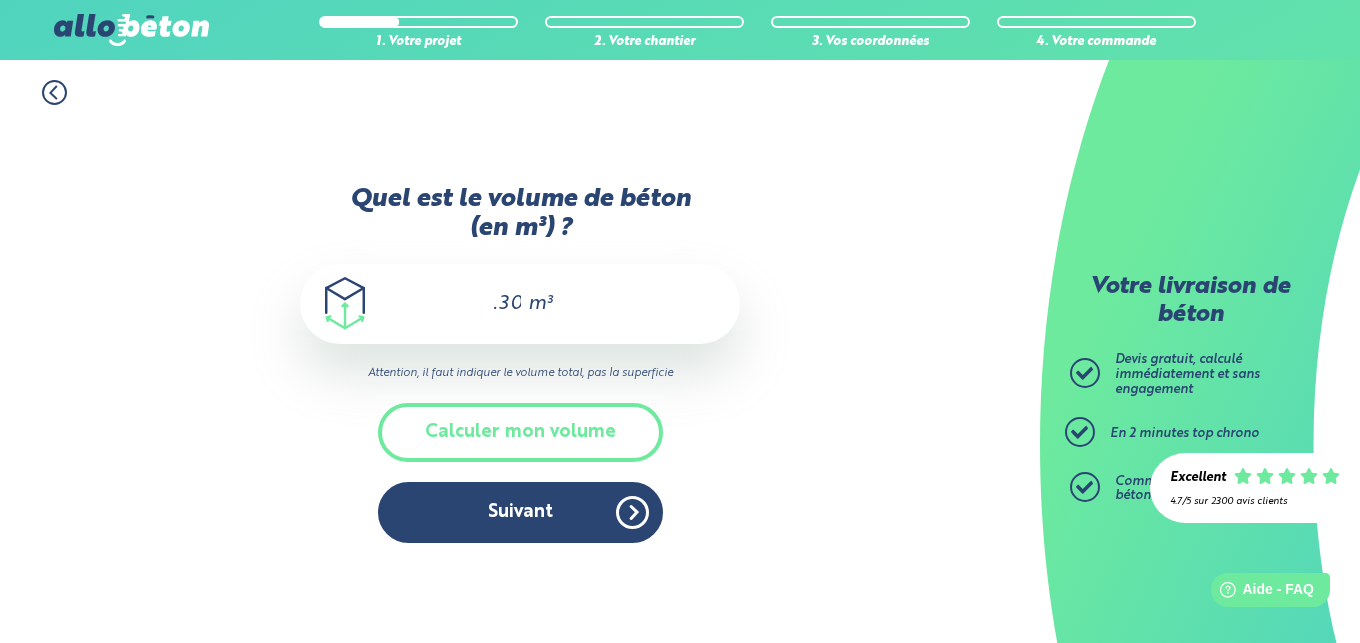 click on "2.30" at bounding box center [506, 304] 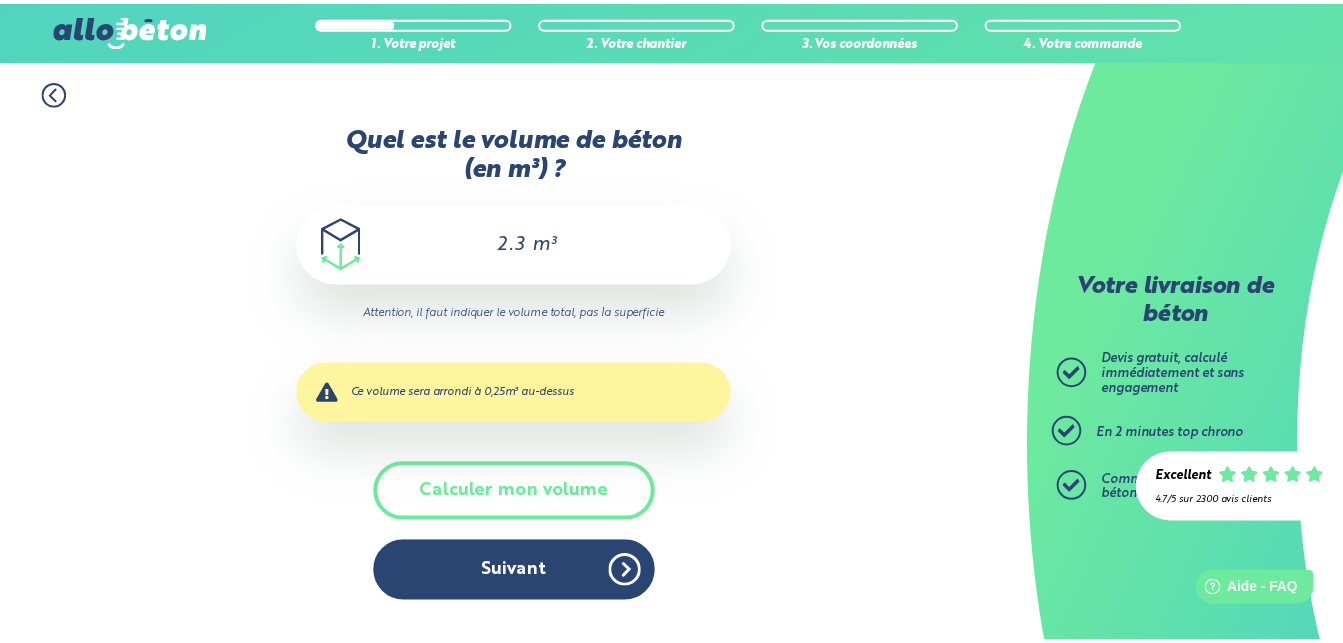scroll, scrollTop: 0, scrollLeft: 0, axis: both 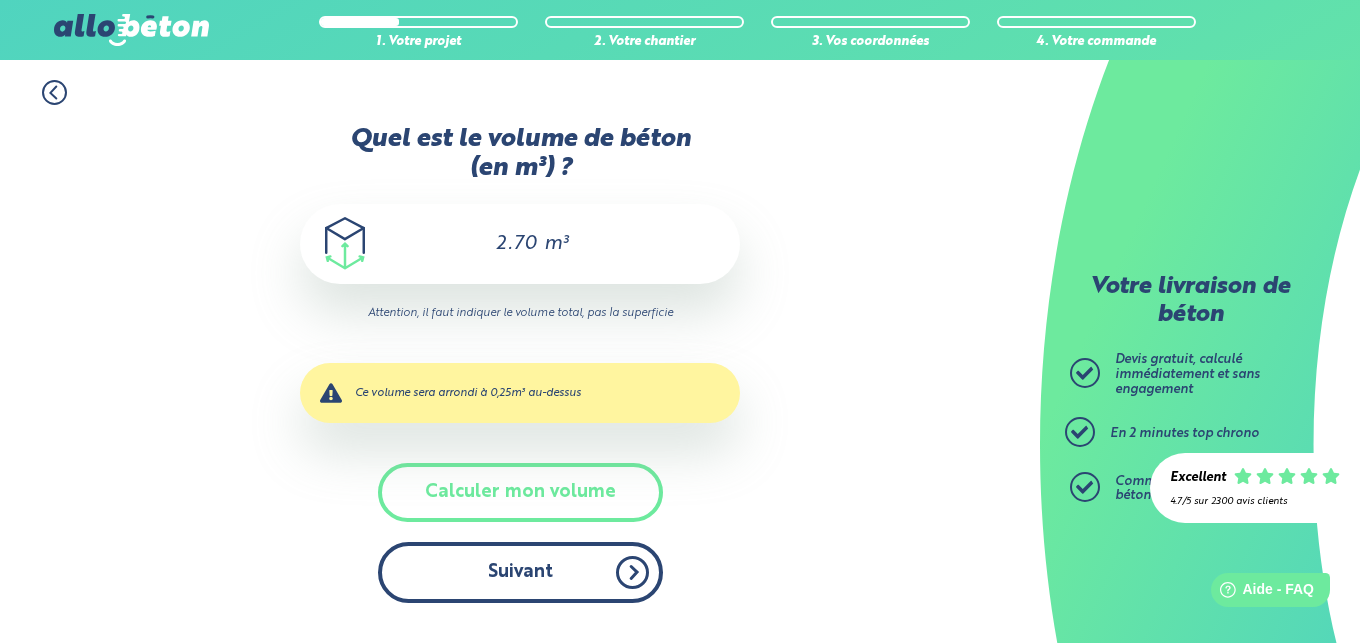 click on "Suivant" at bounding box center (520, 572) 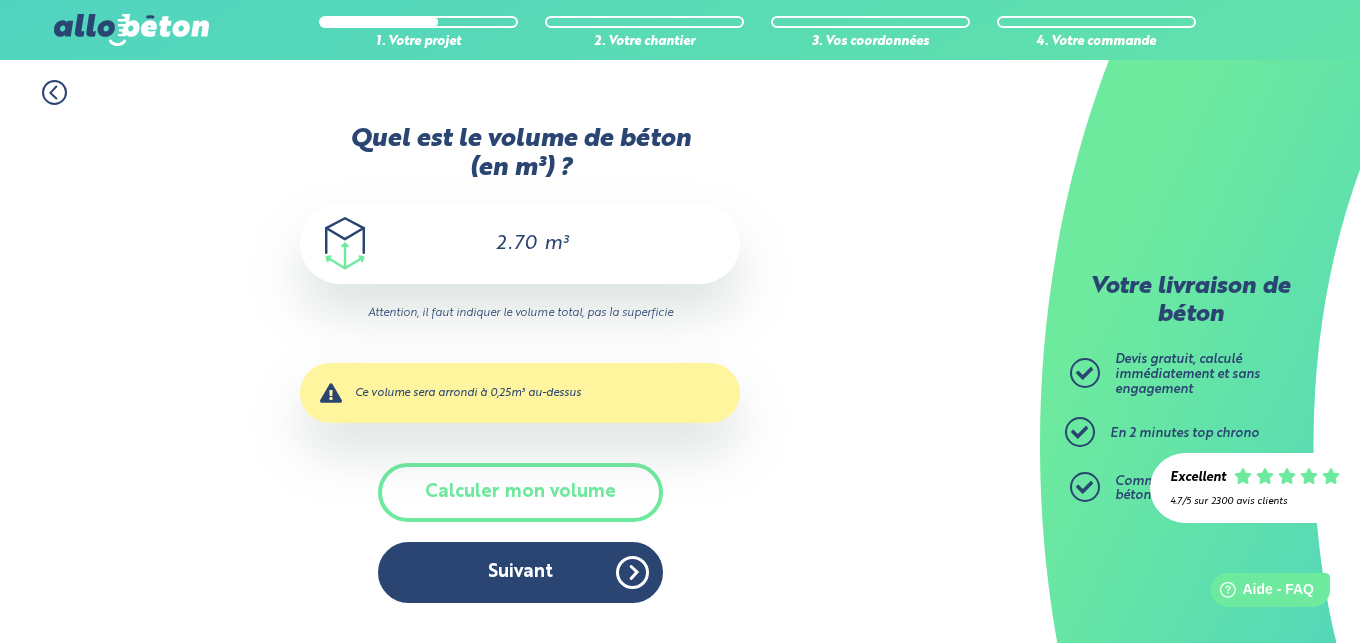 drag, startPoint x: 539, startPoint y: 242, endPoint x: 519, endPoint y: 238, distance: 20.396078 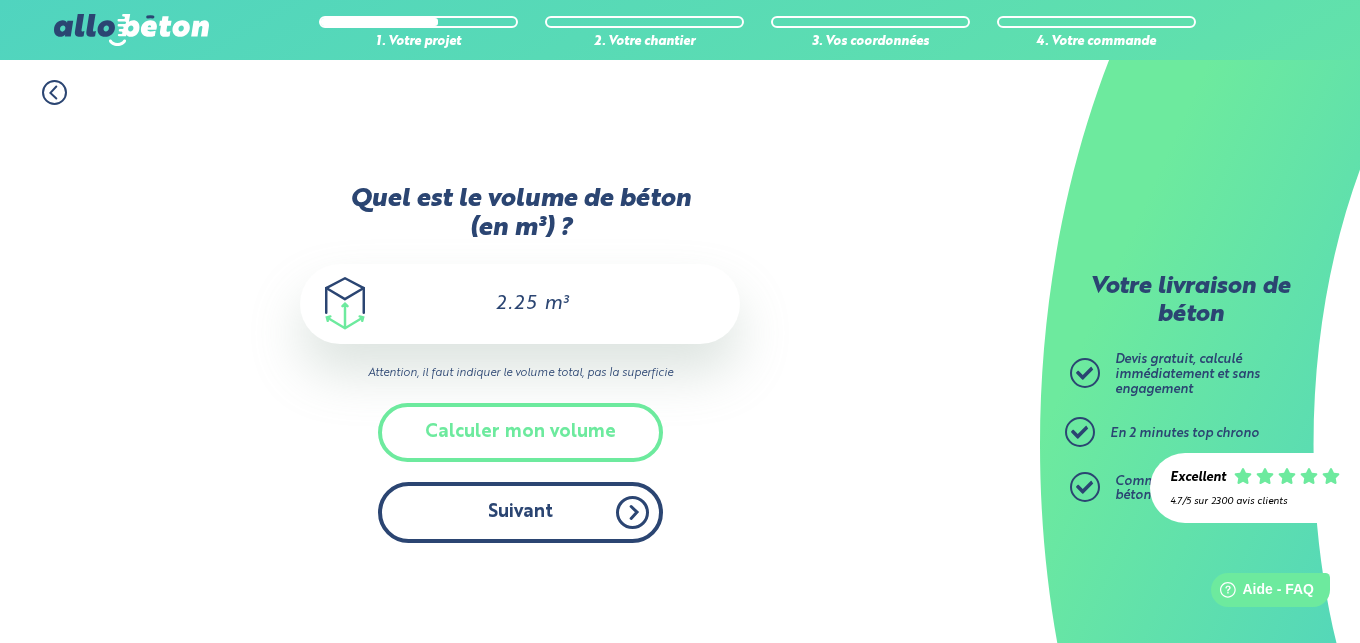 type on "2.25" 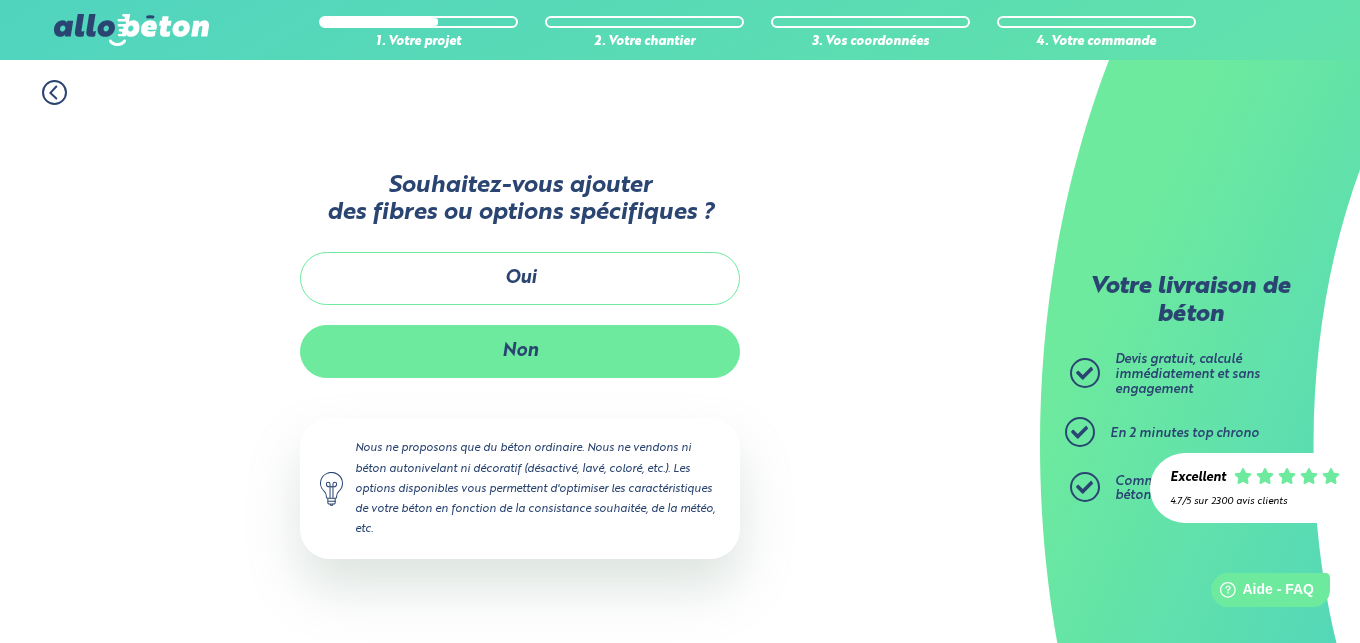 click on "Non" at bounding box center (520, 351) 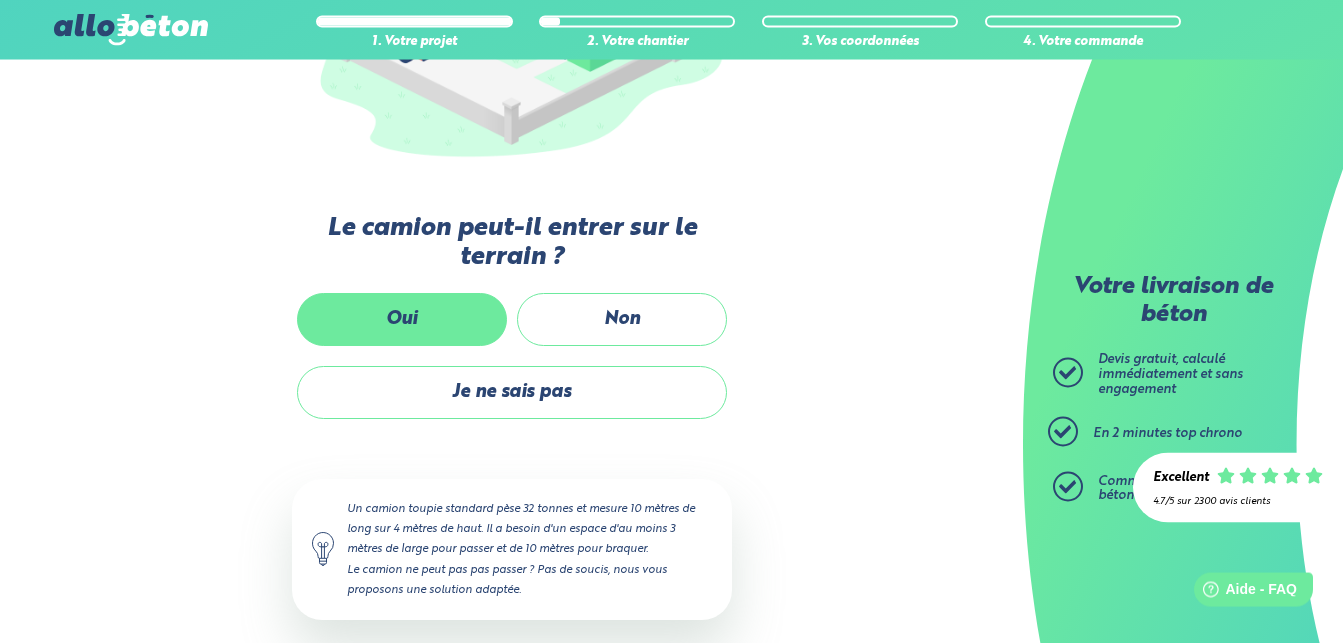 scroll, scrollTop: 408, scrollLeft: 0, axis: vertical 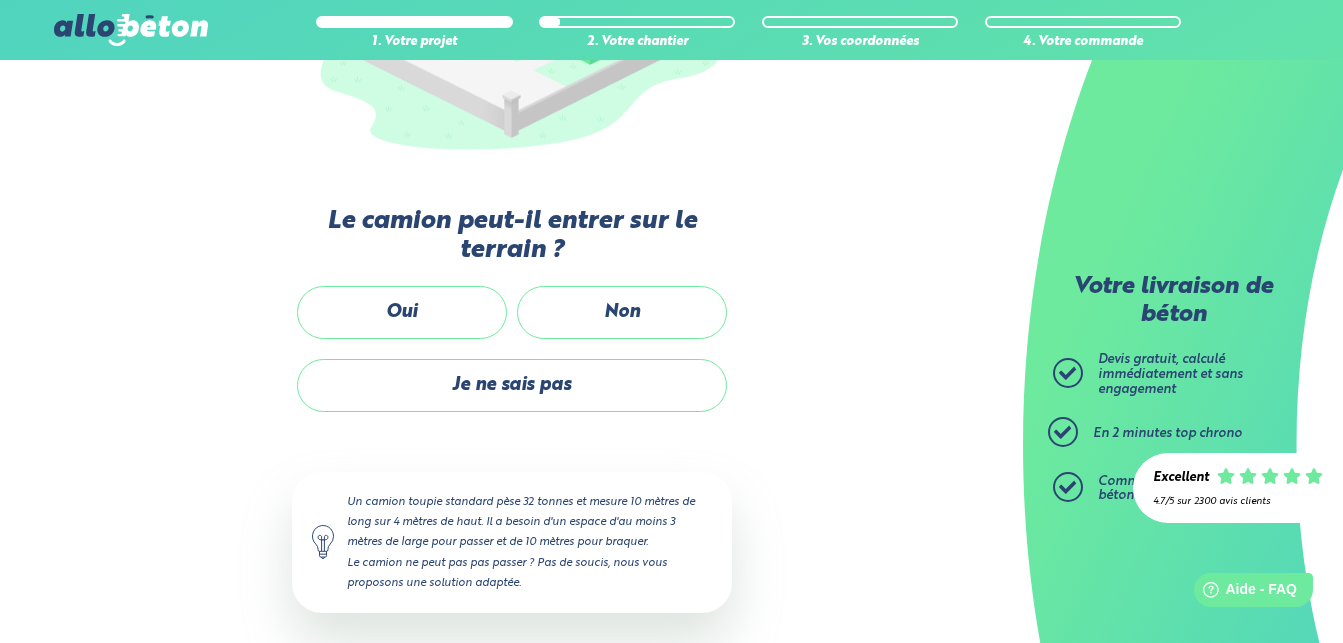 click on "Non" at bounding box center [622, 312] 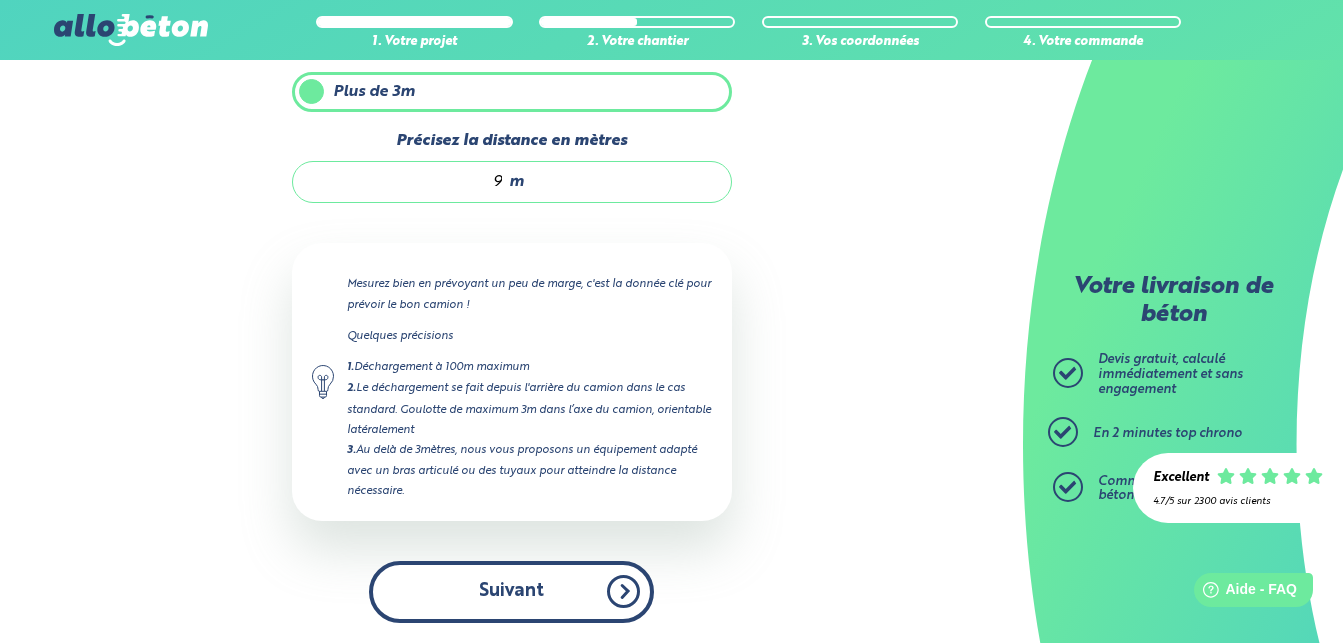 click on "Suivant" at bounding box center (511, 591) 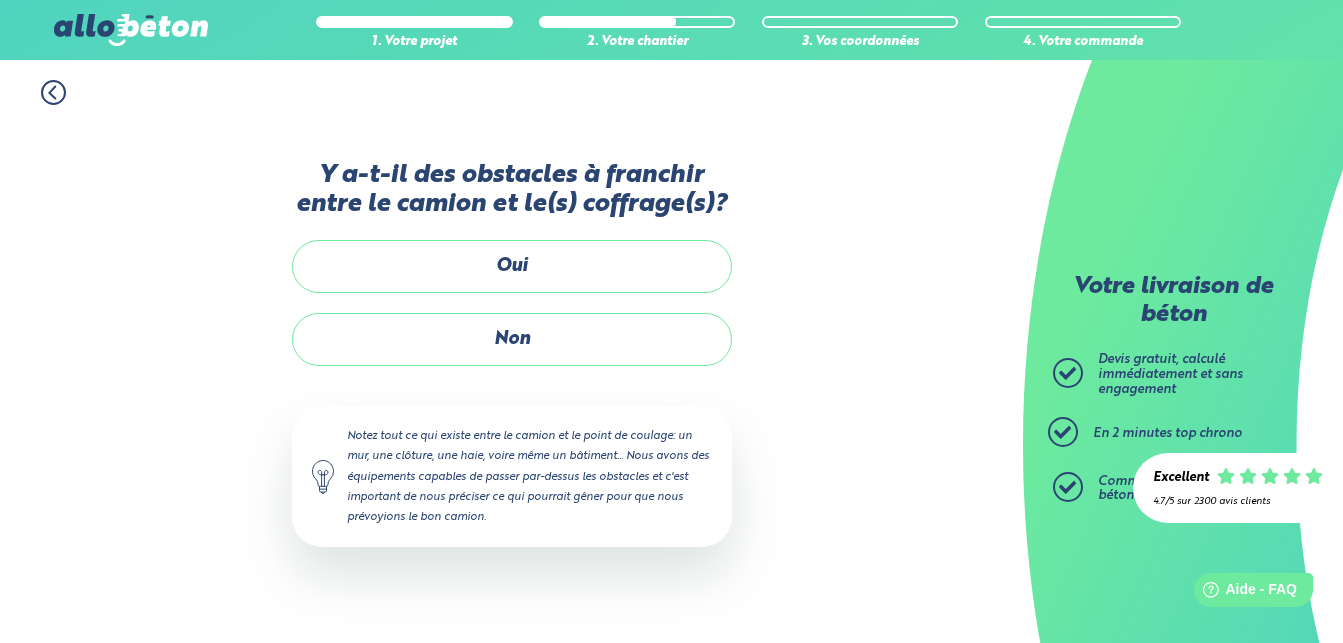 scroll, scrollTop: 0, scrollLeft: 0, axis: both 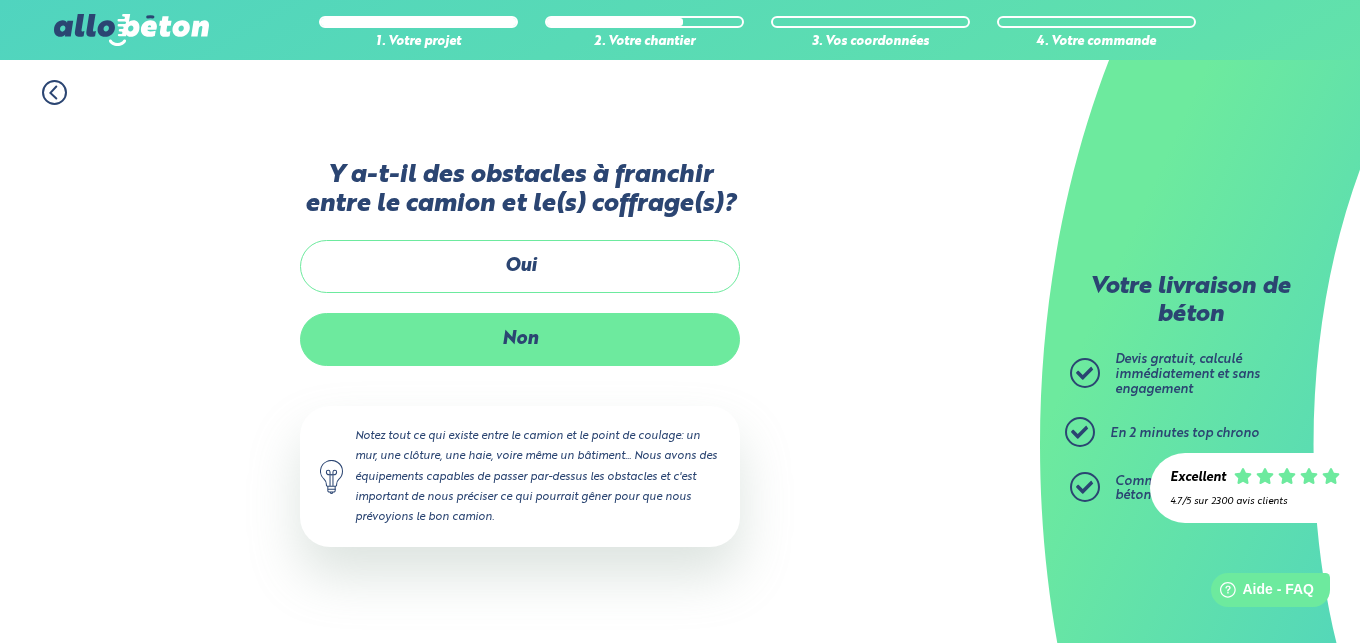 click on "Non" at bounding box center (520, 339) 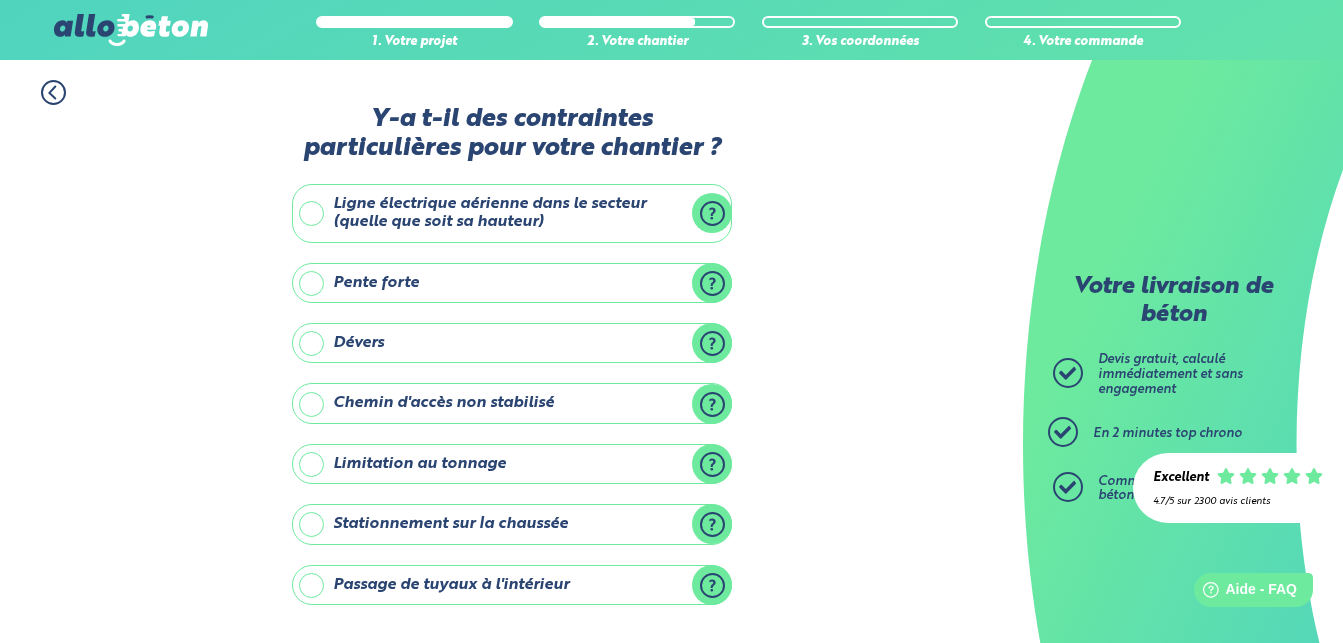 scroll, scrollTop: 284, scrollLeft: 0, axis: vertical 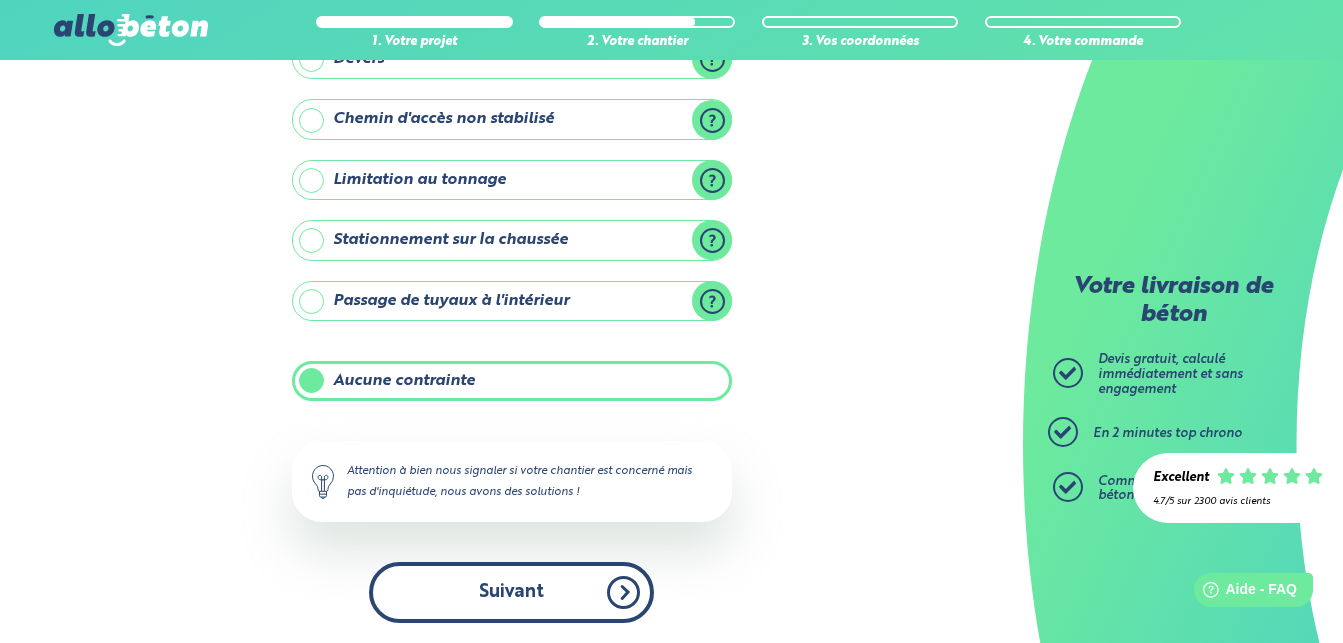 click on "Suivant" at bounding box center [511, 592] 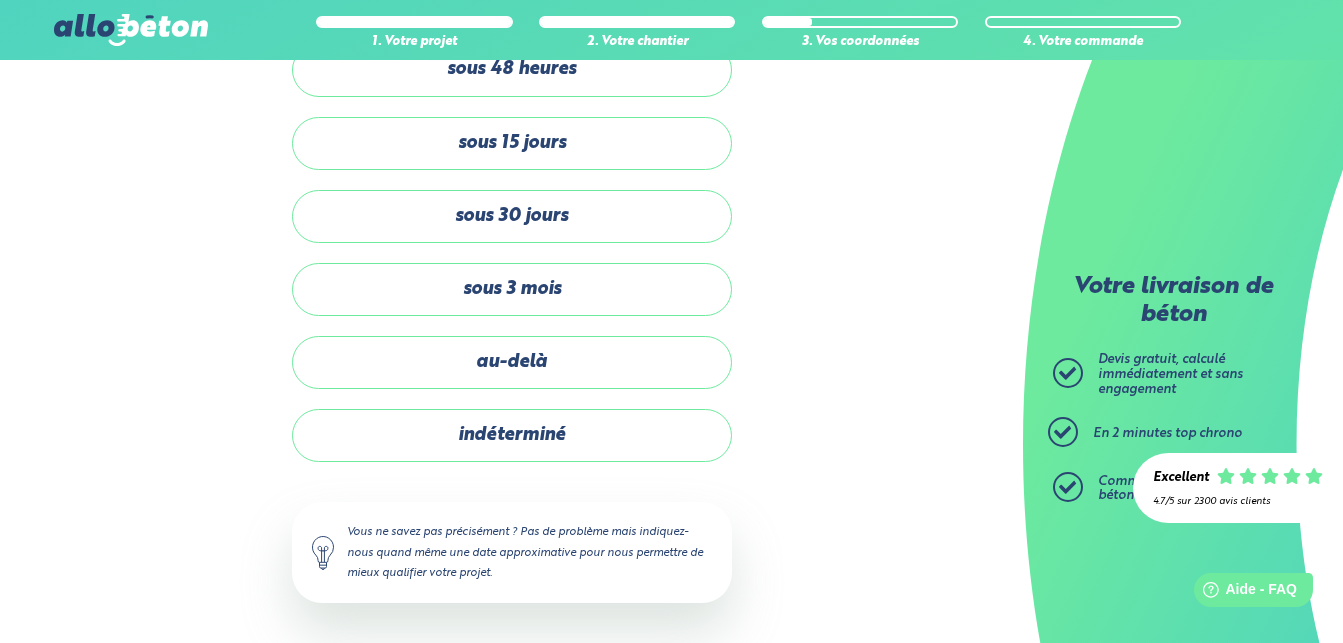 scroll, scrollTop: 111, scrollLeft: 0, axis: vertical 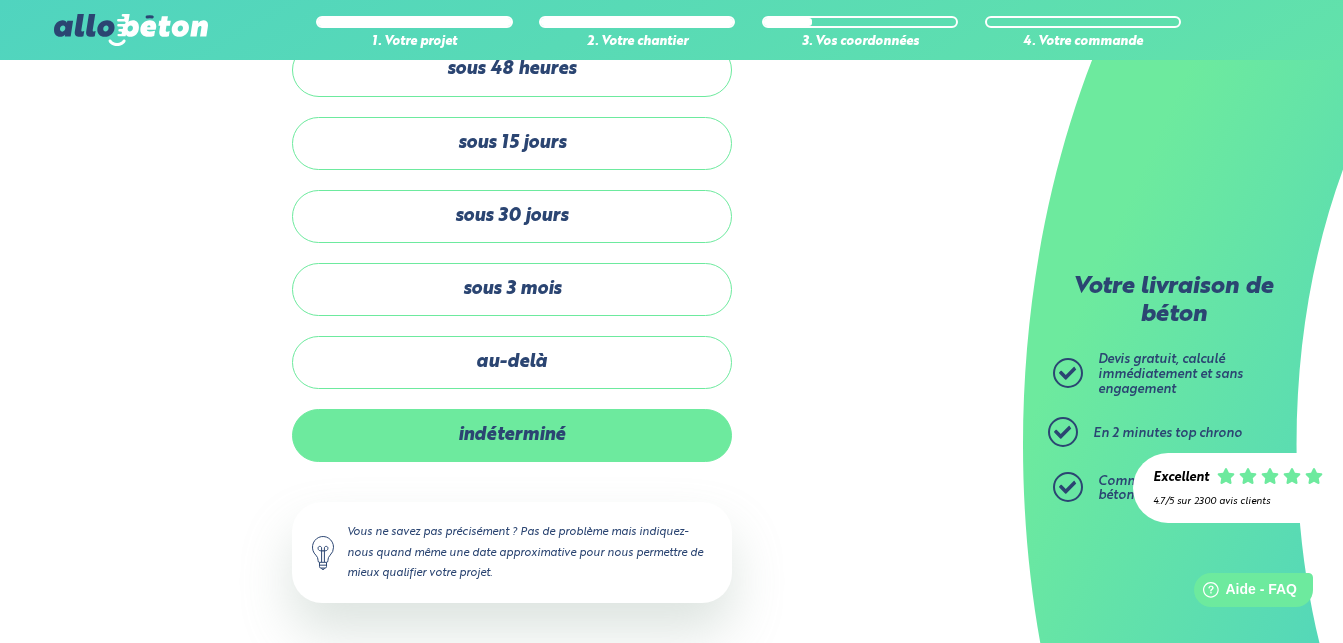 click on "indéterminé" at bounding box center [512, 435] 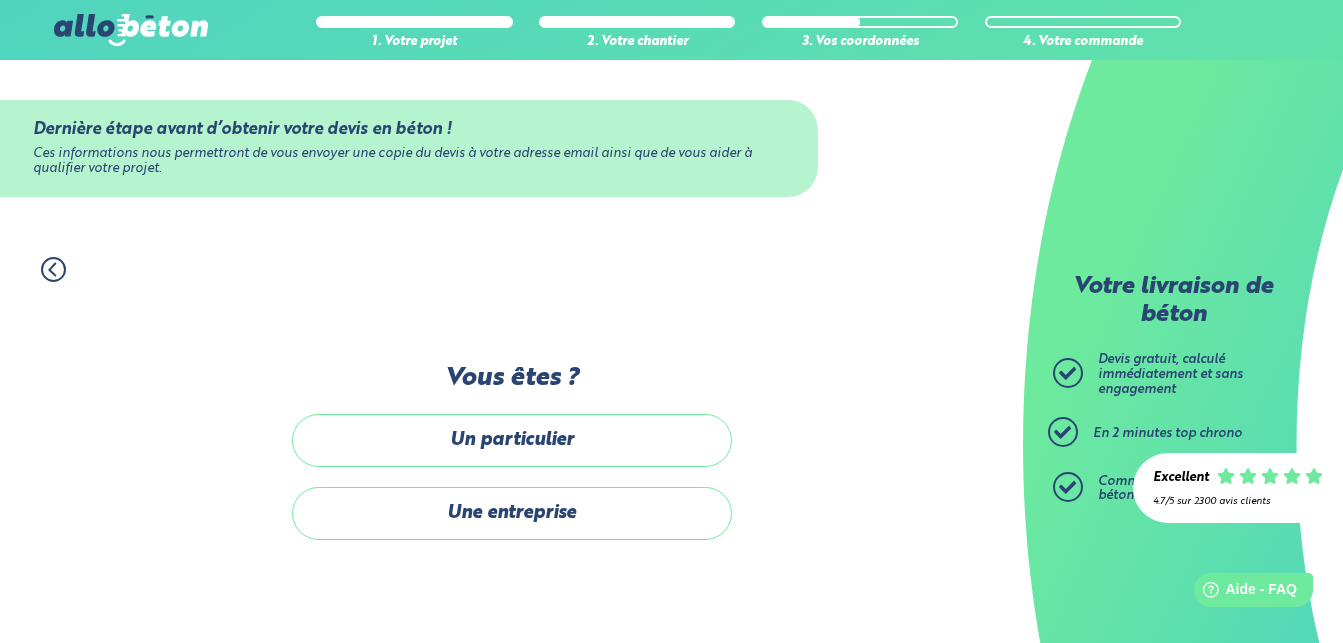 scroll, scrollTop: 0, scrollLeft: 0, axis: both 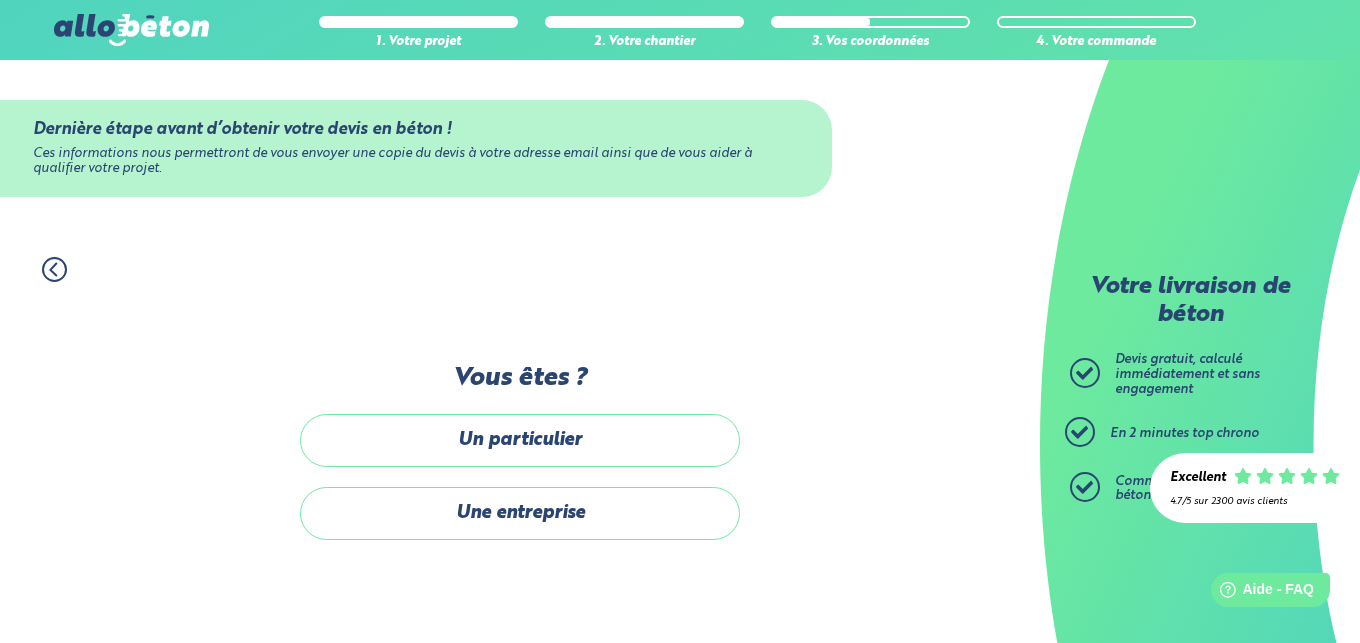 click on "Un particulier" at bounding box center [520, 440] 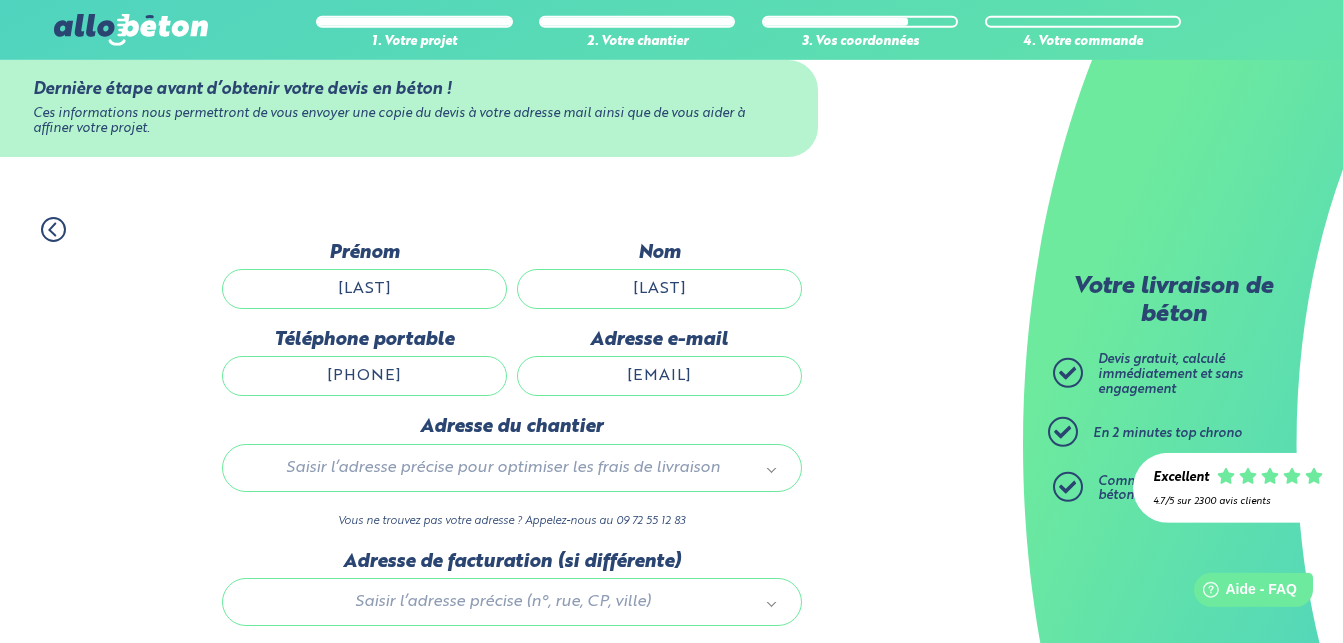 scroll, scrollTop: 102, scrollLeft: 0, axis: vertical 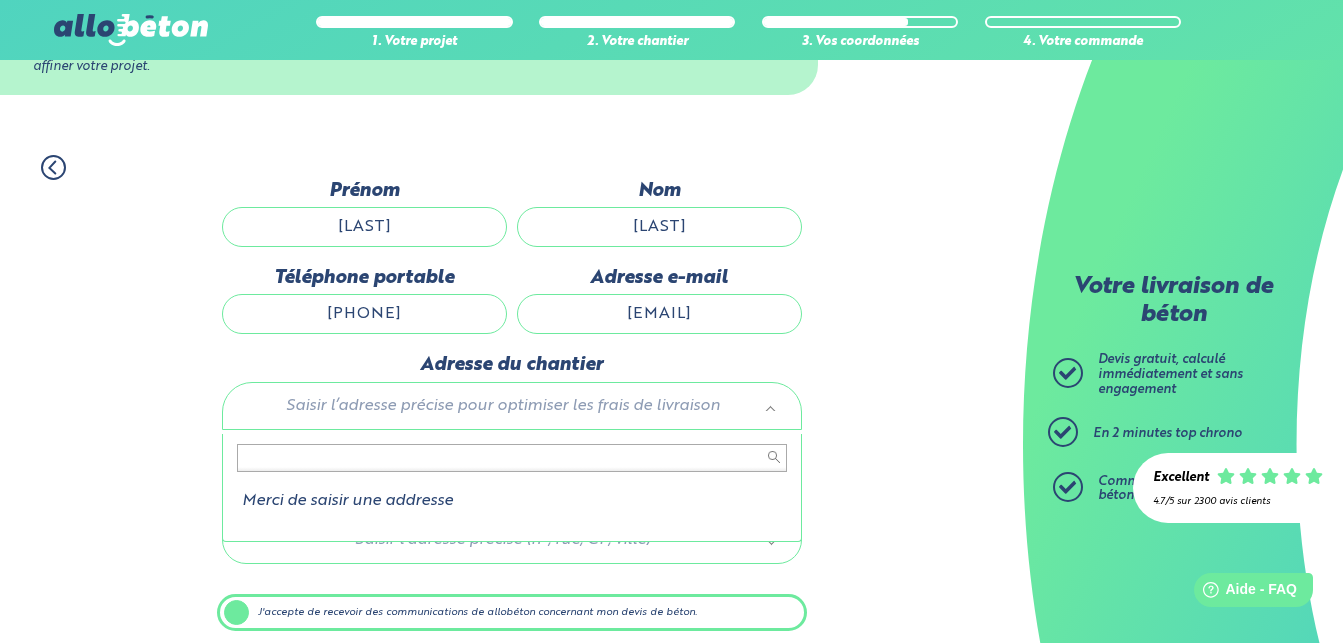 click on "09 72 55 12 83
Conseils et Appel Gratuits
nos produits
le béton prêt à l'emploi
quel prix pour un m³ de béton ?
la toupie béton" at bounding box center (671, 310) 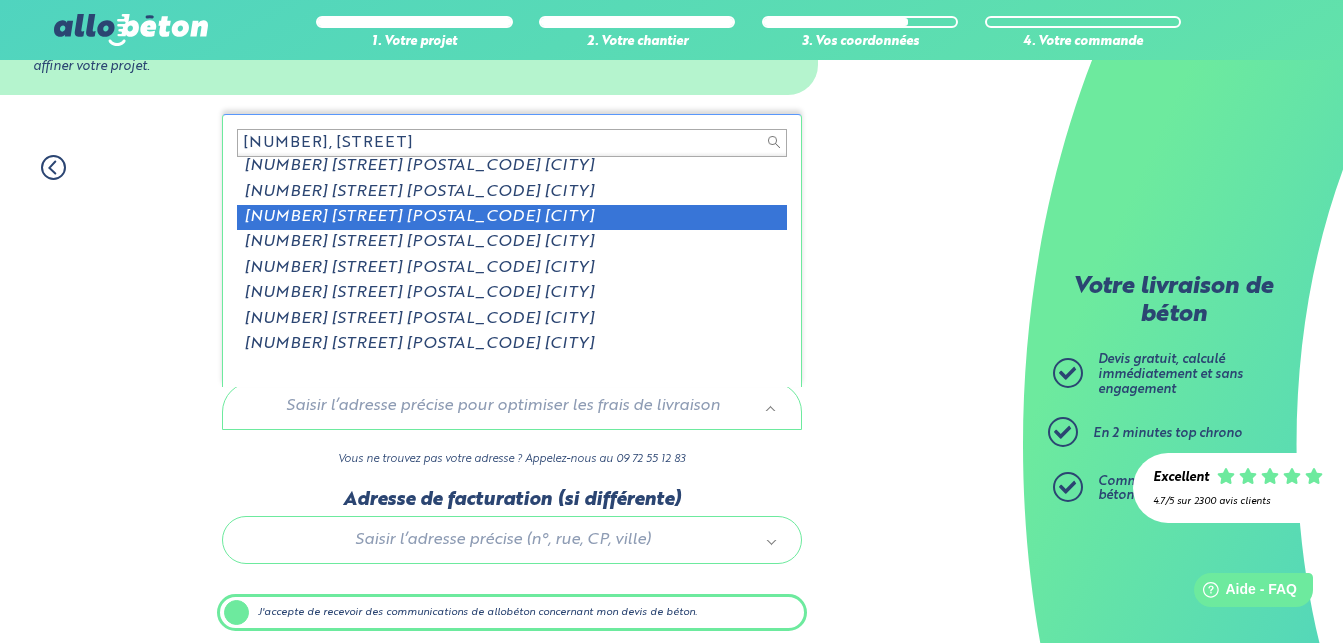 scroll, scrollTop: 0, scrollLeft: 0, axis: both 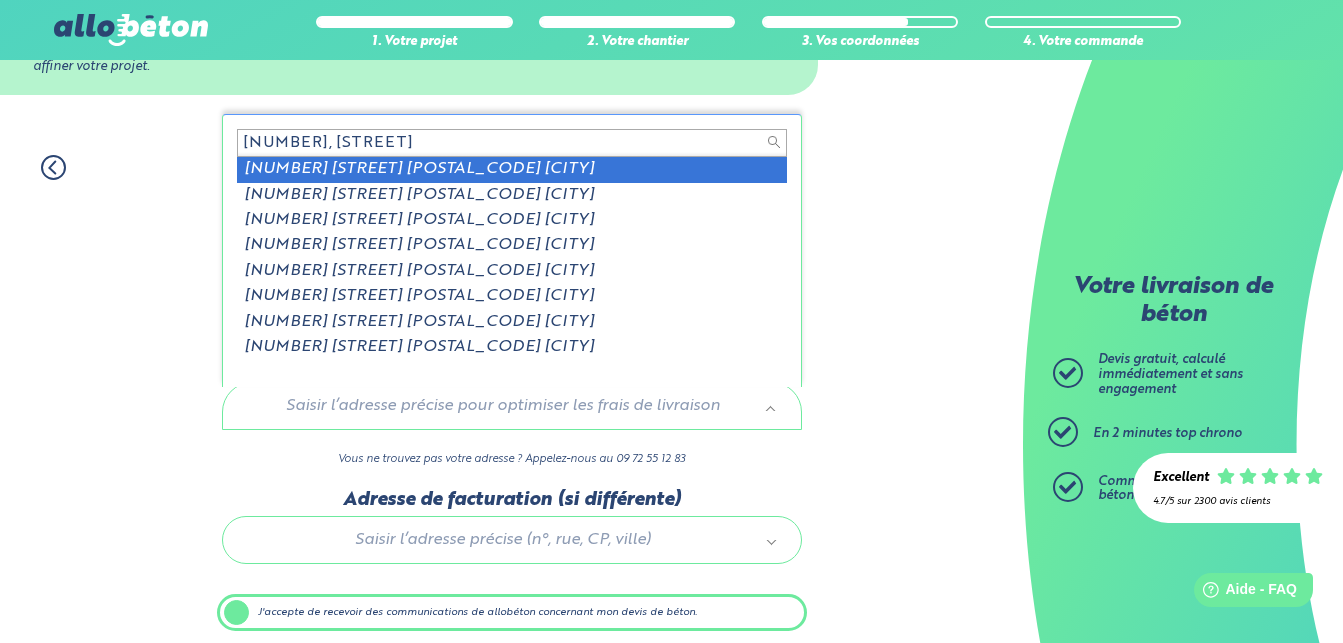 click on "5, haeau de park ar g" at bounding box center [512, 143] 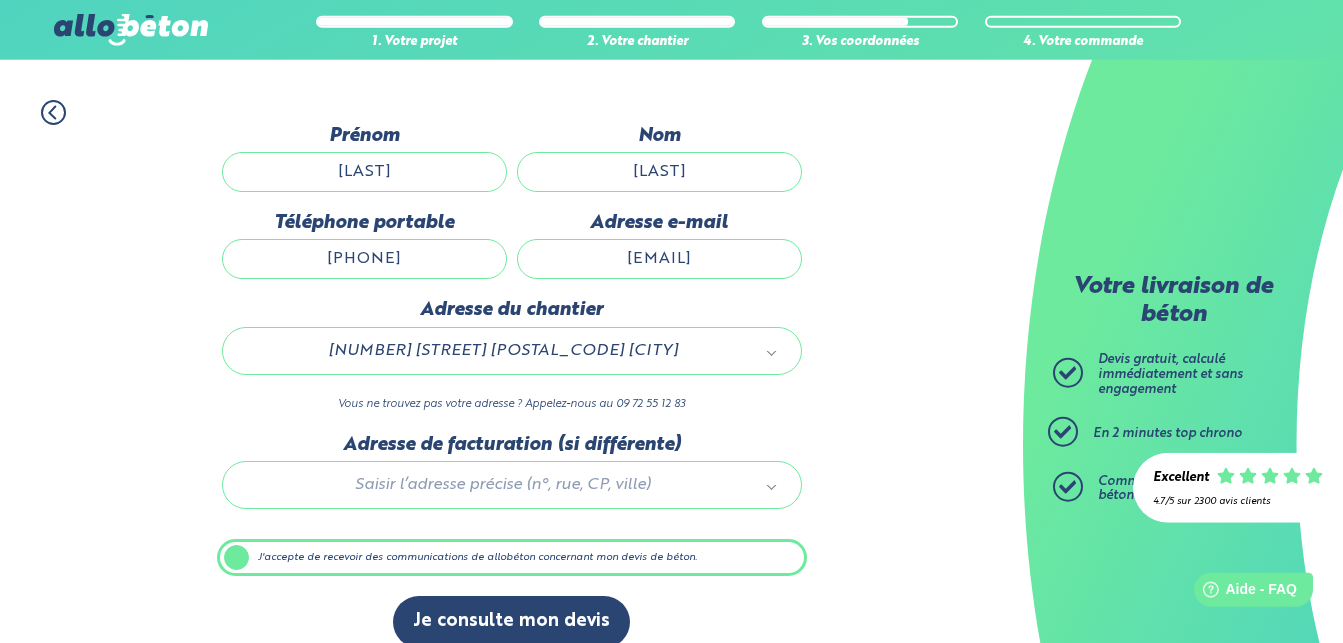scroll, scrollTop: 191, scrollLeft: 0, axis: vertical 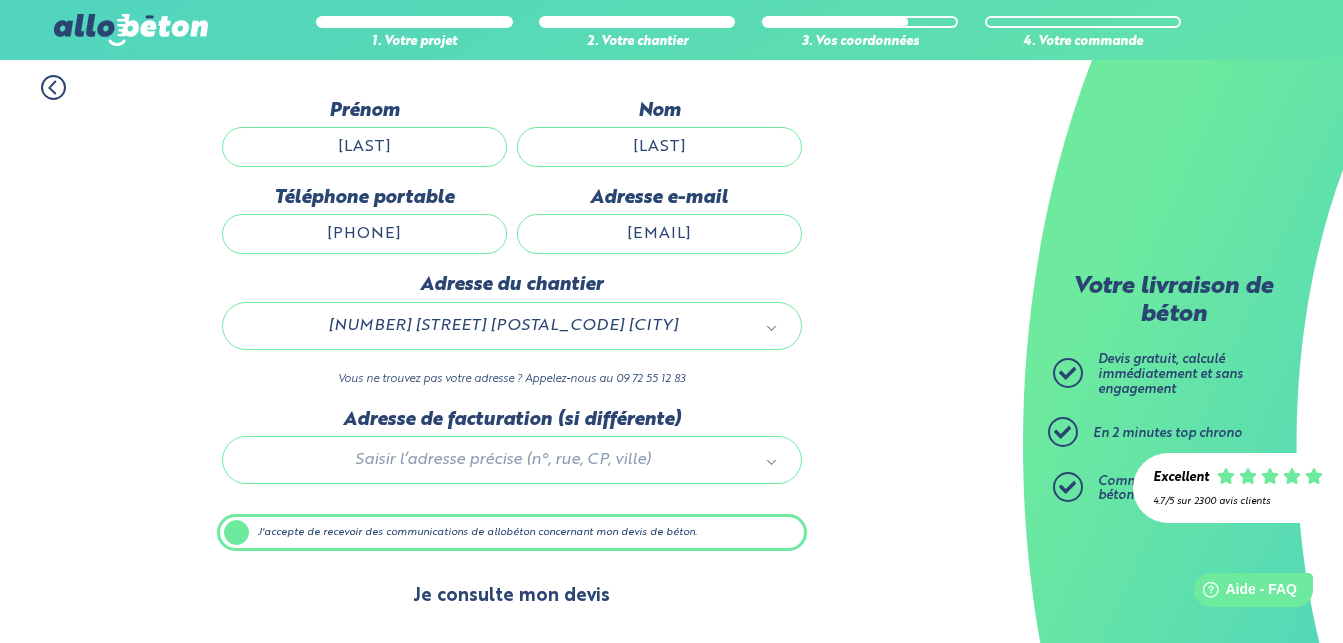 click on "Je consulte mon devis" at bounding box center [511, 596] 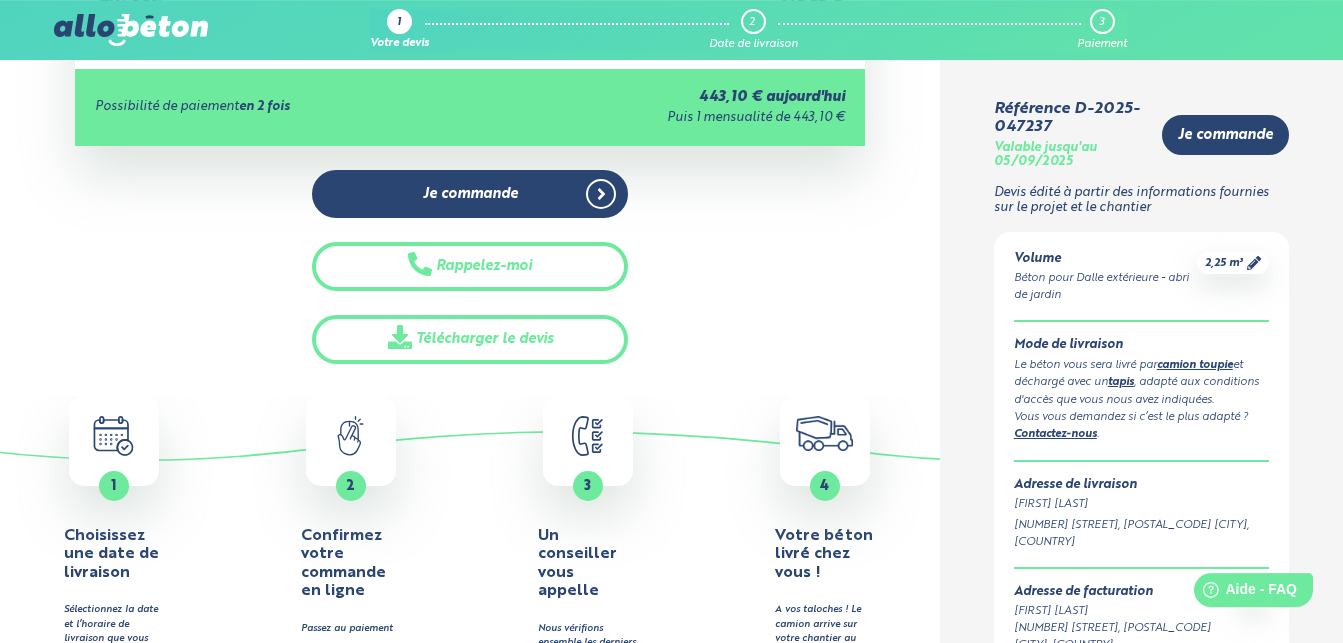 scroll, scrollTop: 408, scrollLeft: 0, axis: vertical 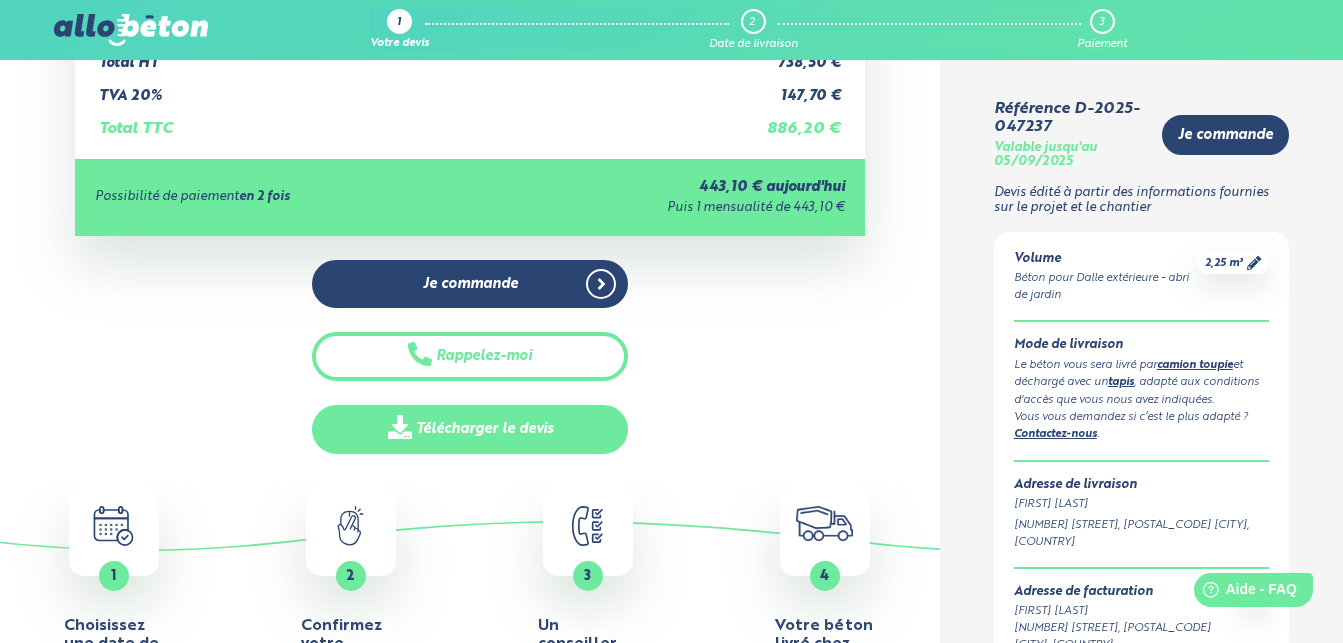 click on "Télécharger le devis" at bounding box center (470, 429) 